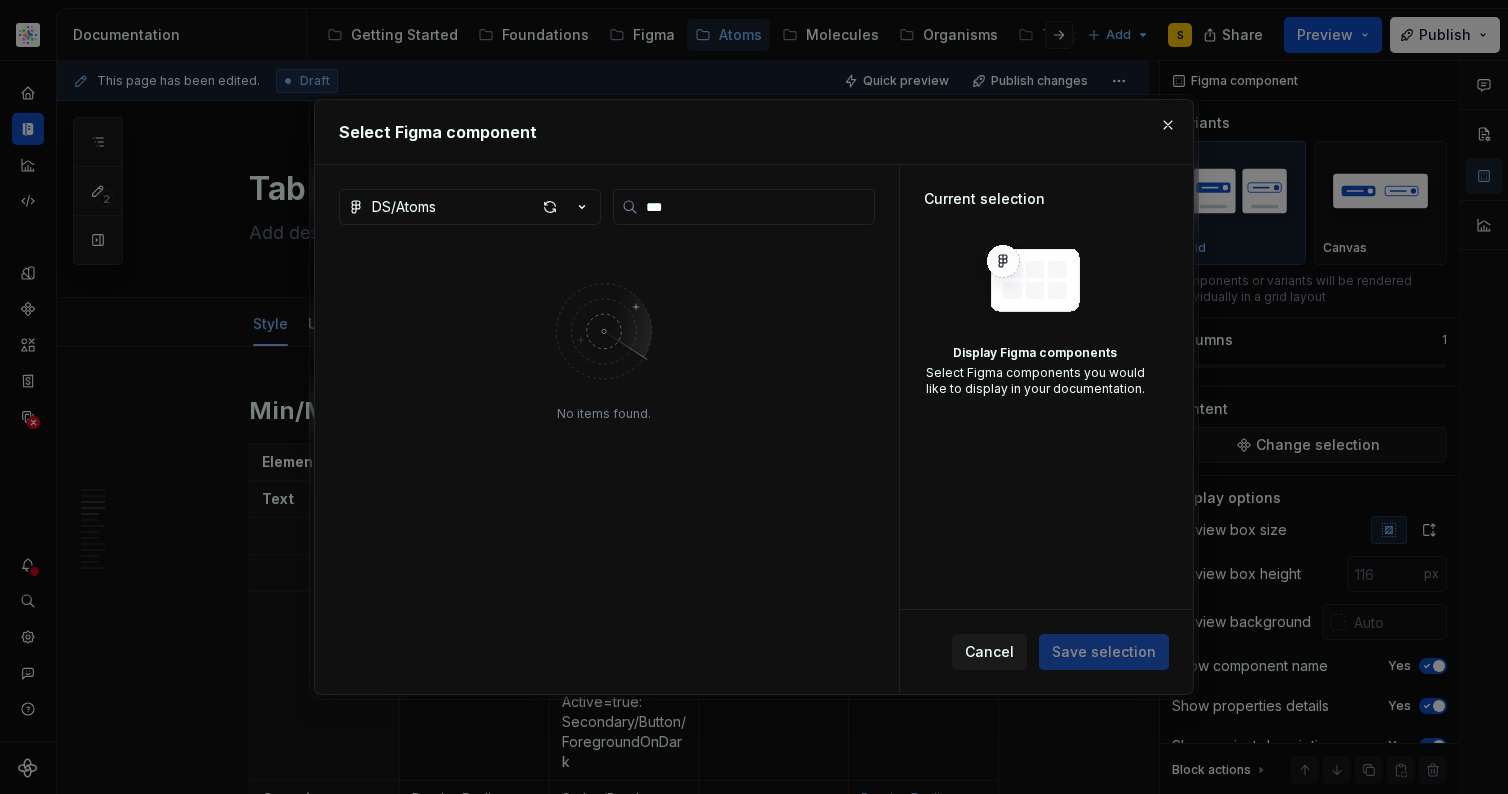 scroll, scrollTop: 0, scrollLeft: 0, axis: both 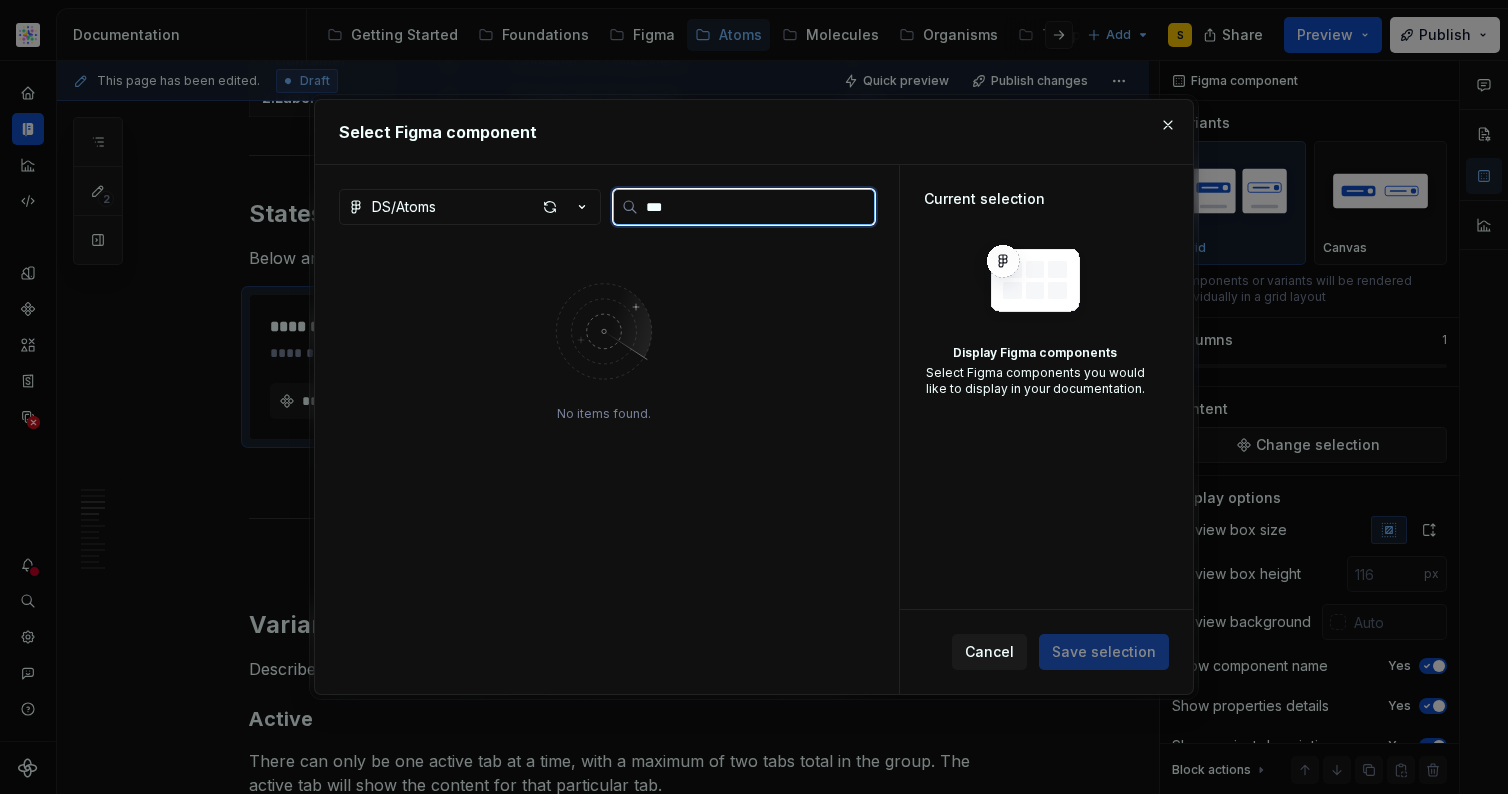 click on "***" at bounding box center (756, 207) 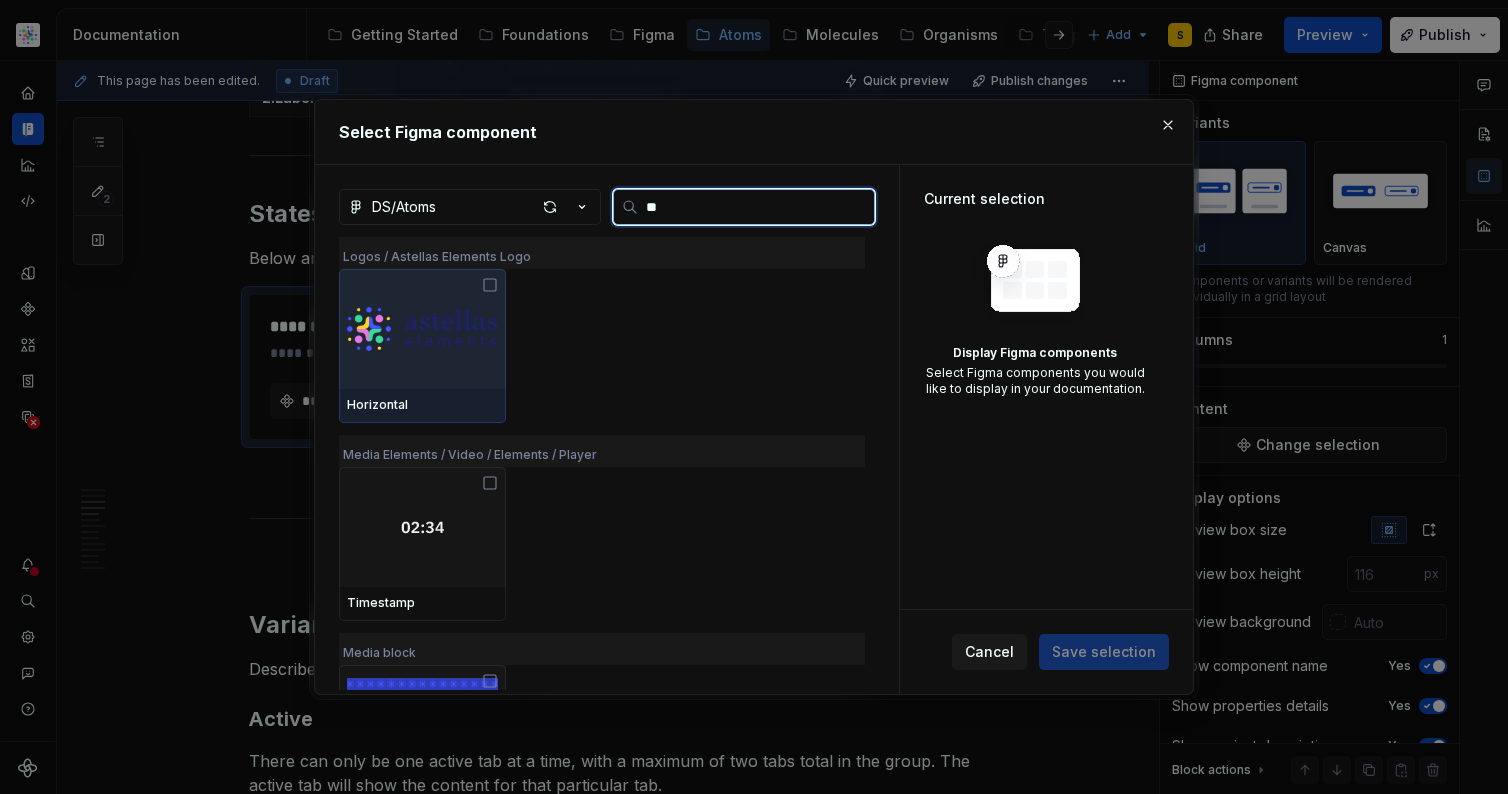 type on "*" 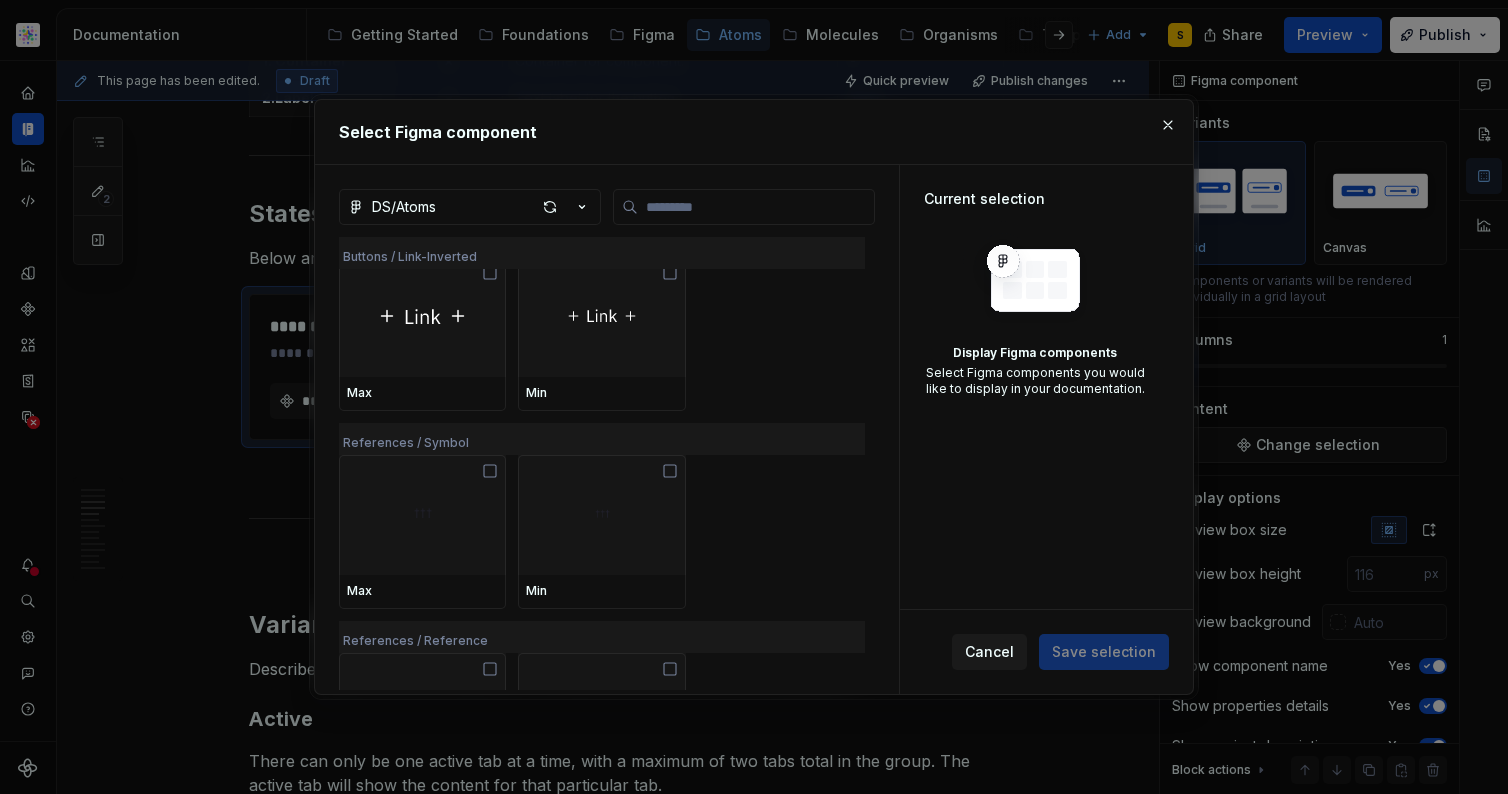 scroll, scrollTop: 30935, scrollLeft: 0, axis: vertical 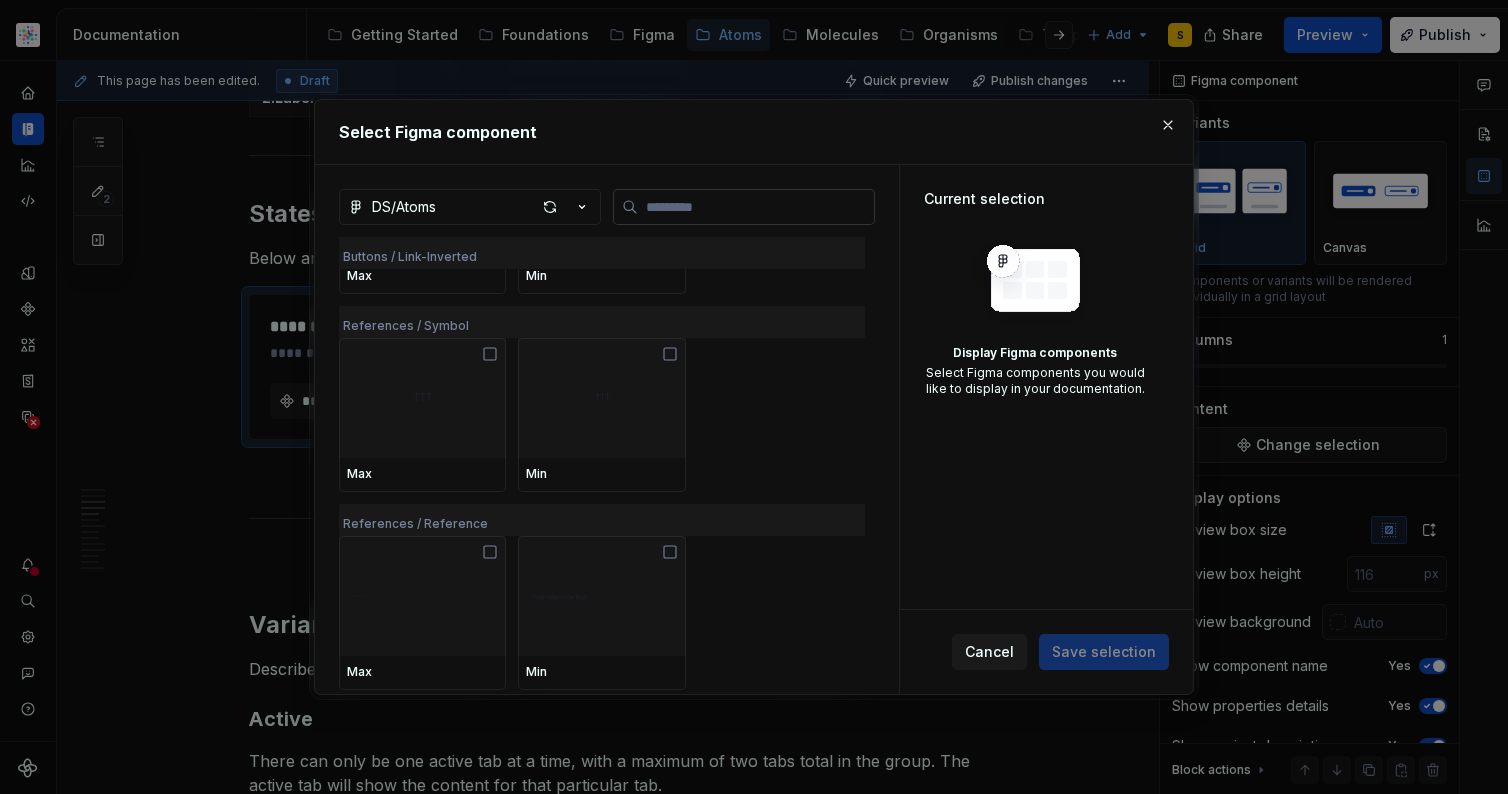 click at bounding box center (744, 207) 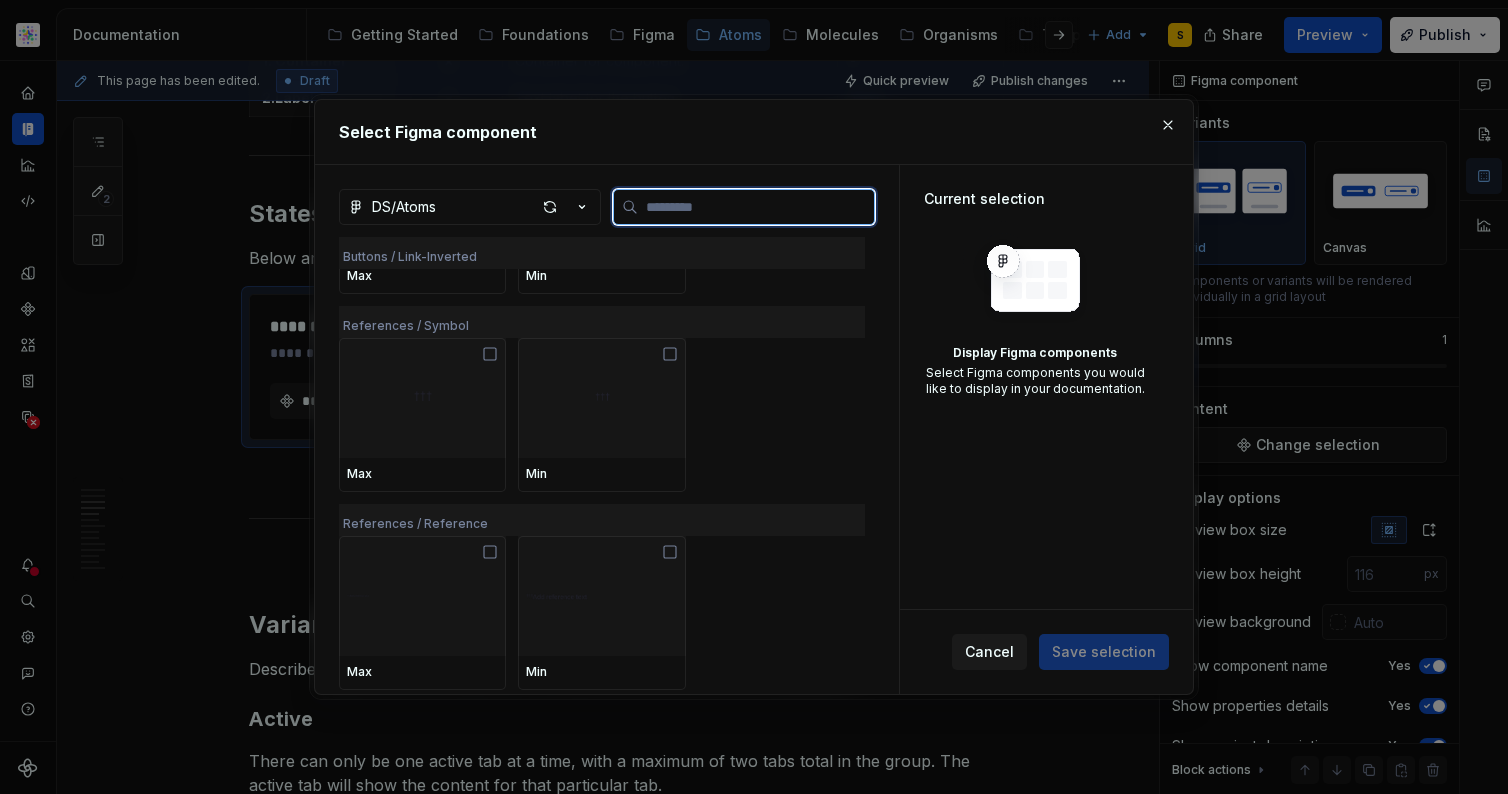 click at bounding box center [756, 207] 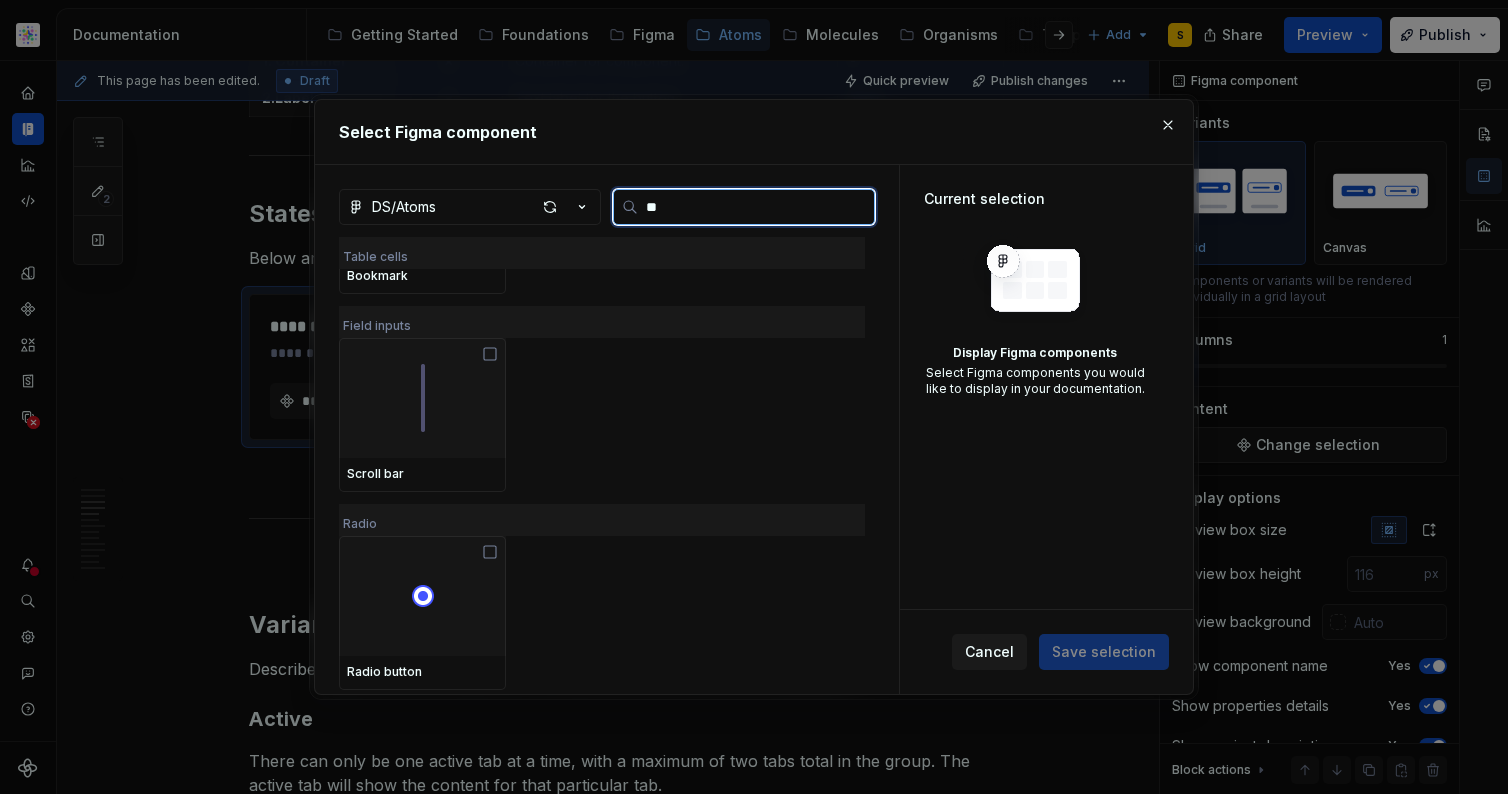 scroll, scrollTop: 0, scrollLeft: 0, axis: both 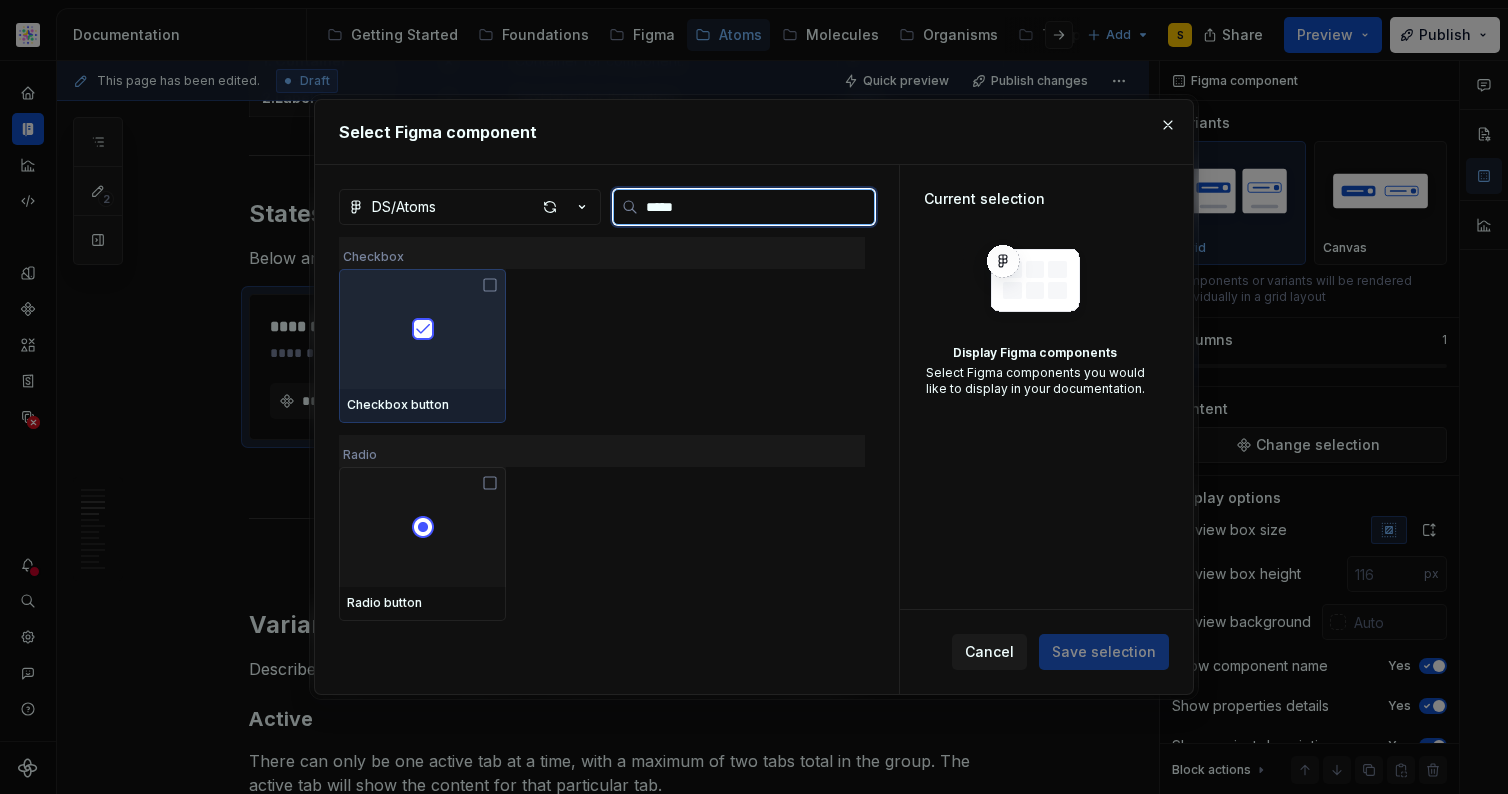 type on "******" 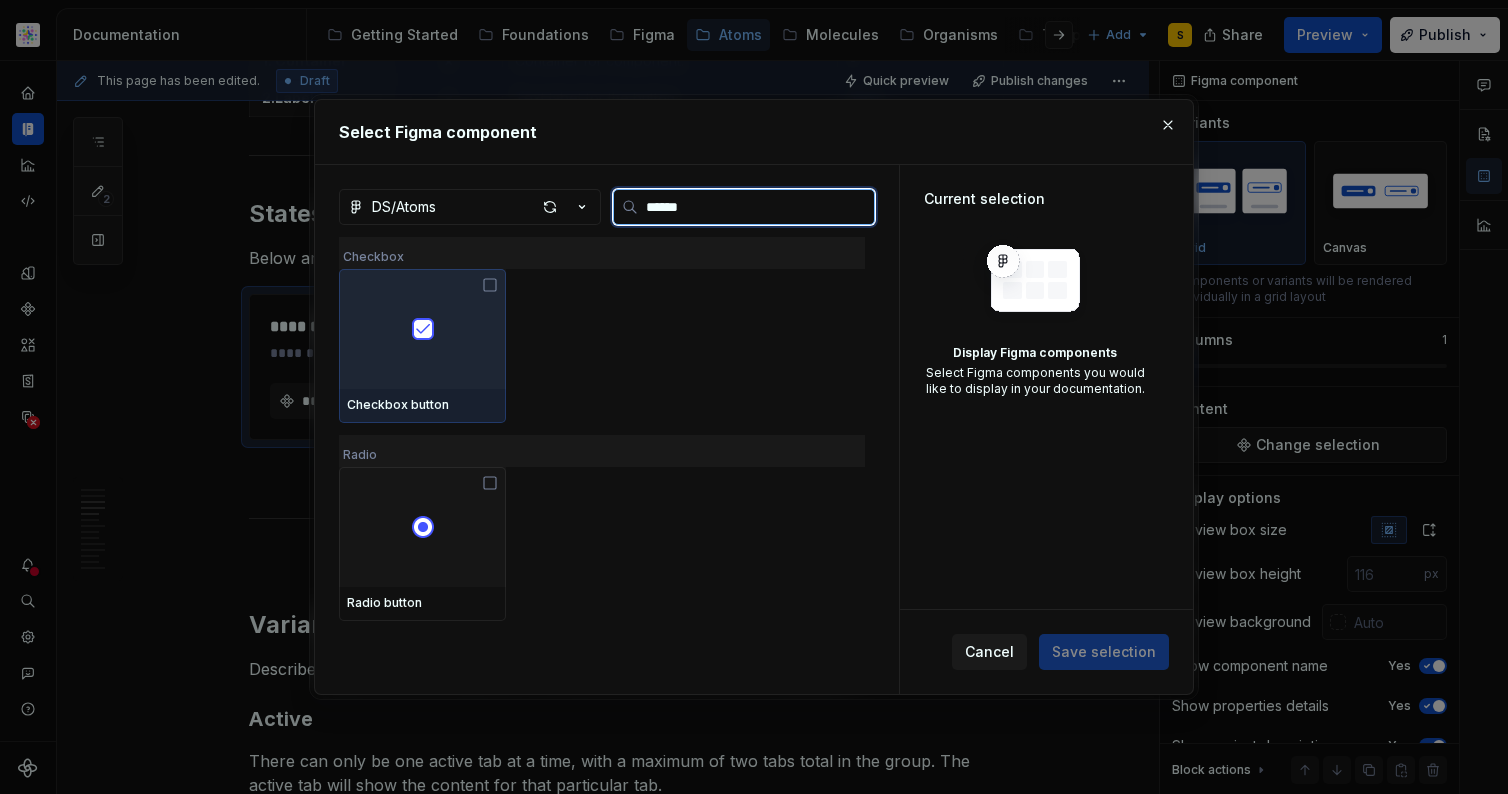 drag, startPoint x: 697, startPoint y: 205, endPoint x: 692, endPoint y: 156, distance: 49.25444 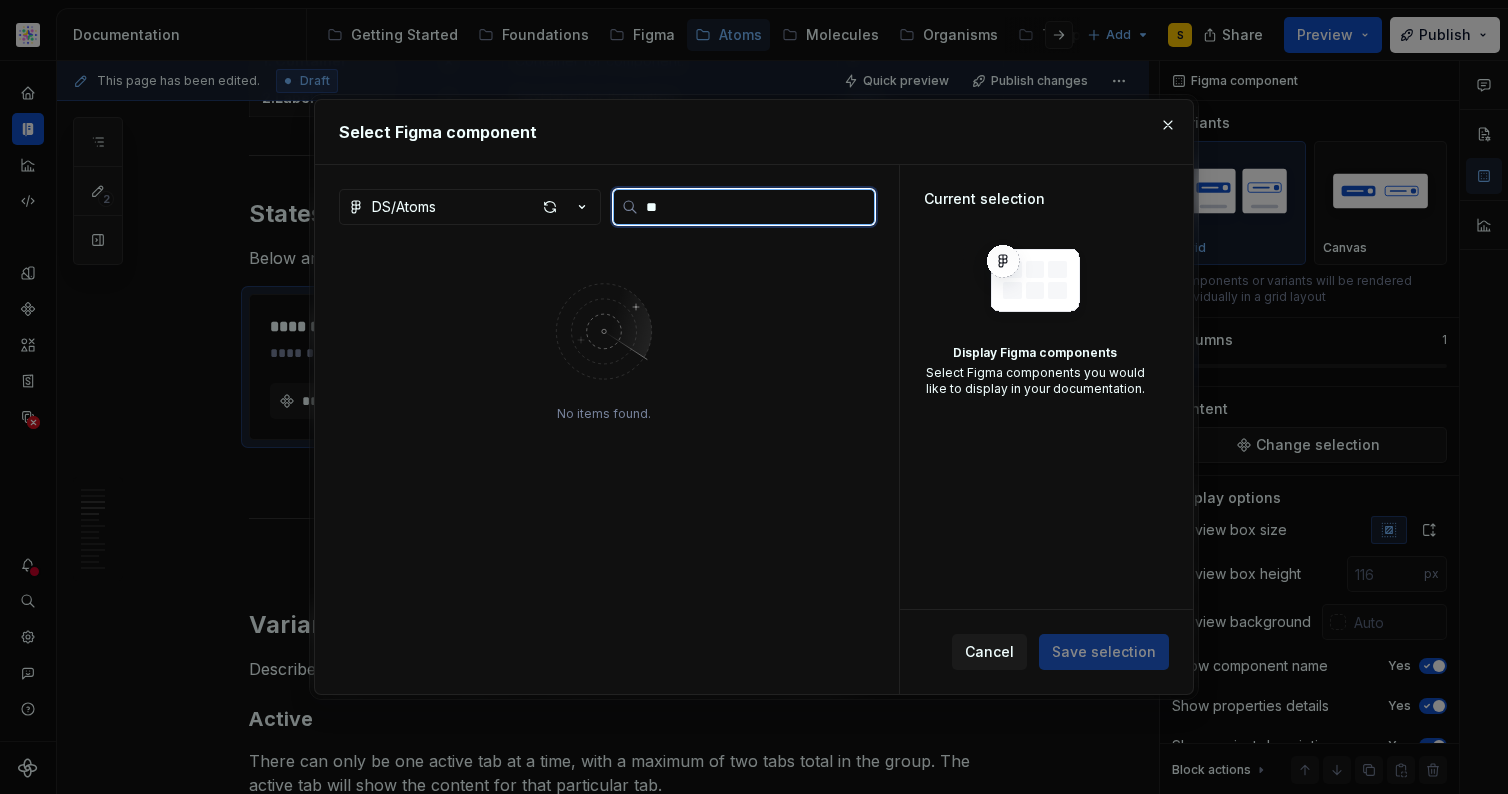 type on "*" 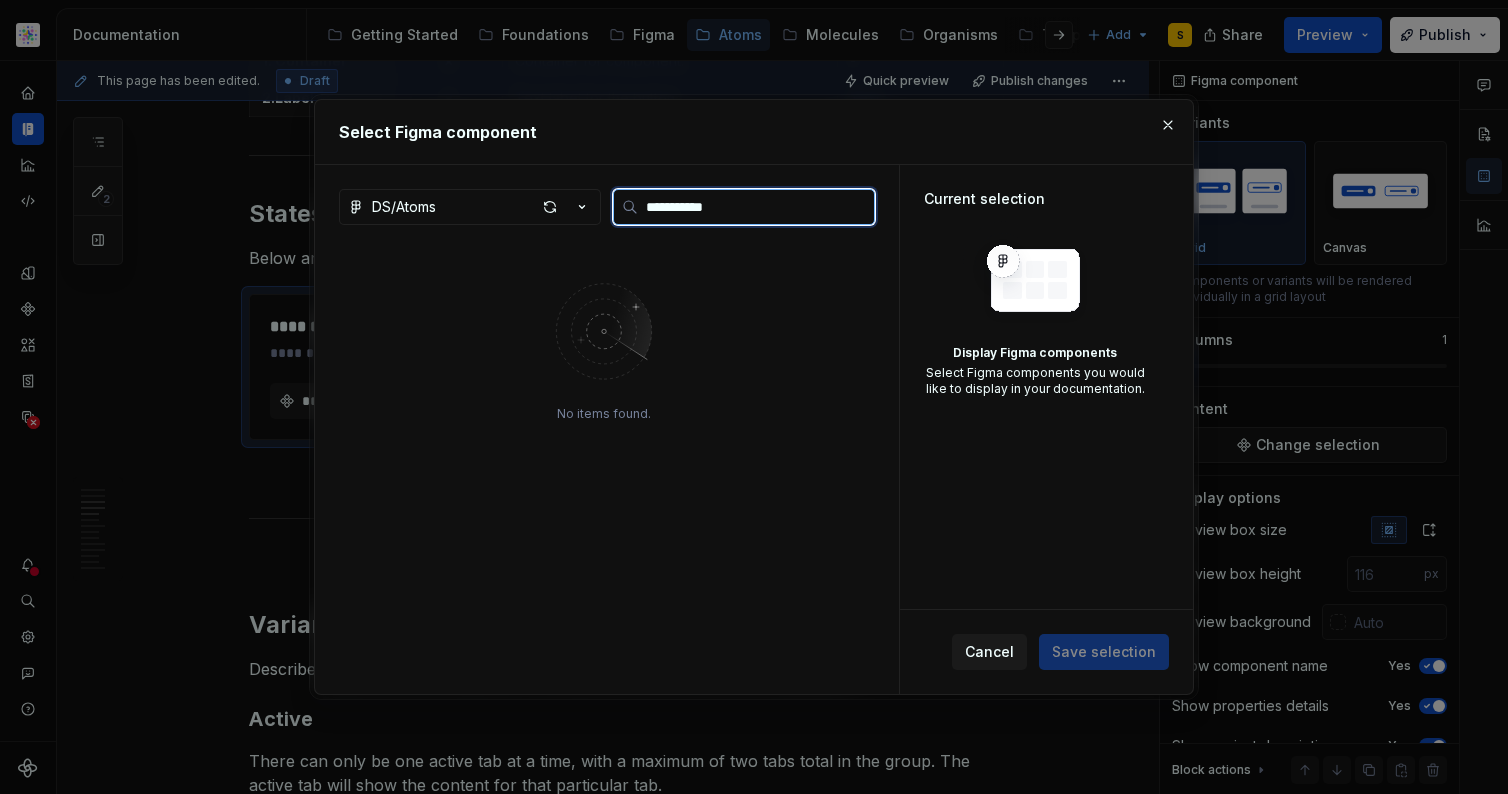 type on "**********" 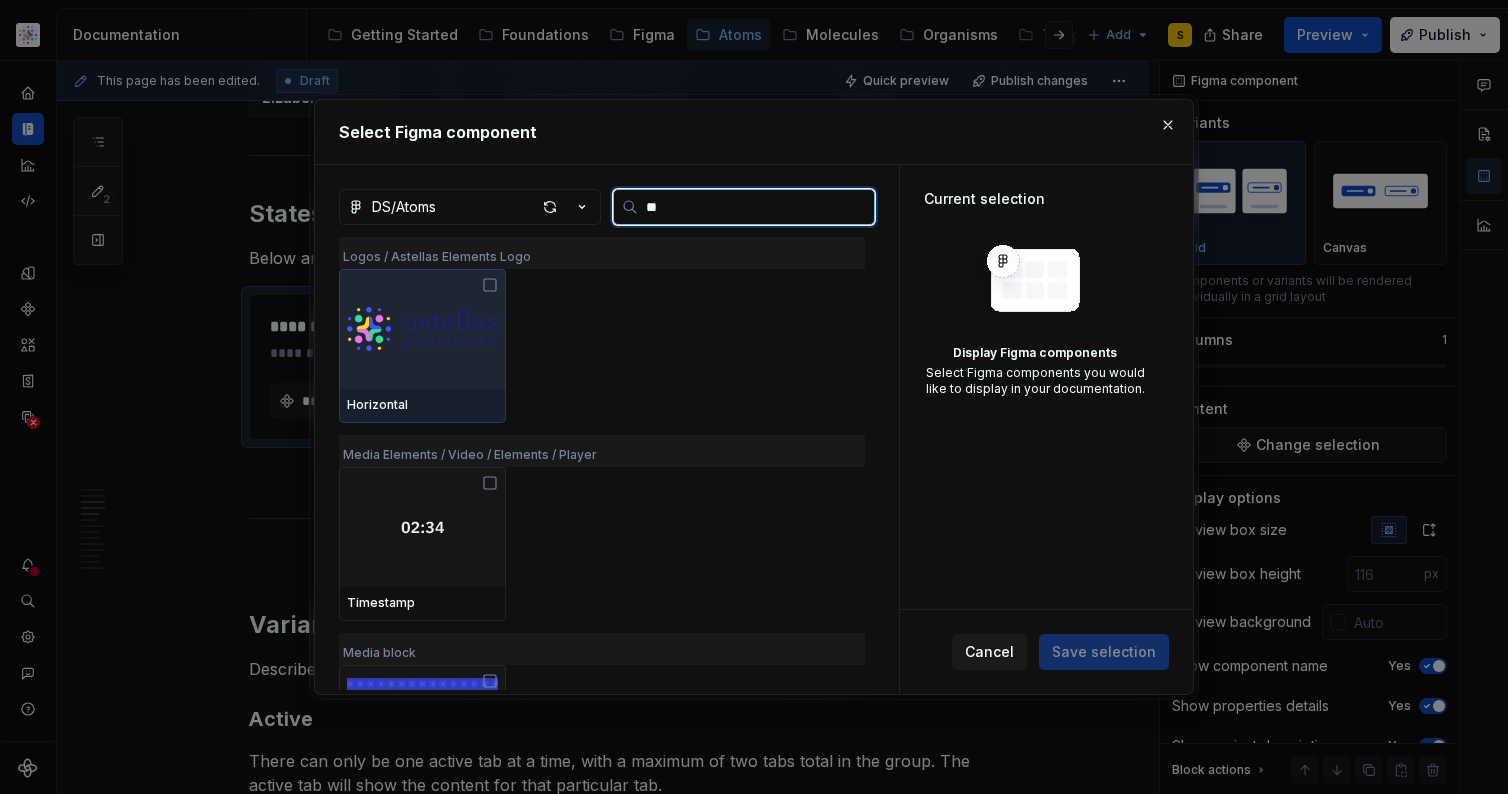 type on "*" 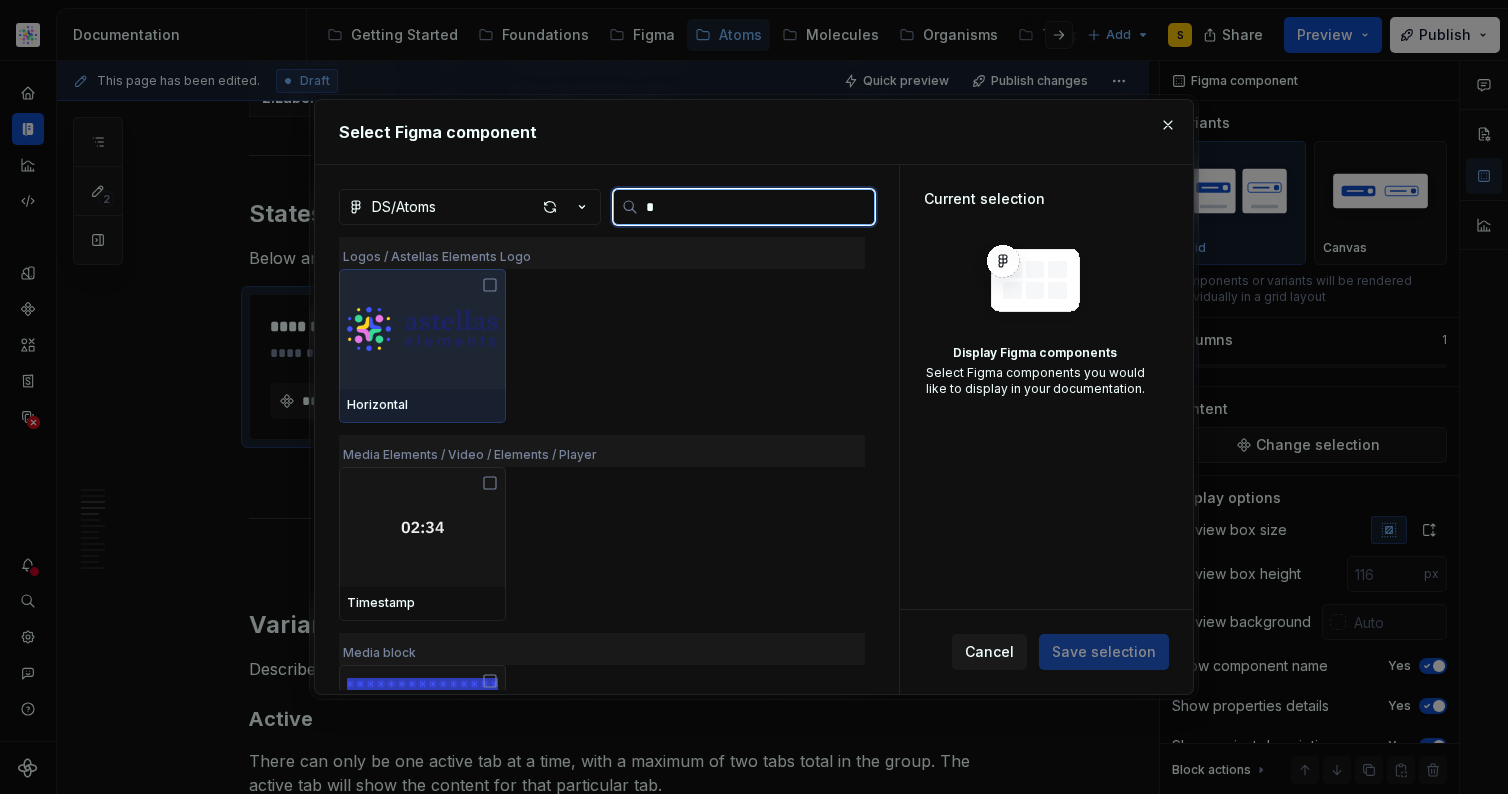 type 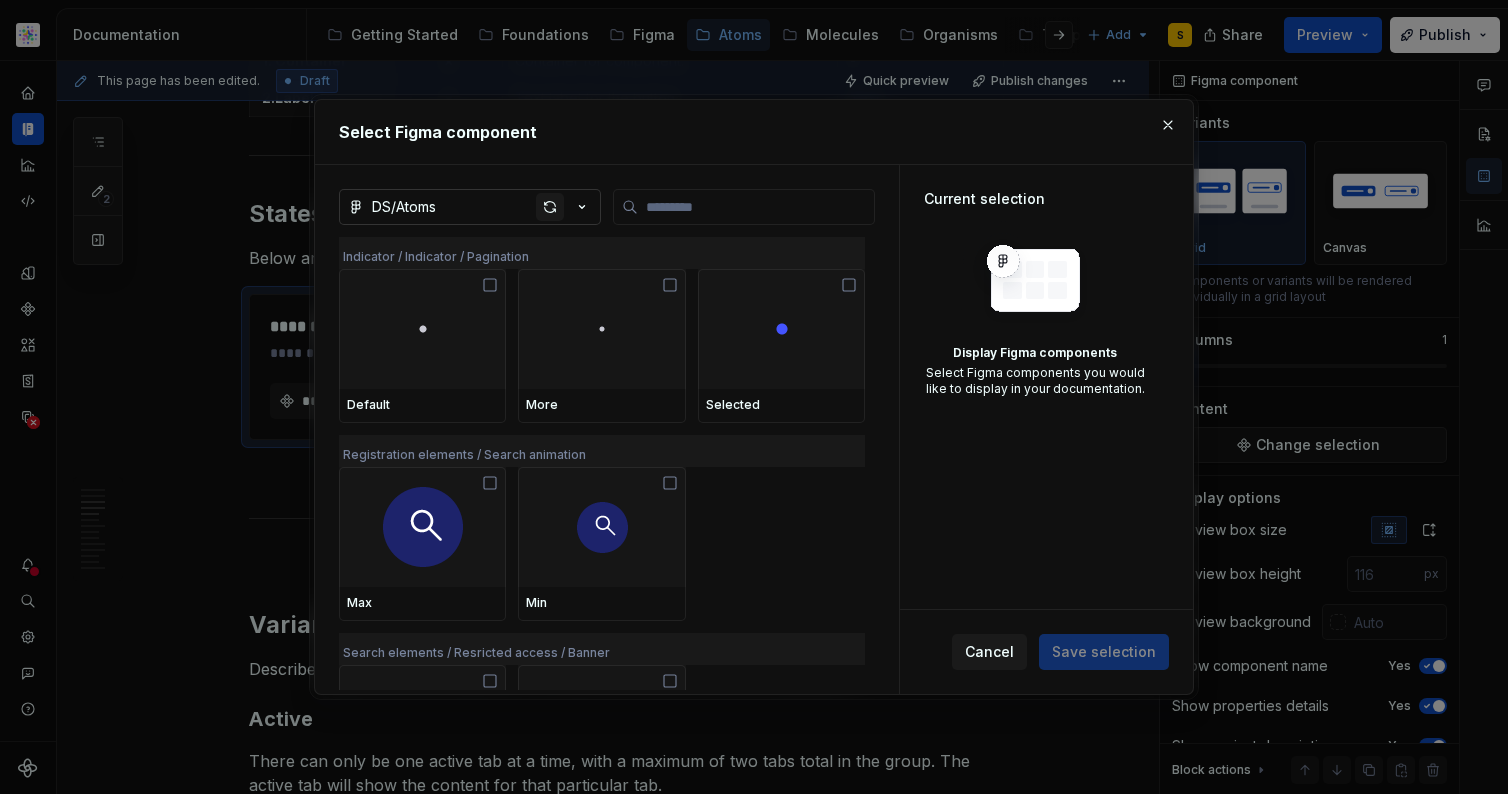 click at bounding box center (550, 207) 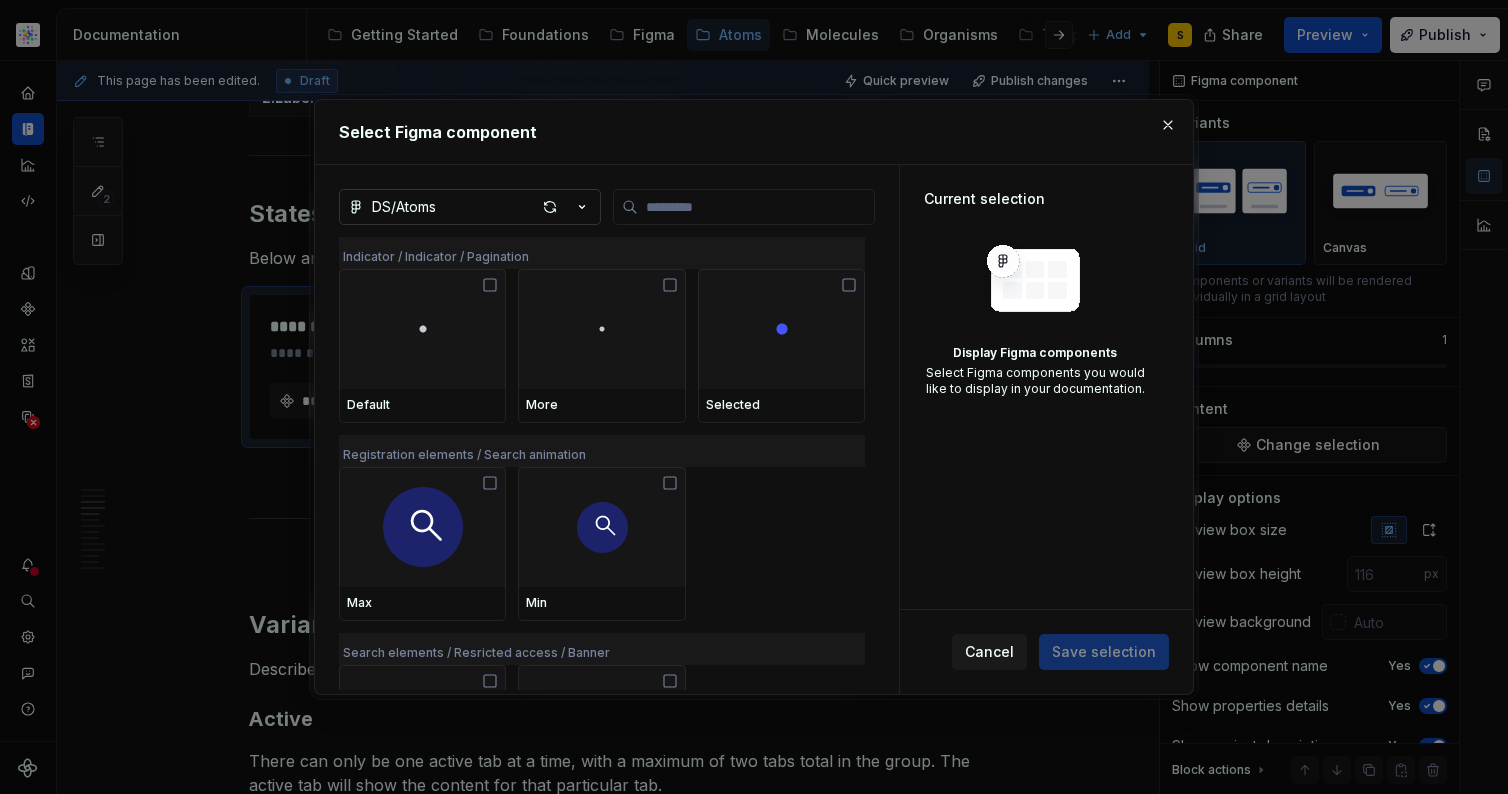 type on "*" 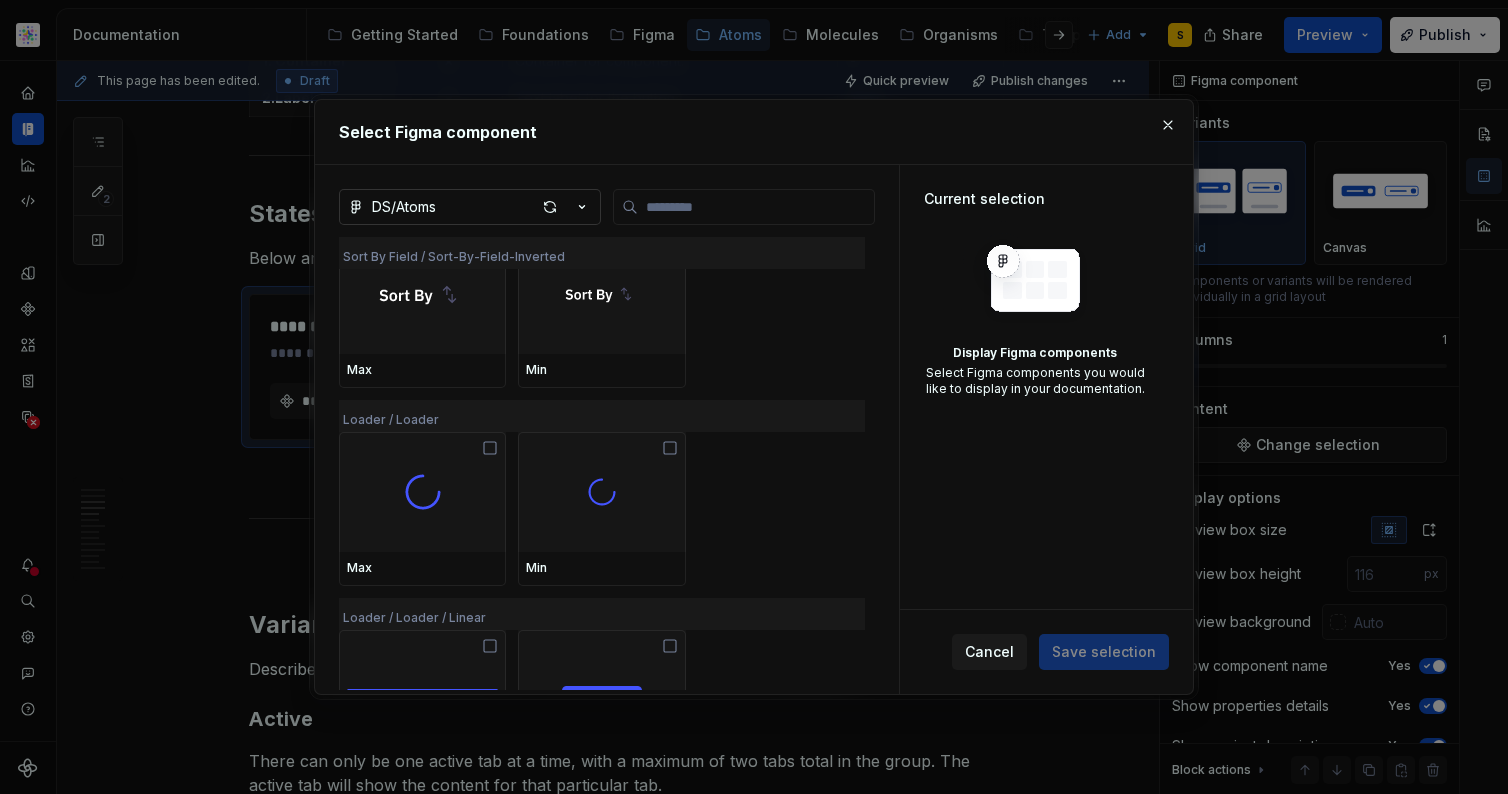 scroll, scrollTop: 1792, scrollLeft: 0, axis: vertical 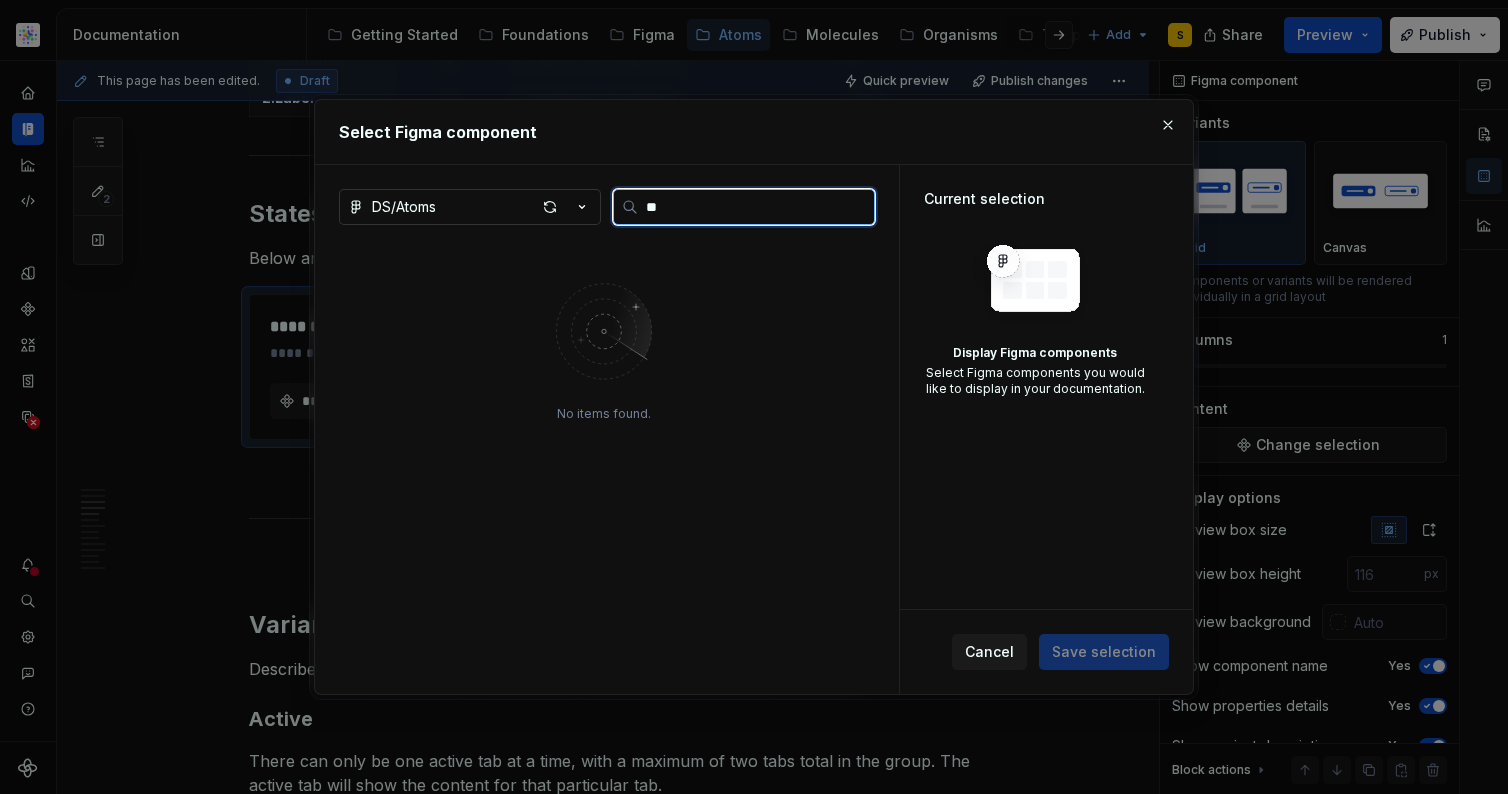 type on "*" 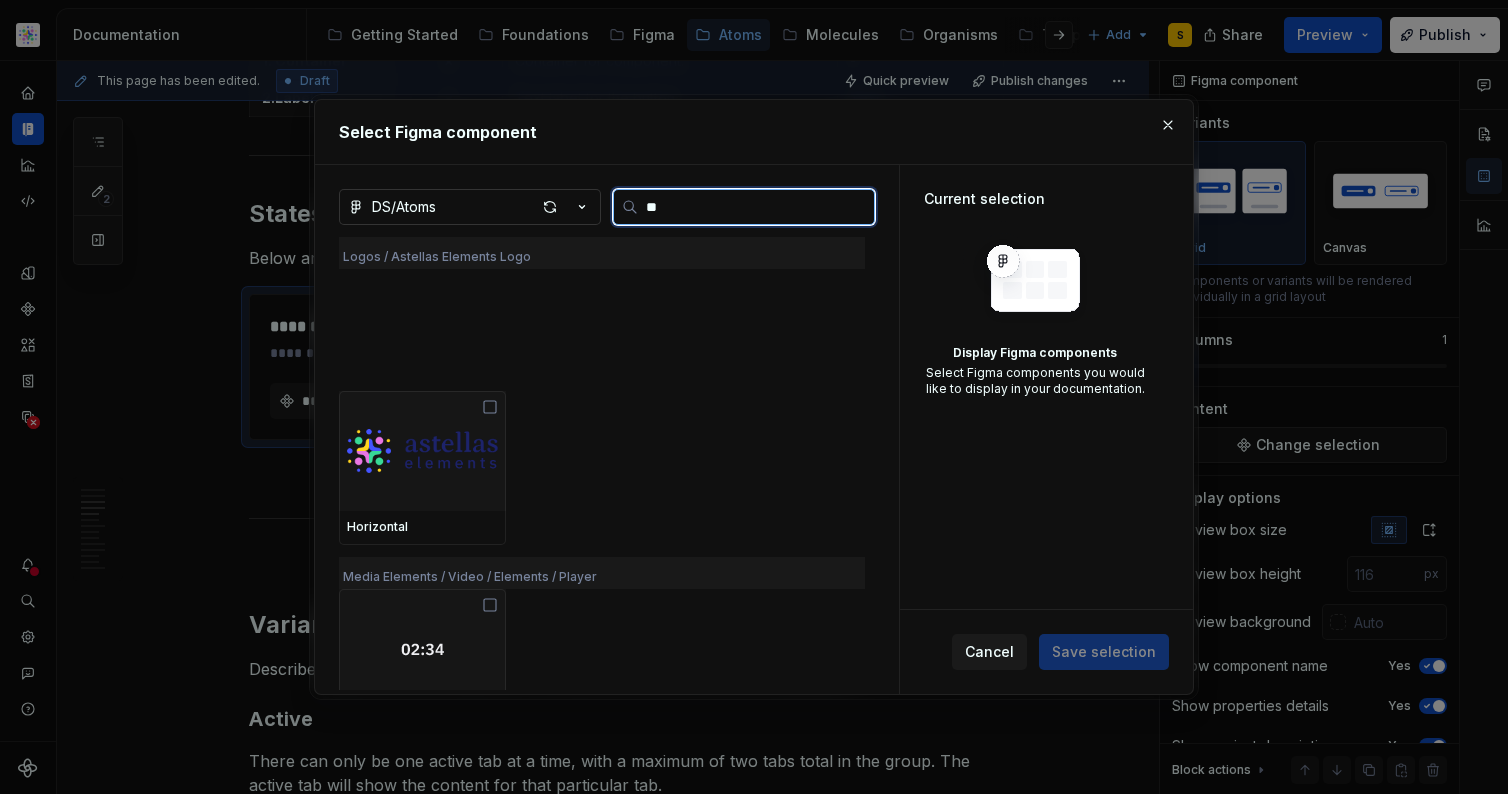 type on "*" 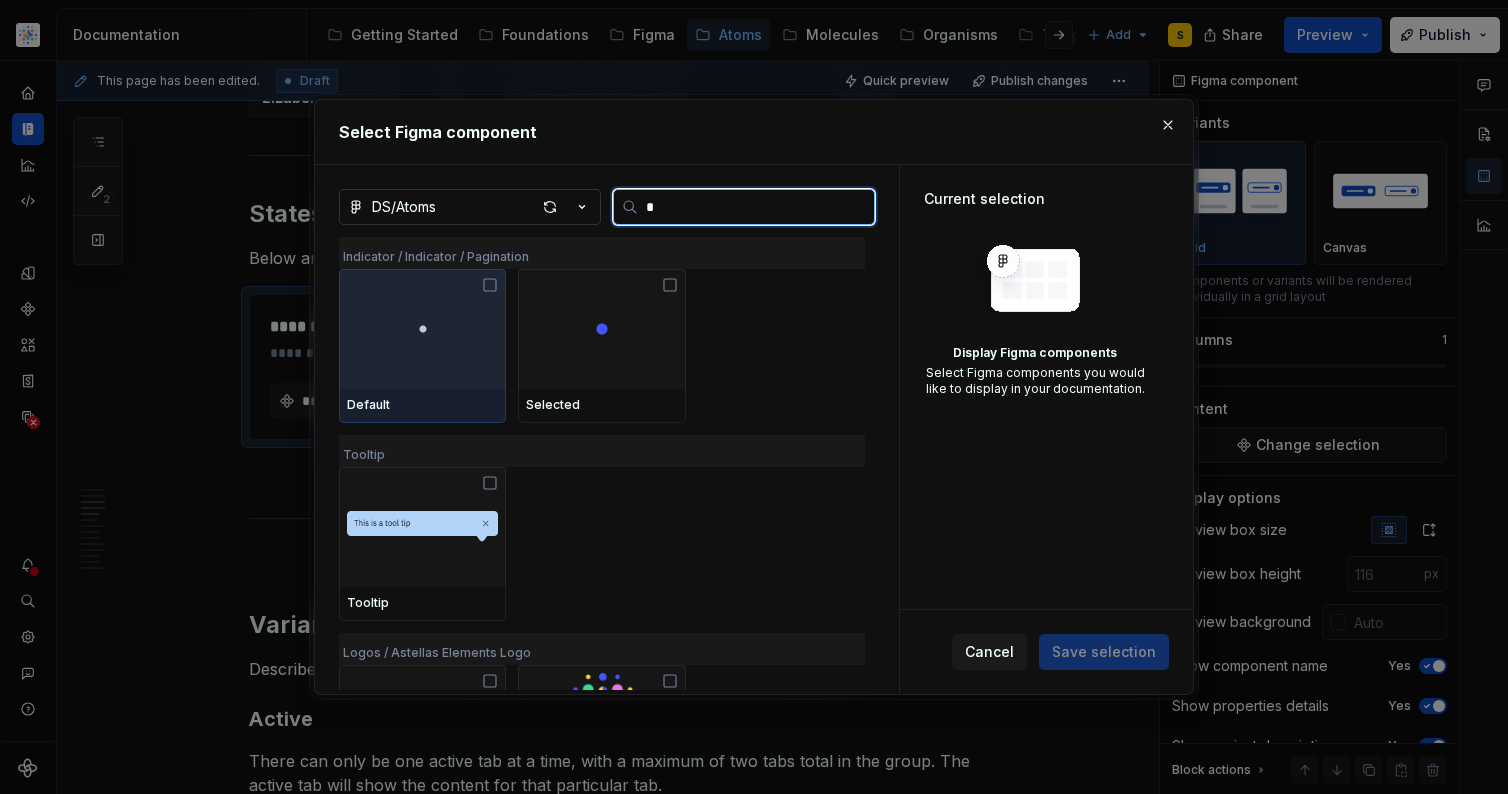 type 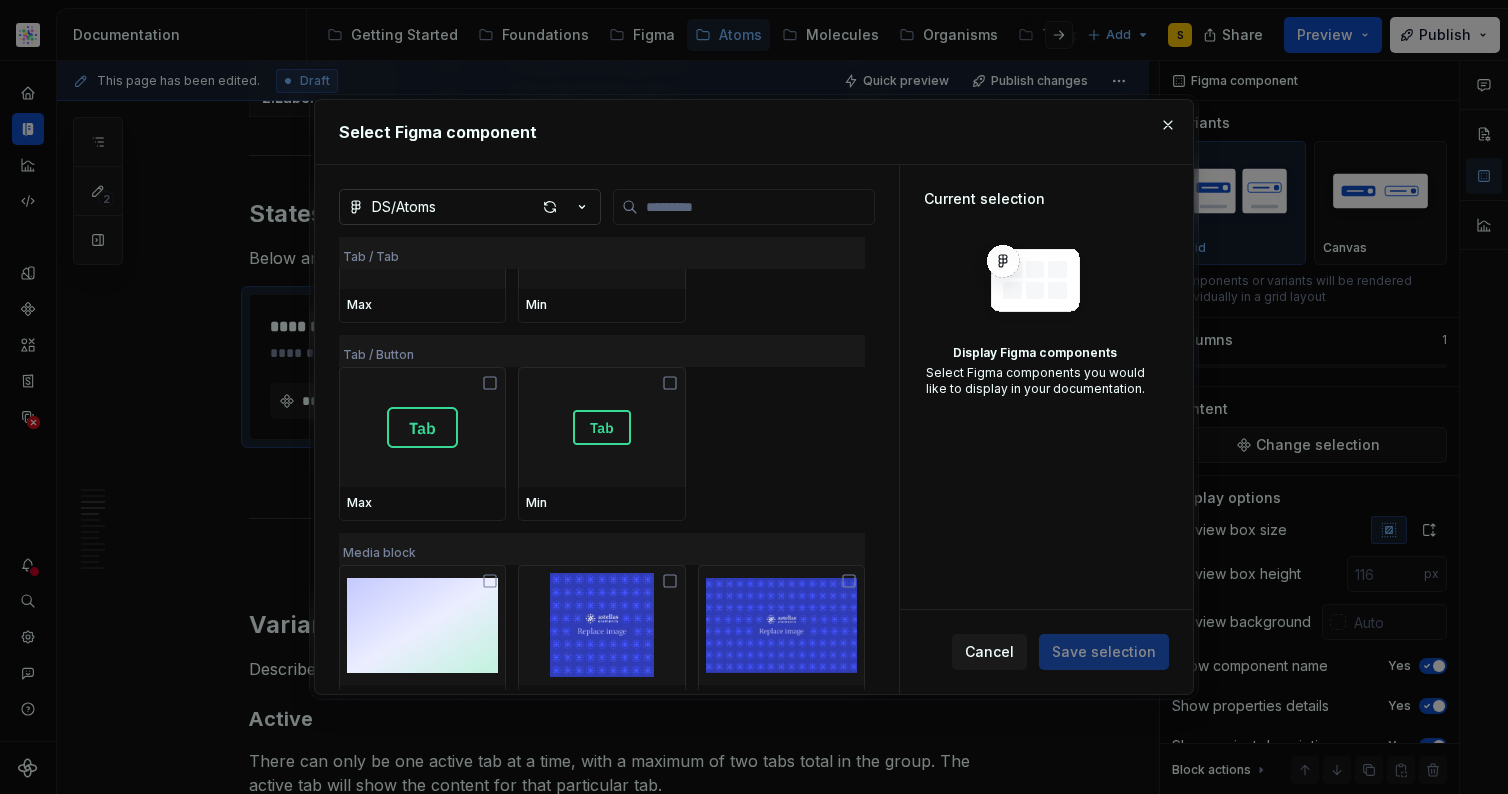 scroll, scrollTop: 12696, scrollLeft: 0, axis: vertical 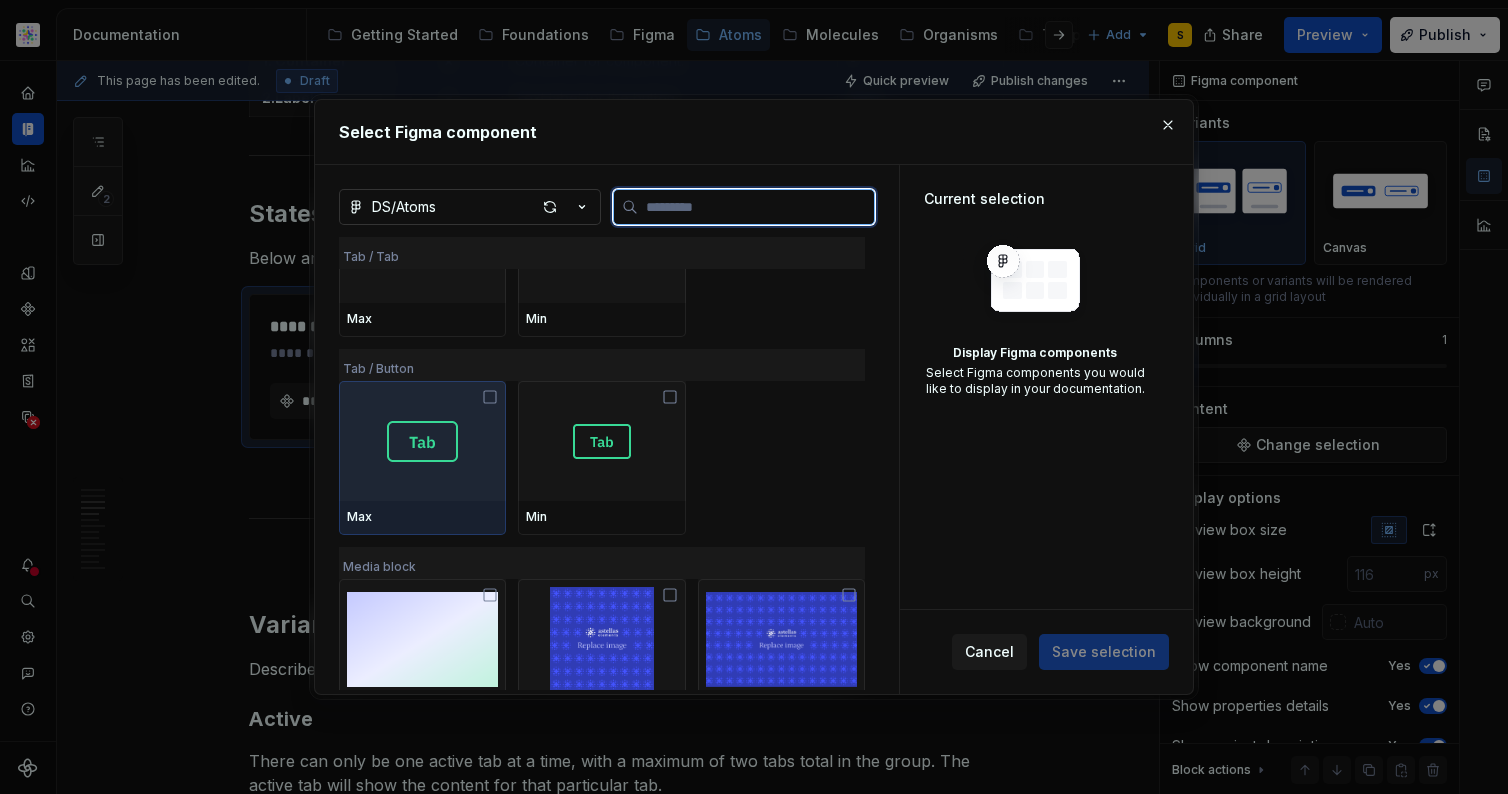 click 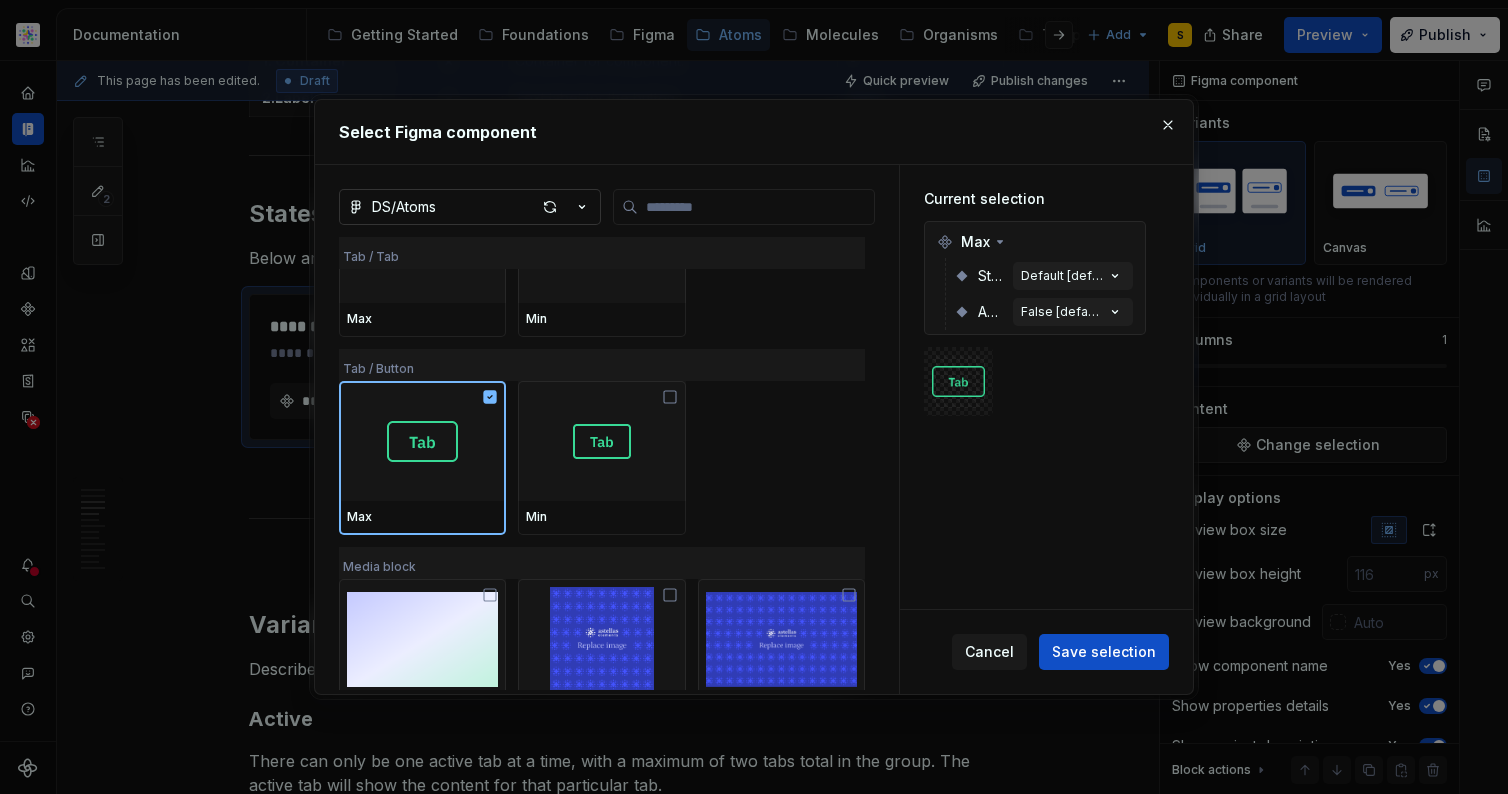 click on "Save selection" at bounding box center (1104, 652) 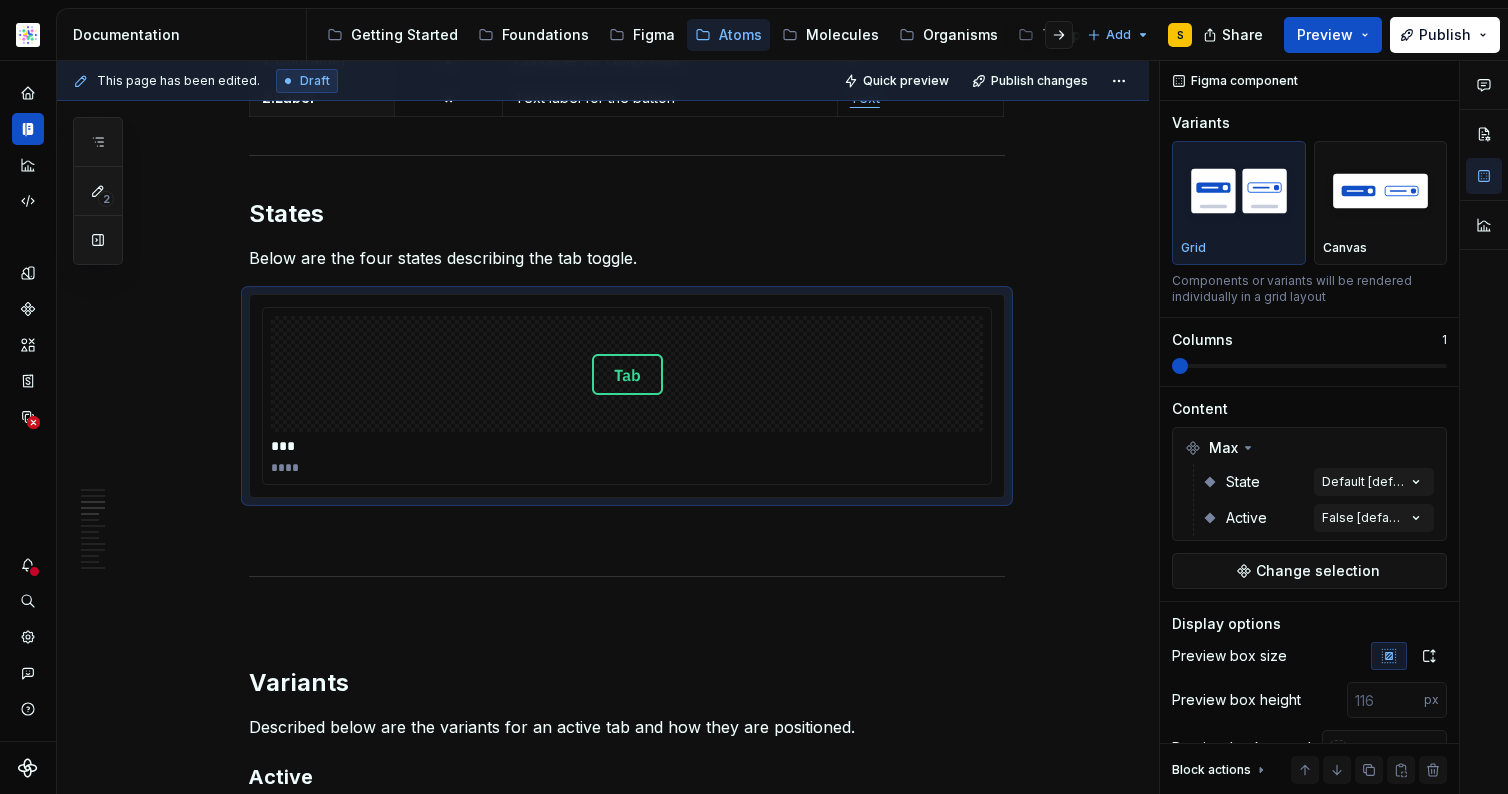 click on "Comments Open comments No comments yet Select ‘Comment’ from the block context menu to add one. Figma component Variants Grid Canvas Components or variants will be rendered individually in a grid layout Columns 1 Content Max State Default [default] Active False [default] Change selection Display options Preview box size Preview box height px Preview background Show component name Yes Show properties details Yes Show variant description Yes Block actions Move up Move down Duplicate Copy (⌘C) Cut (⌘X) Delete" at bounding box center [1334, 428] 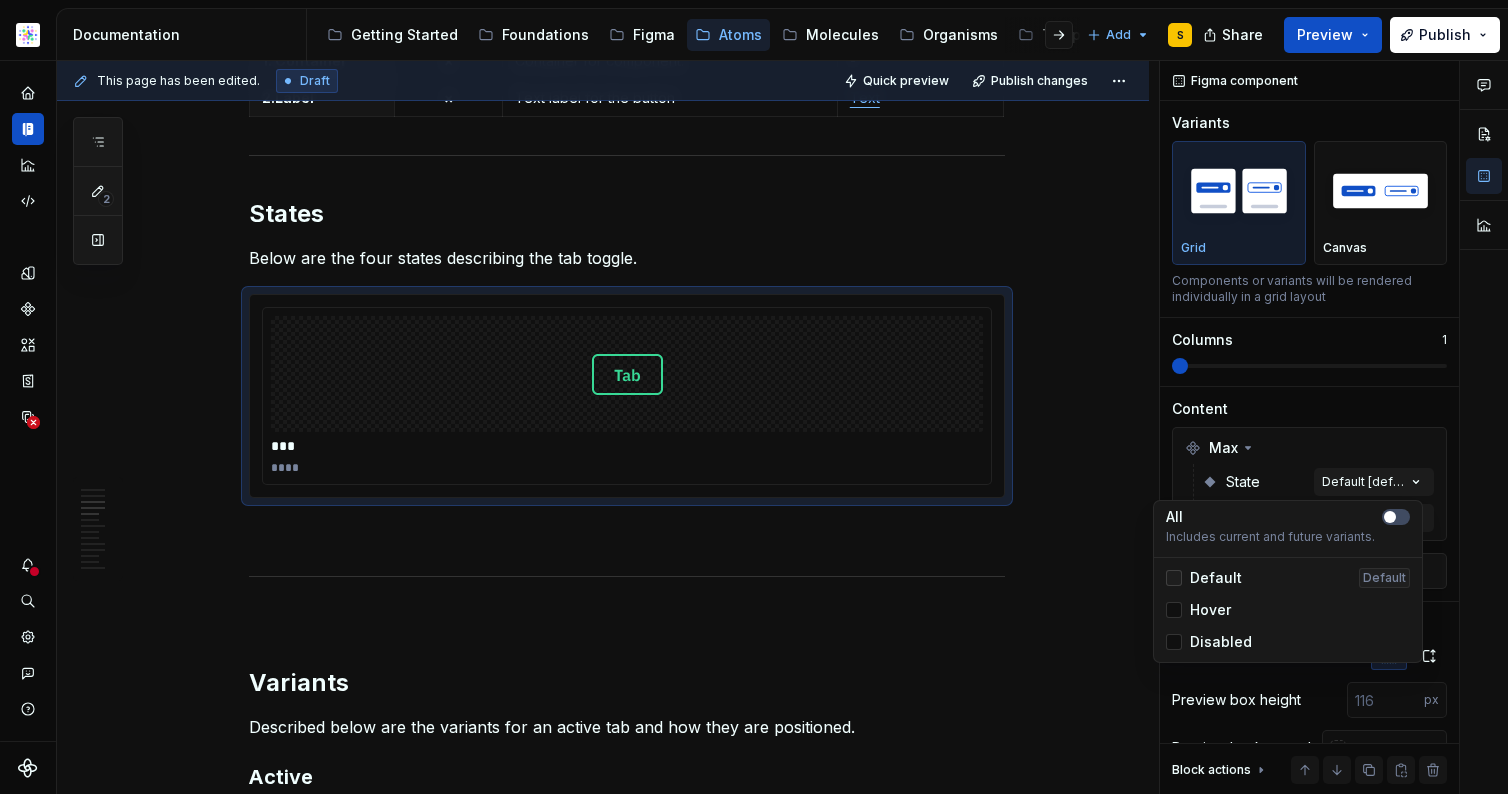 click at bounding box center (1174, 578) 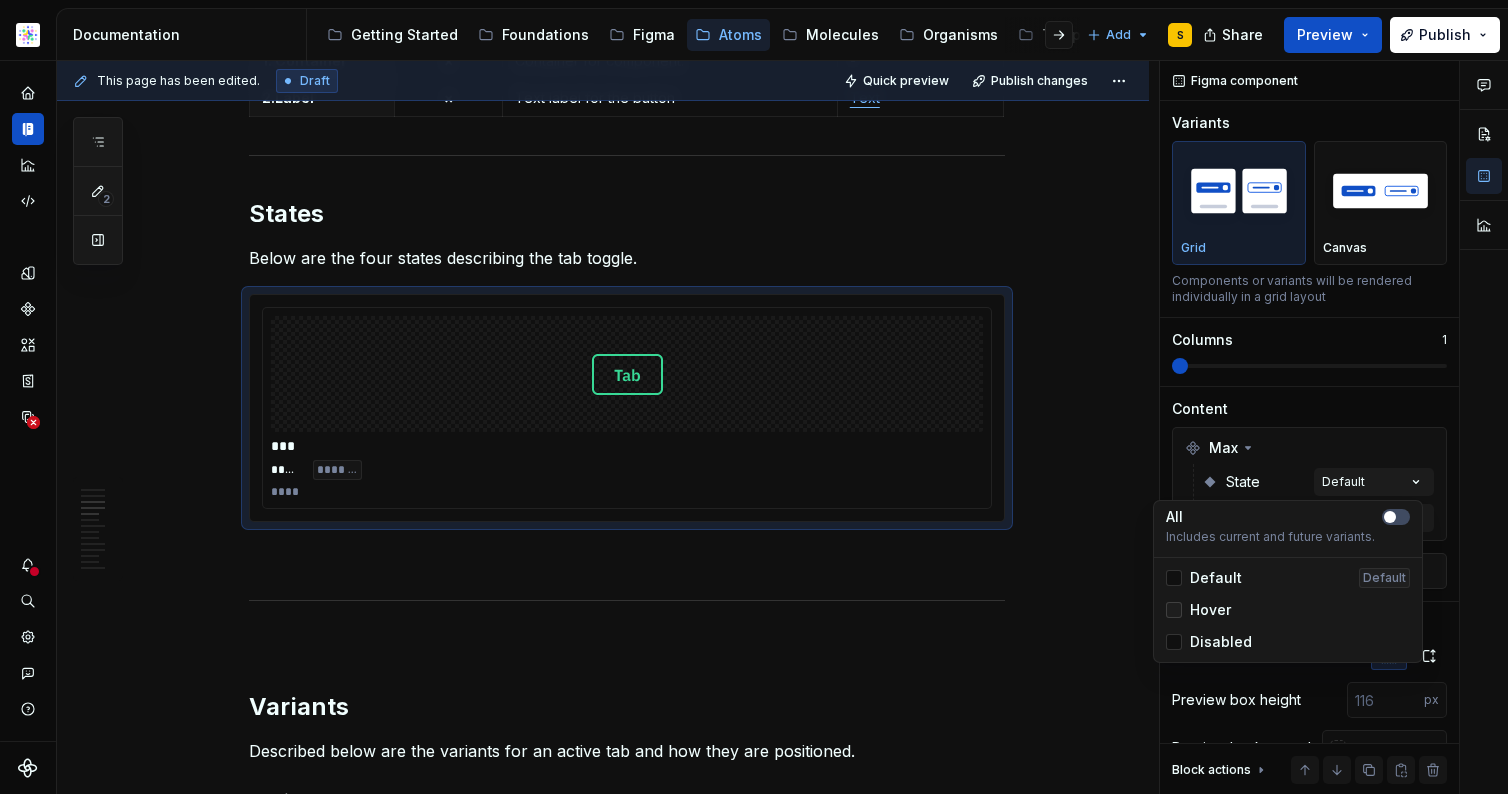 click at bounding box center (1174, 610) 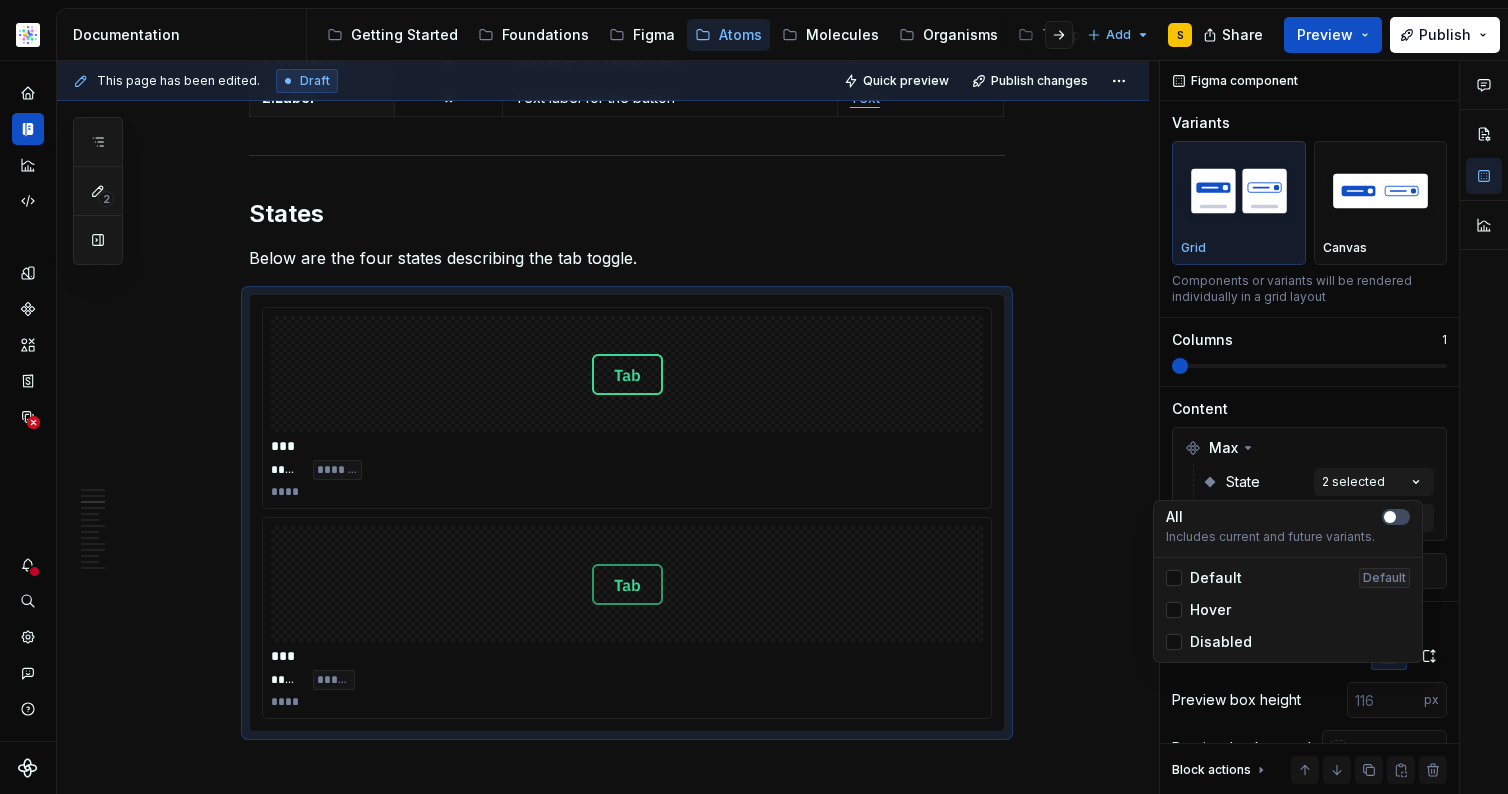click on "Disabled" at bounding box center [1288, 642] 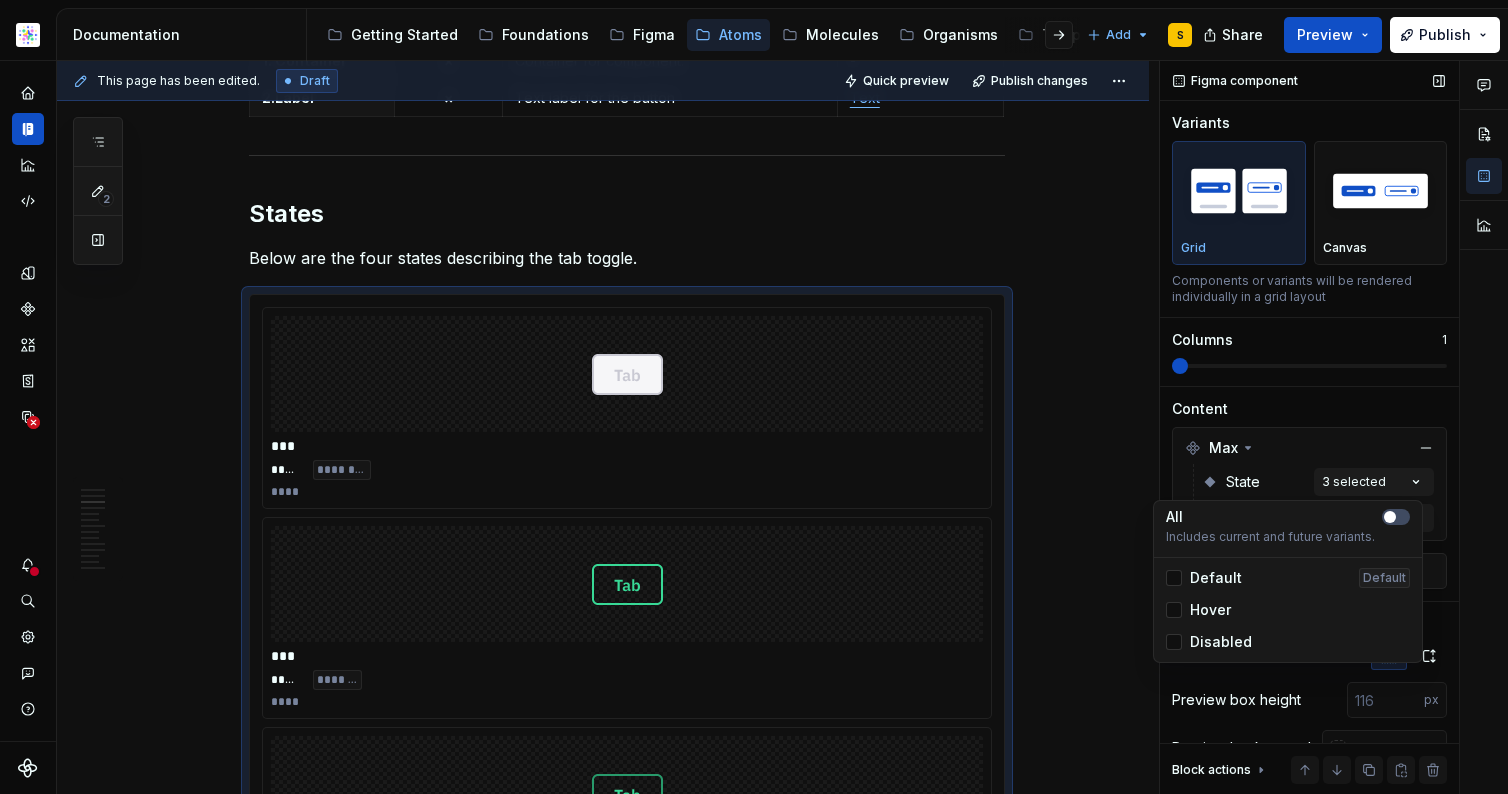 click on "Comments Open comments No comments yet Select ‘Comment’ from the block context menu to add one. Figma component Variants Grid Canvas Components or variants will be rendered individually in a grid layout Columns 1 Content Max State 3 selected Active False [default] Change selection Display options Preview box size Preview box height px Preview background Show component name Yes Show properties details Yes Show variant description Yes Block actions Move up Move down Duplicate Copy (⌘C) Cut (⌘X) Delete" at bounding box center (1334, 428) 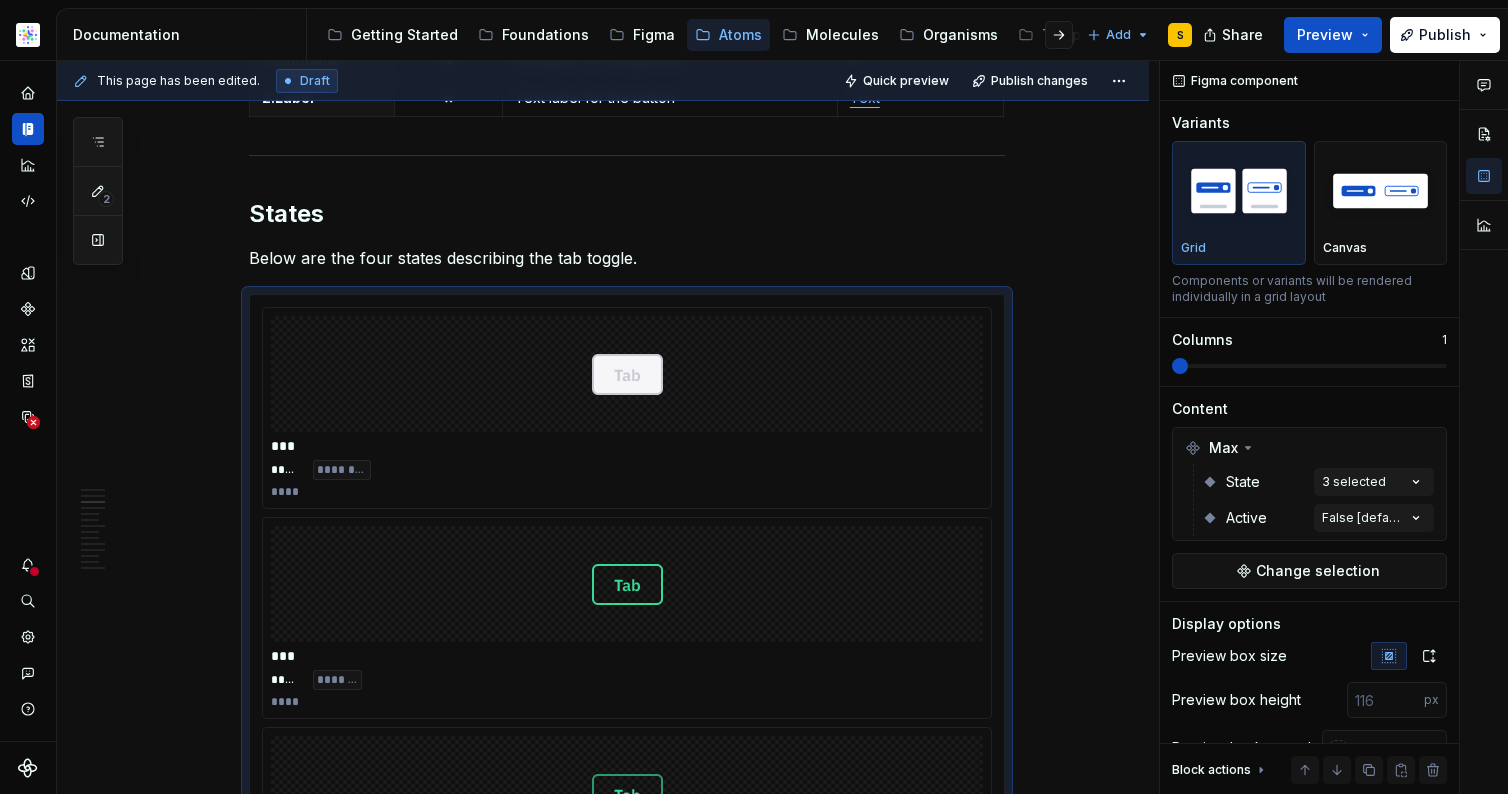 click on "Comments Open comments No comments yet Select ‘Comment’ from the block context menu to add one. Figma component Variants Grid Canvas Components or variants will be rendered individually in a grid layout Columns 1 Content Max State 3 selected Active False [default] Change selection Display options Preview box size Preview box height px Preview background Show component name Yes Show properties details Yes Show variant description Yes Block actions Move up Move down Duplicate Copy (⌘C) Cut (⌘X) Delete" at bounding box center (1334, 428) 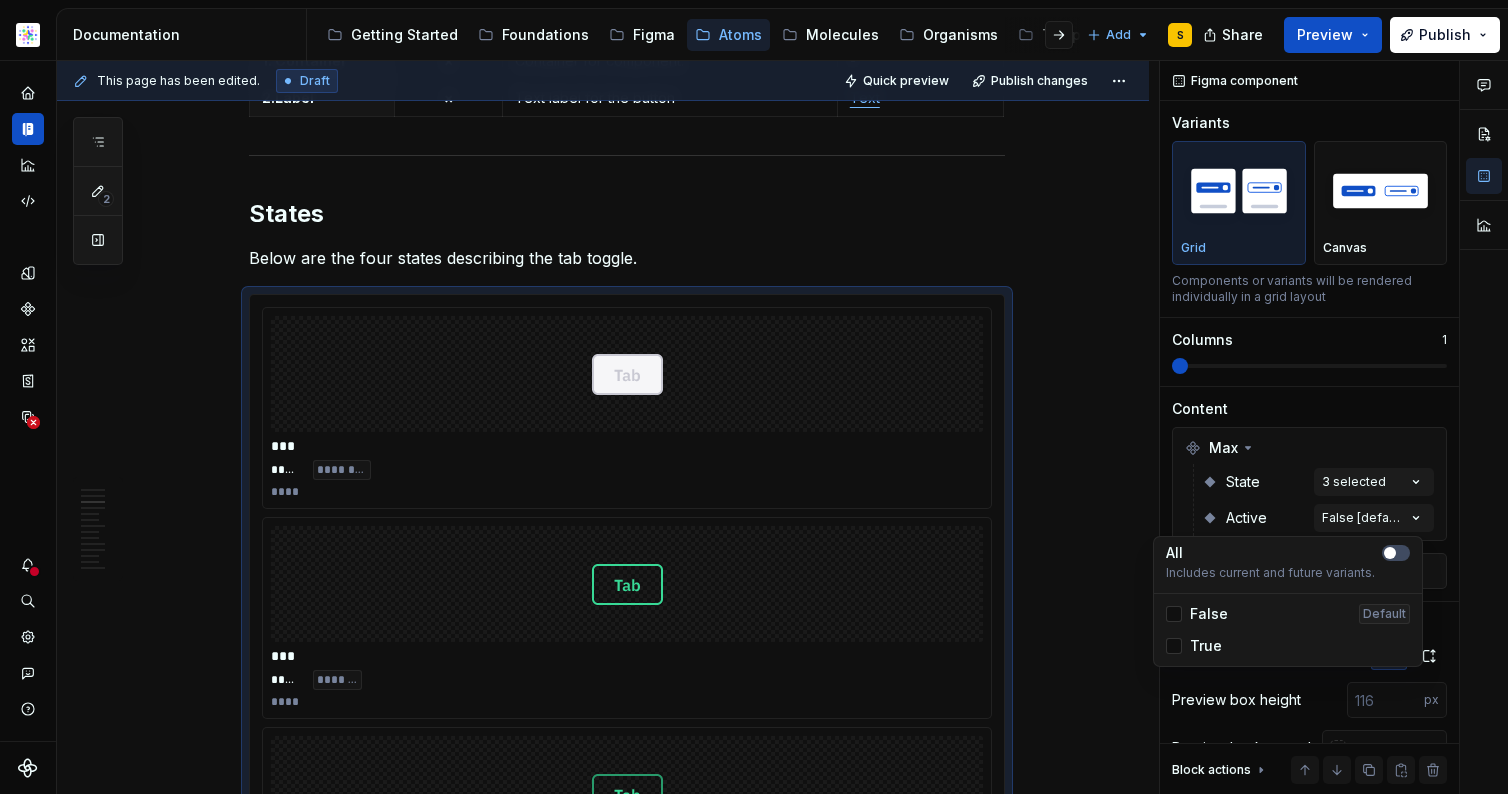 drag, startPoint x: 1172, startPoint y: 611, endPoint x: 1180, endPoint y: 632, distance: 22.472204 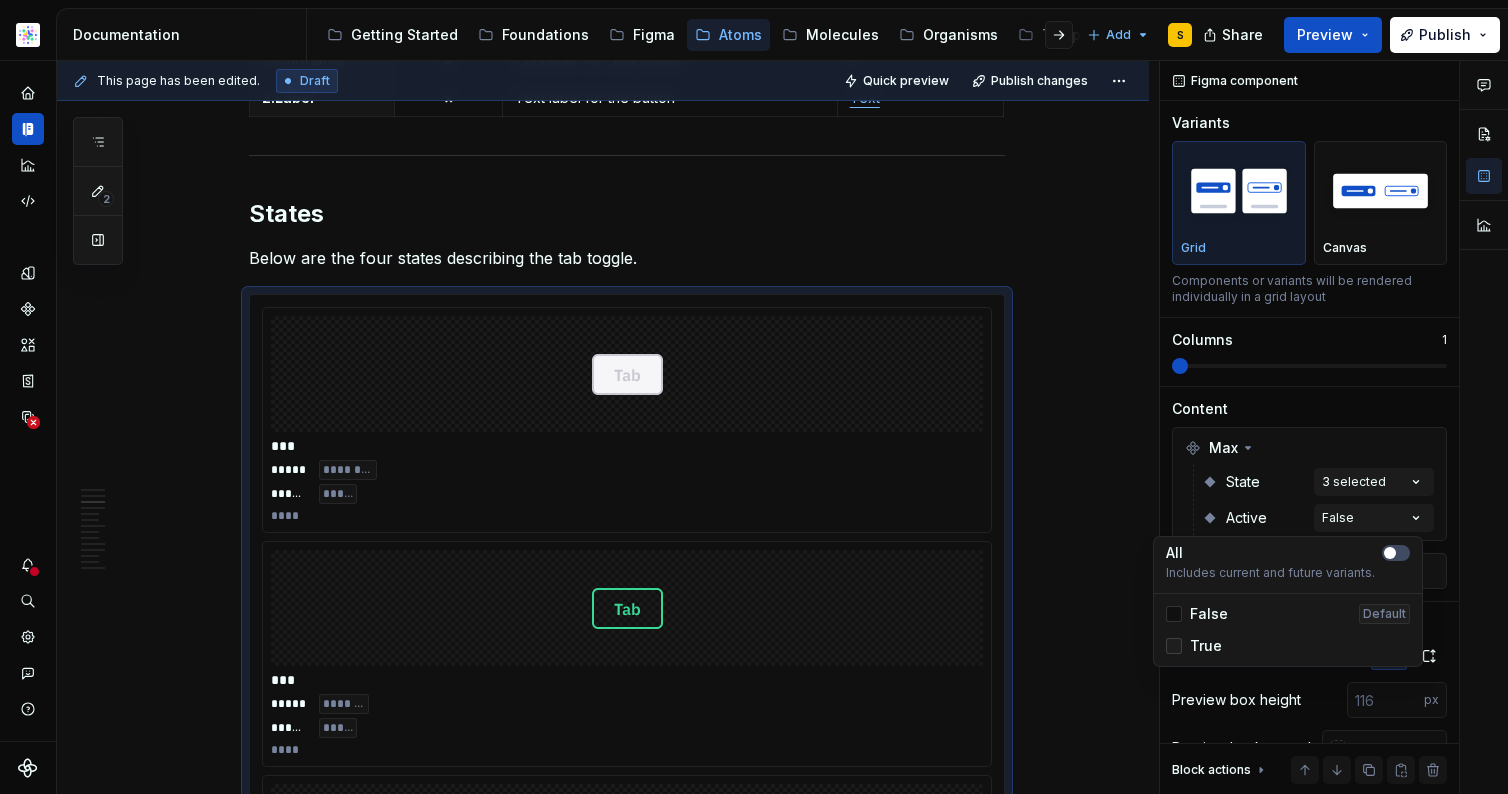 click at bounding box center [1174, 646] 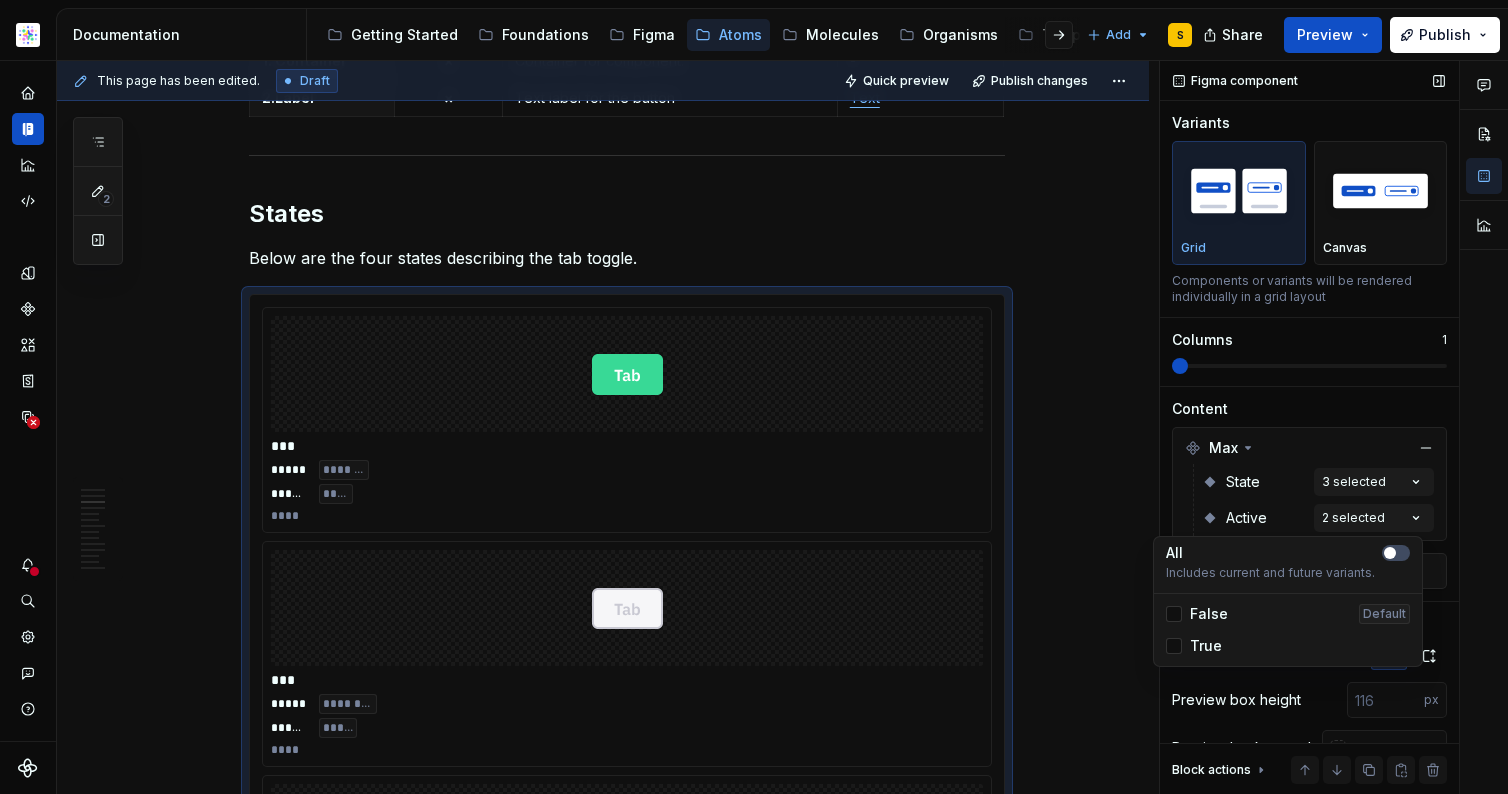 click on "Comments Open comments No comments yet Select ‘Comment’ from the block context menu to add one. Figma component Variants Grid Canvas Components or variants will be rendered individually in a grid layout Columns 1 Content Max State 3 selected Active 2 selected Change selection Display options Preview box size Preview box height px Preview background Show component name Yes Show properties details Yes Show variant description Yes Block actions Move up Move down Duplicate Copy (⌘C) Cut (⌘X) Delete" at bounding box center [1334, 428] 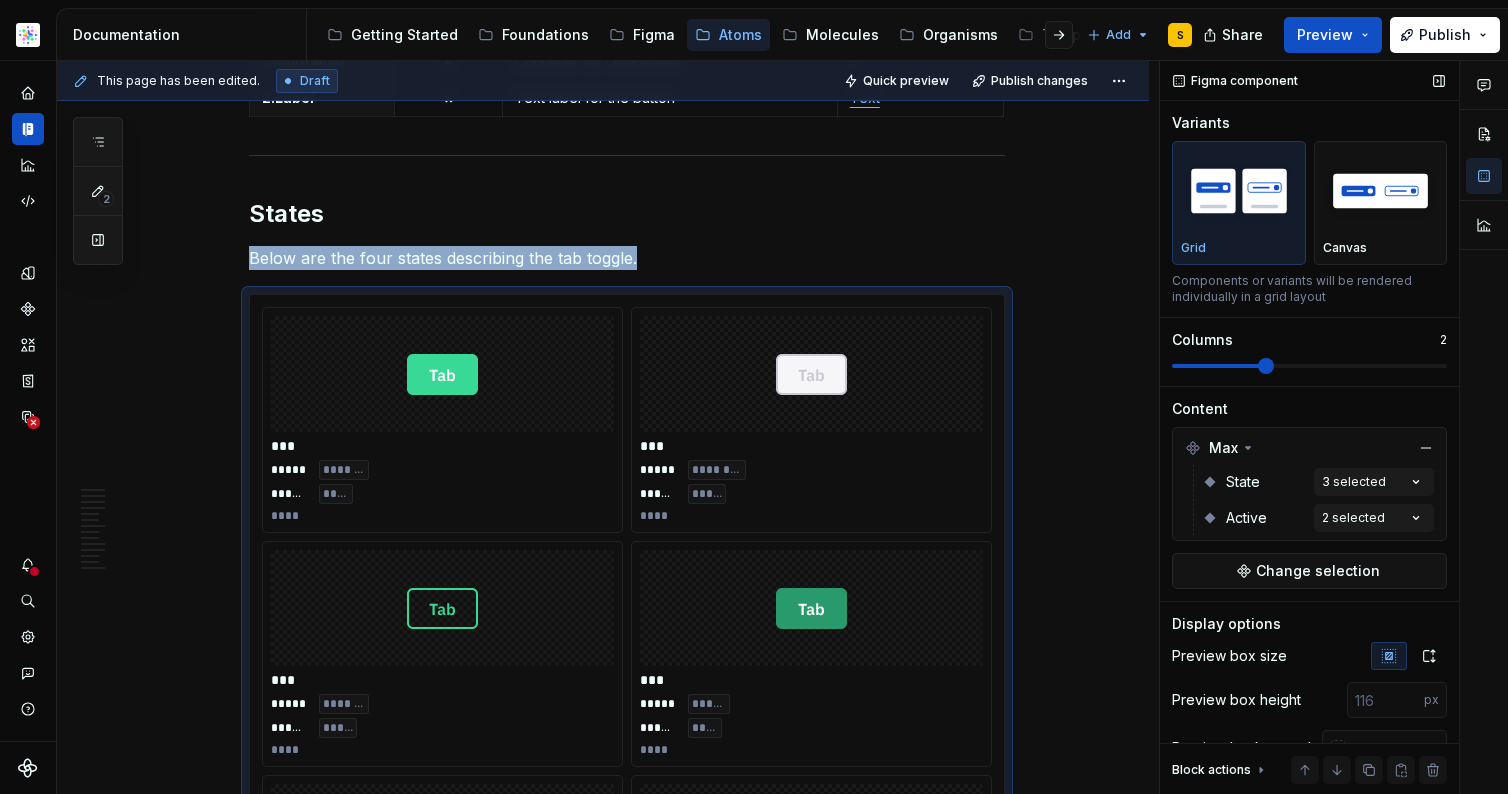 scroll, scrollTop: 1794, scrollLeft: 0, axis: vertical 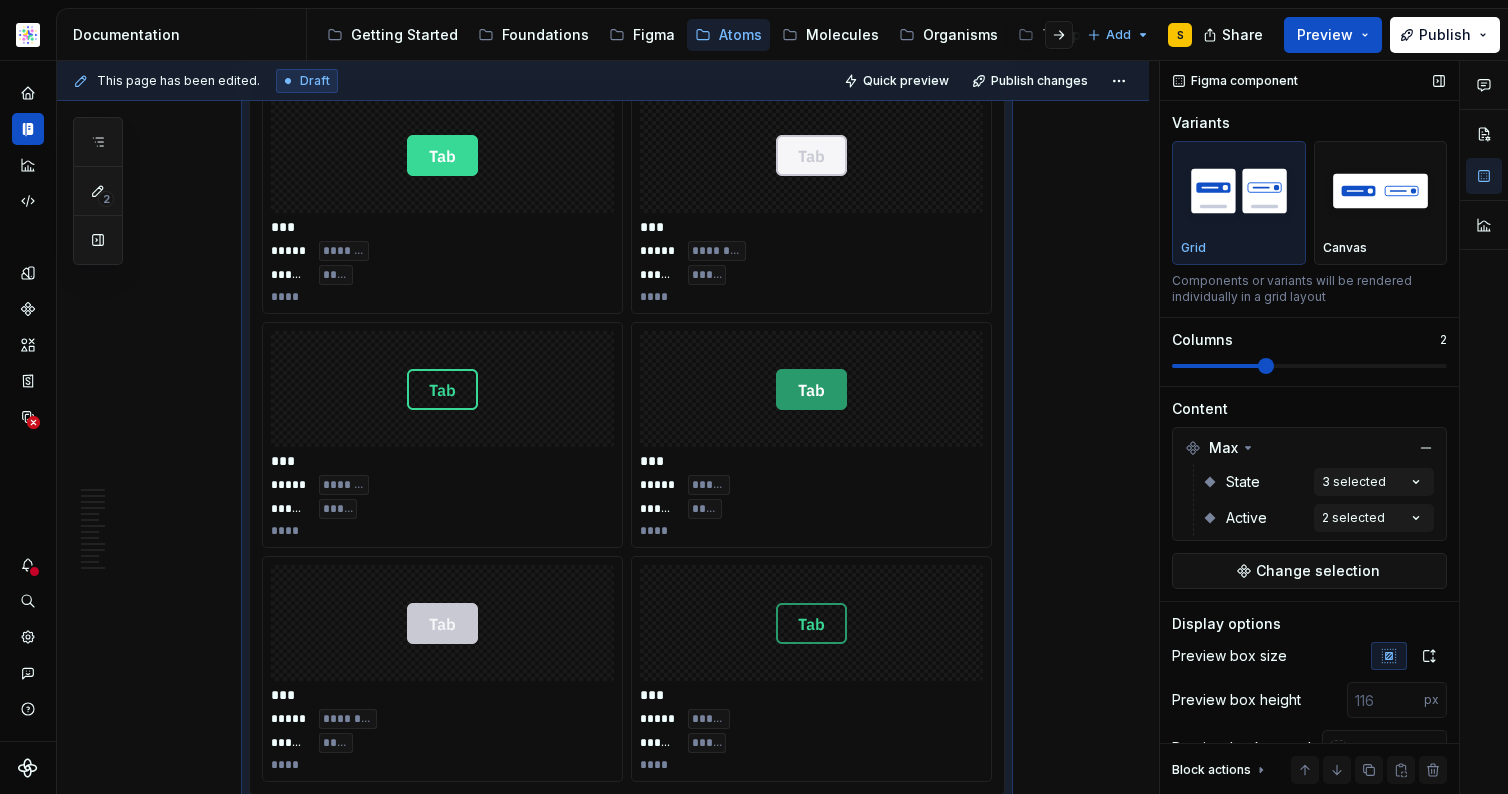 click at bounding box center (1266, 366) 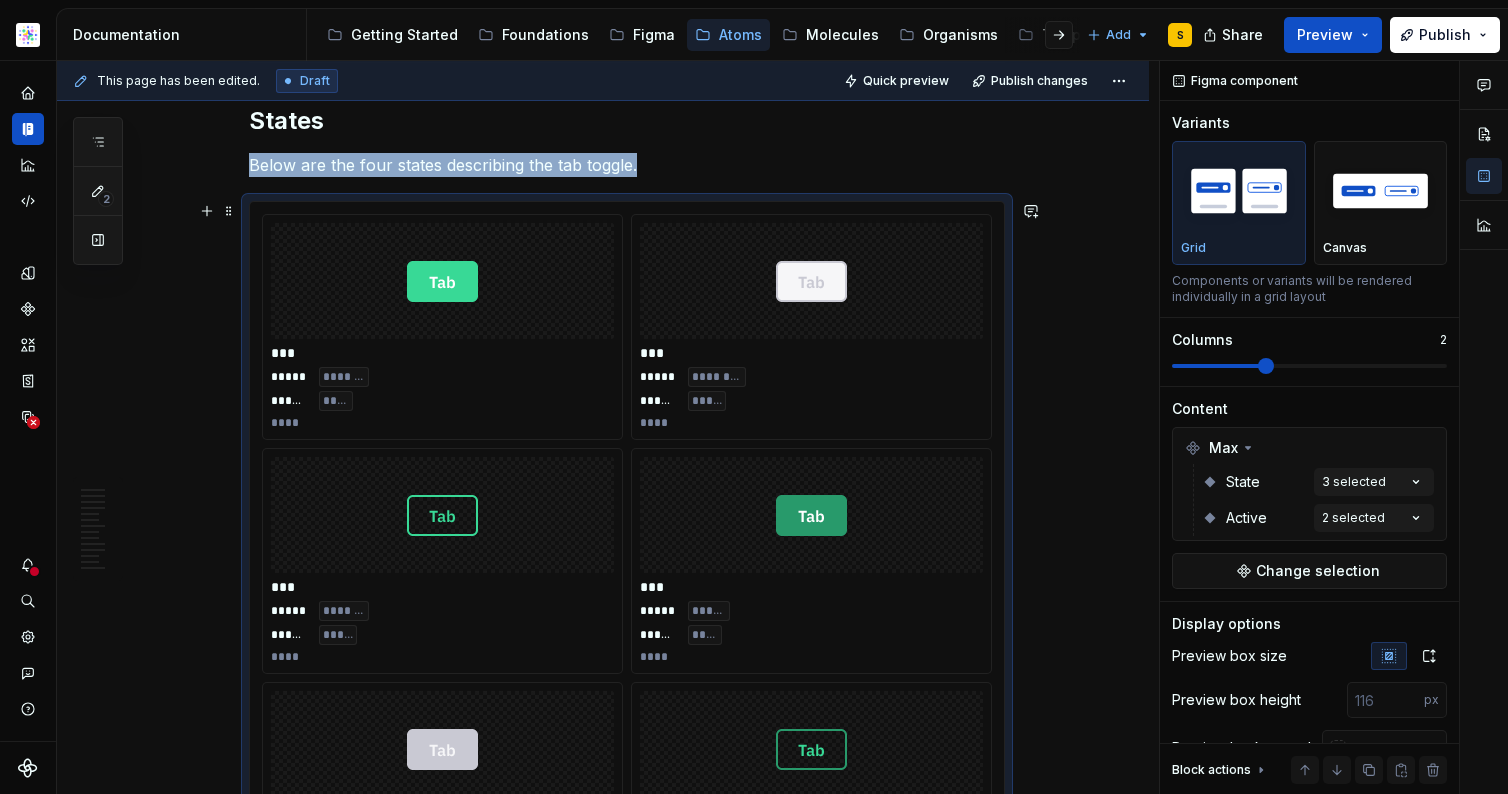 scroll, scrollTop: 1666, scrollLeft: 0, axis: vertical 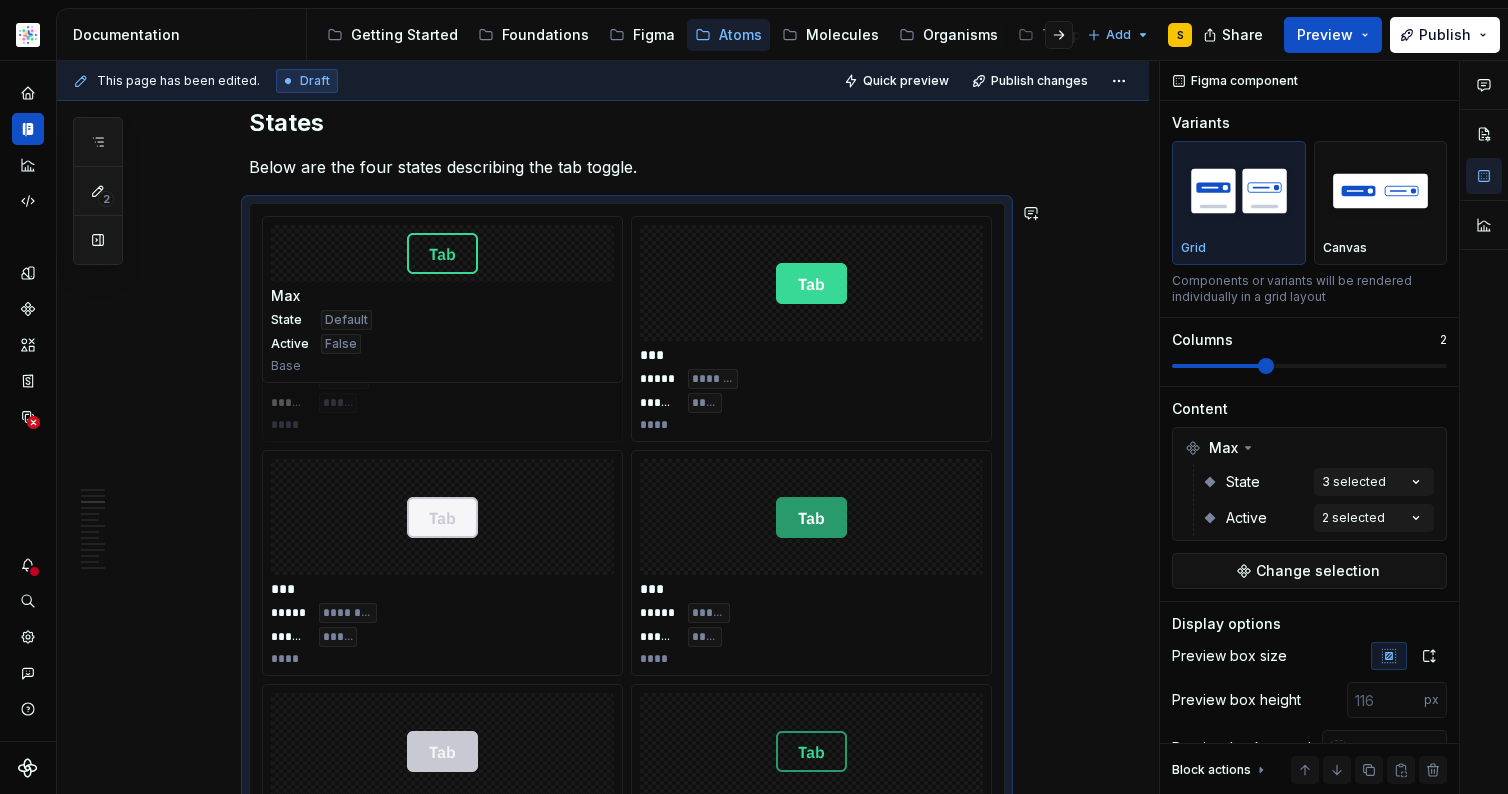 drag, startPoint x: 413, startPoint y: 547, endPoint x: 478, endPoint y: 320, distance: 236.12285 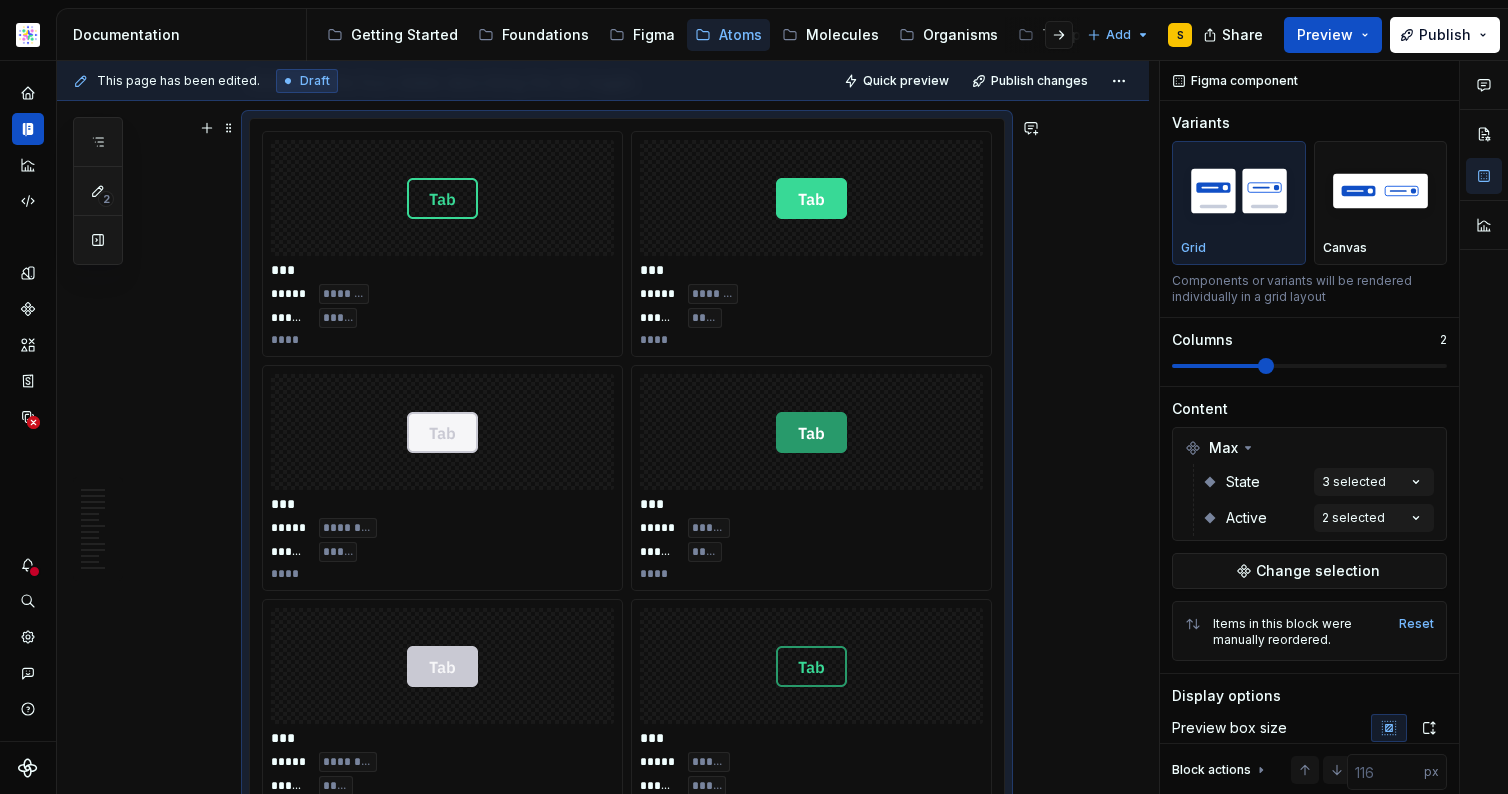 scroll, scrollTop: 1762, scrollLeft: 0, axis: vertical 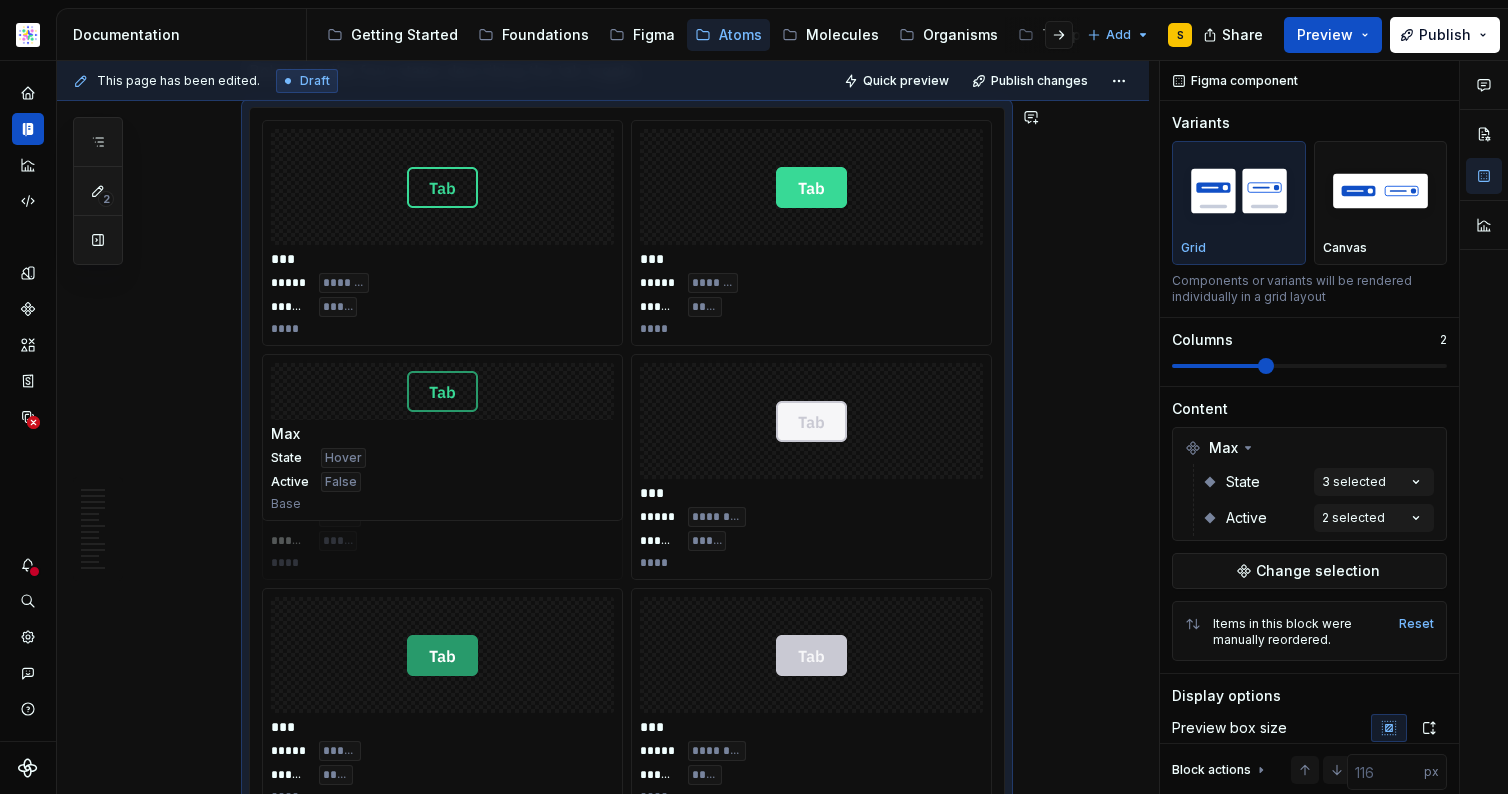 drag, startPoint x: 795, startPoint y: 666, endPoint x: 515, endPoint y: 460, distance: 347.61472 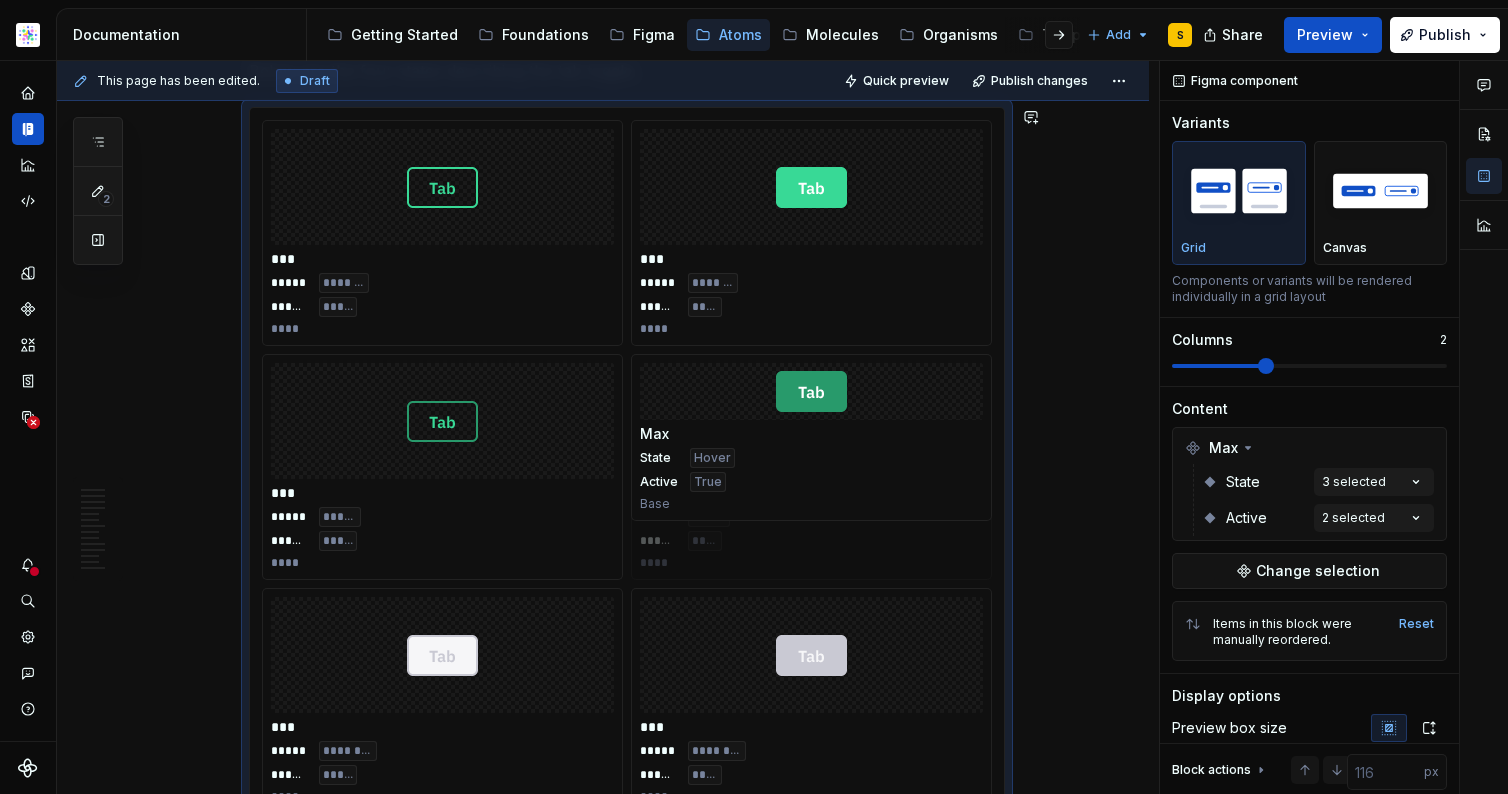 drag, startPoint x: 501, startPoint y: 656, endPoint x: 818, endPoint y: 451, distance: 377.51025 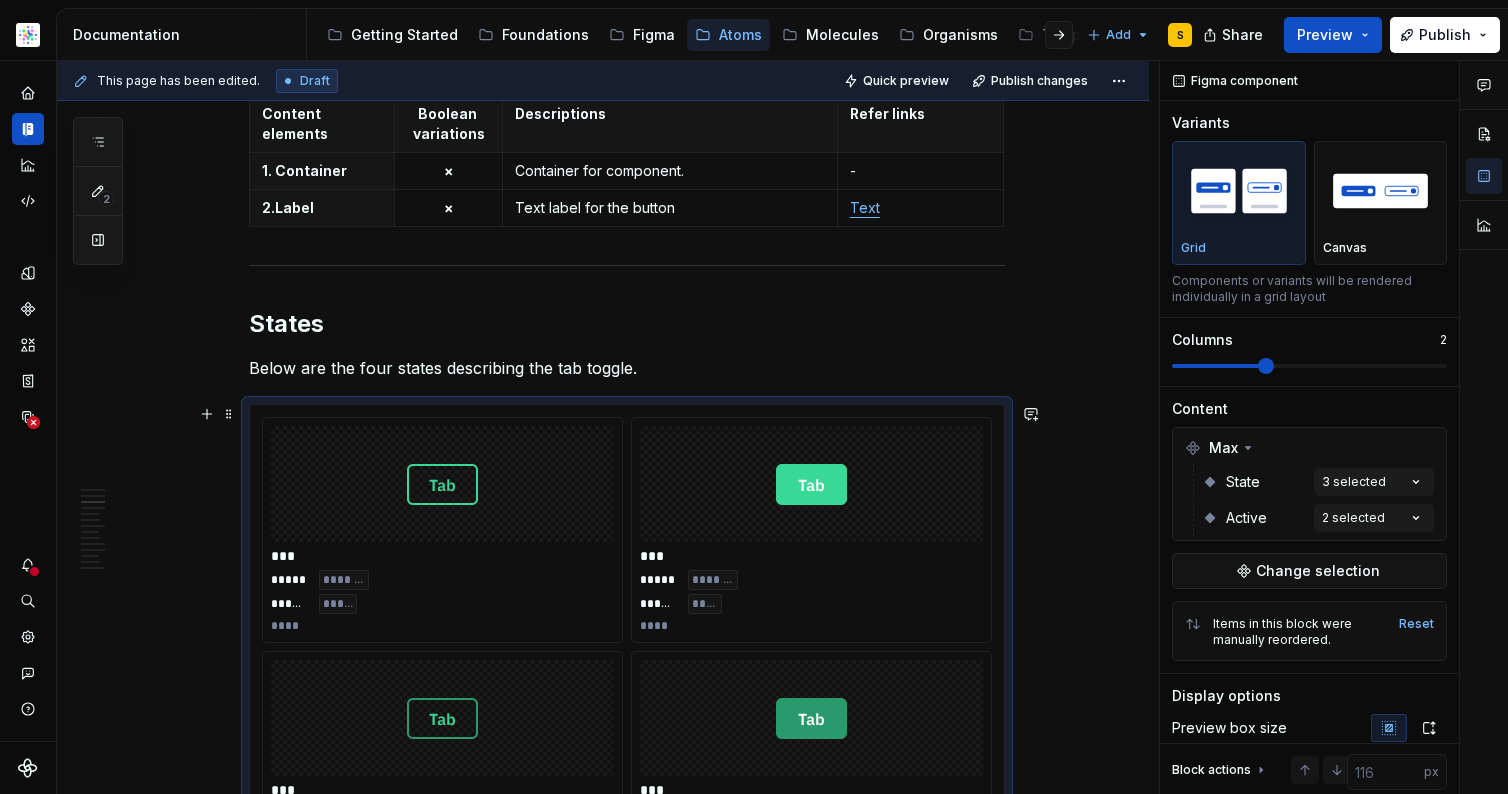 scroll, scrollTop: 1462, scrollLeft: 0, axis: vertical 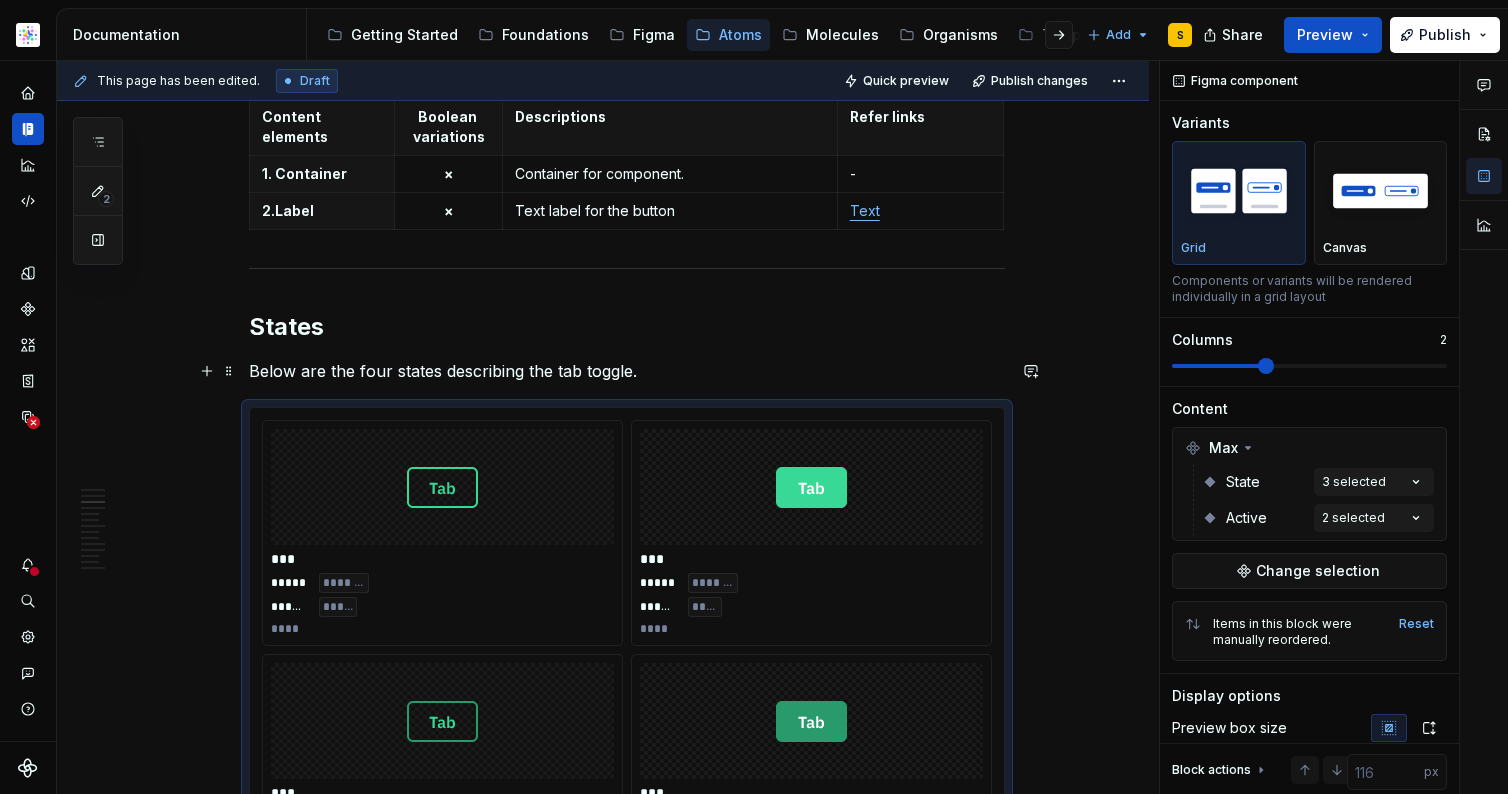 click on "Below are the four states describing the tab toggle." at bounding box center (627, 371) 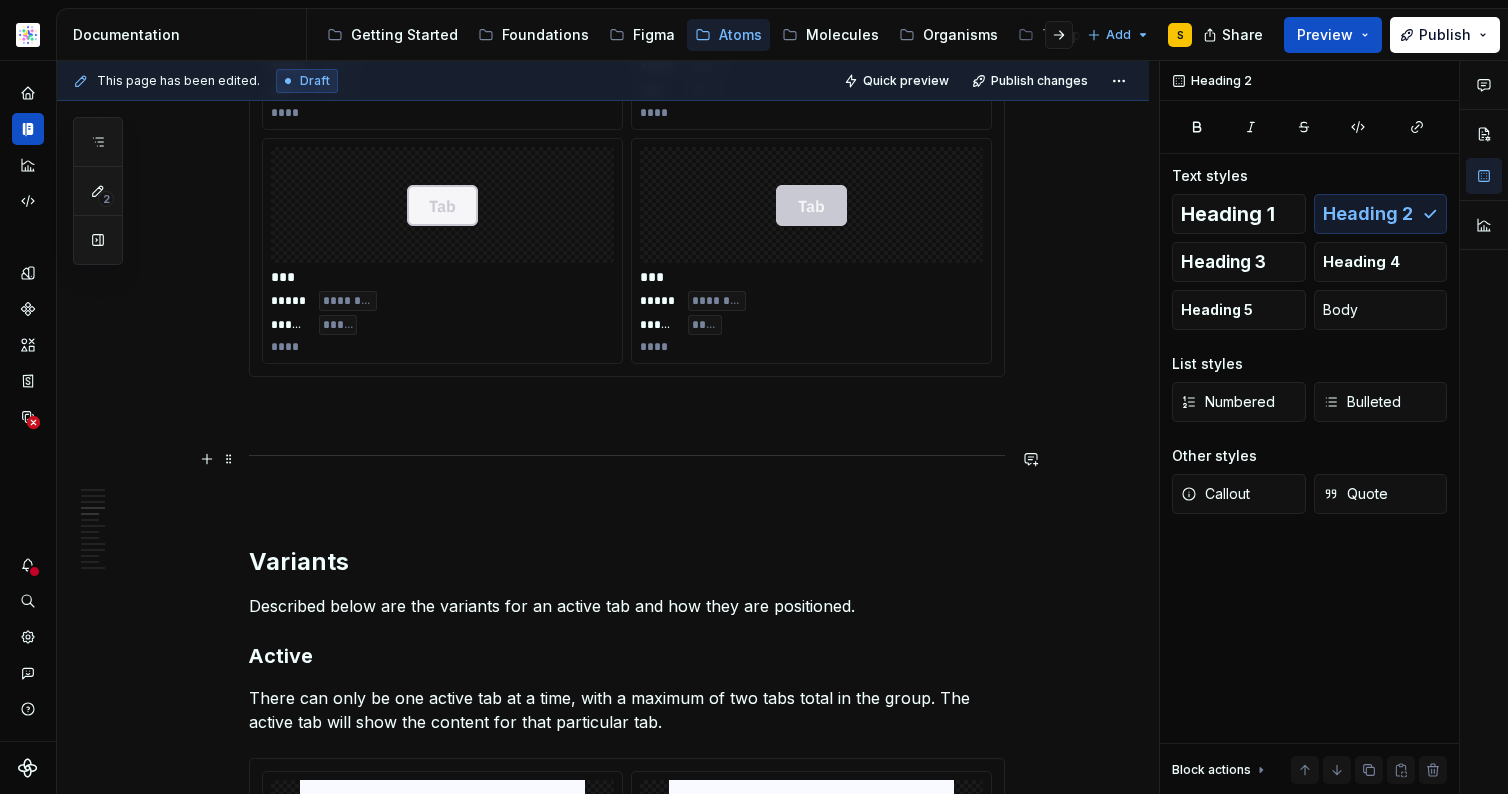 scroll, scrollTop: 2230, scrollLeft: 0, axis: vertical 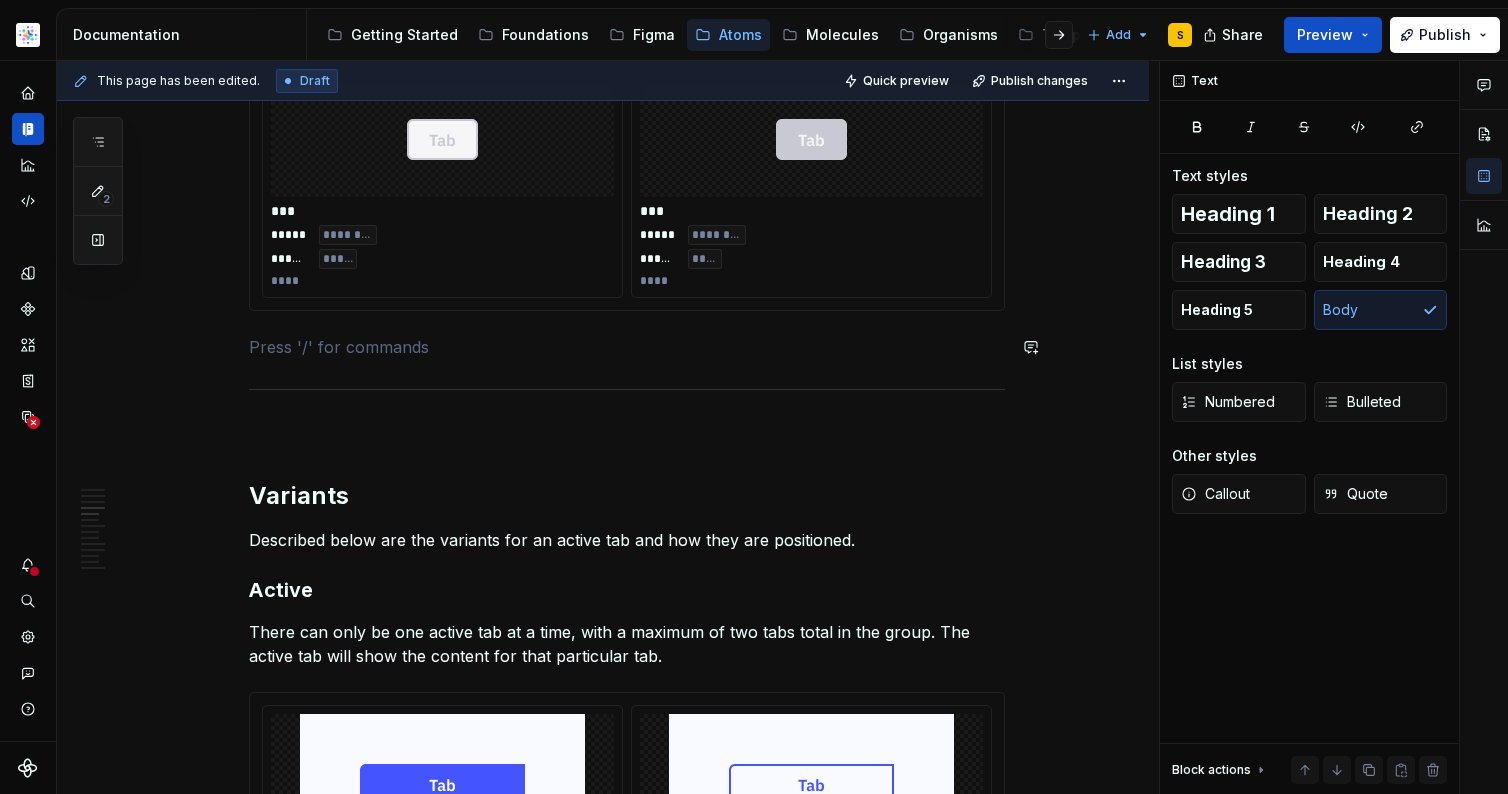 click at bounding box center [627, 347] 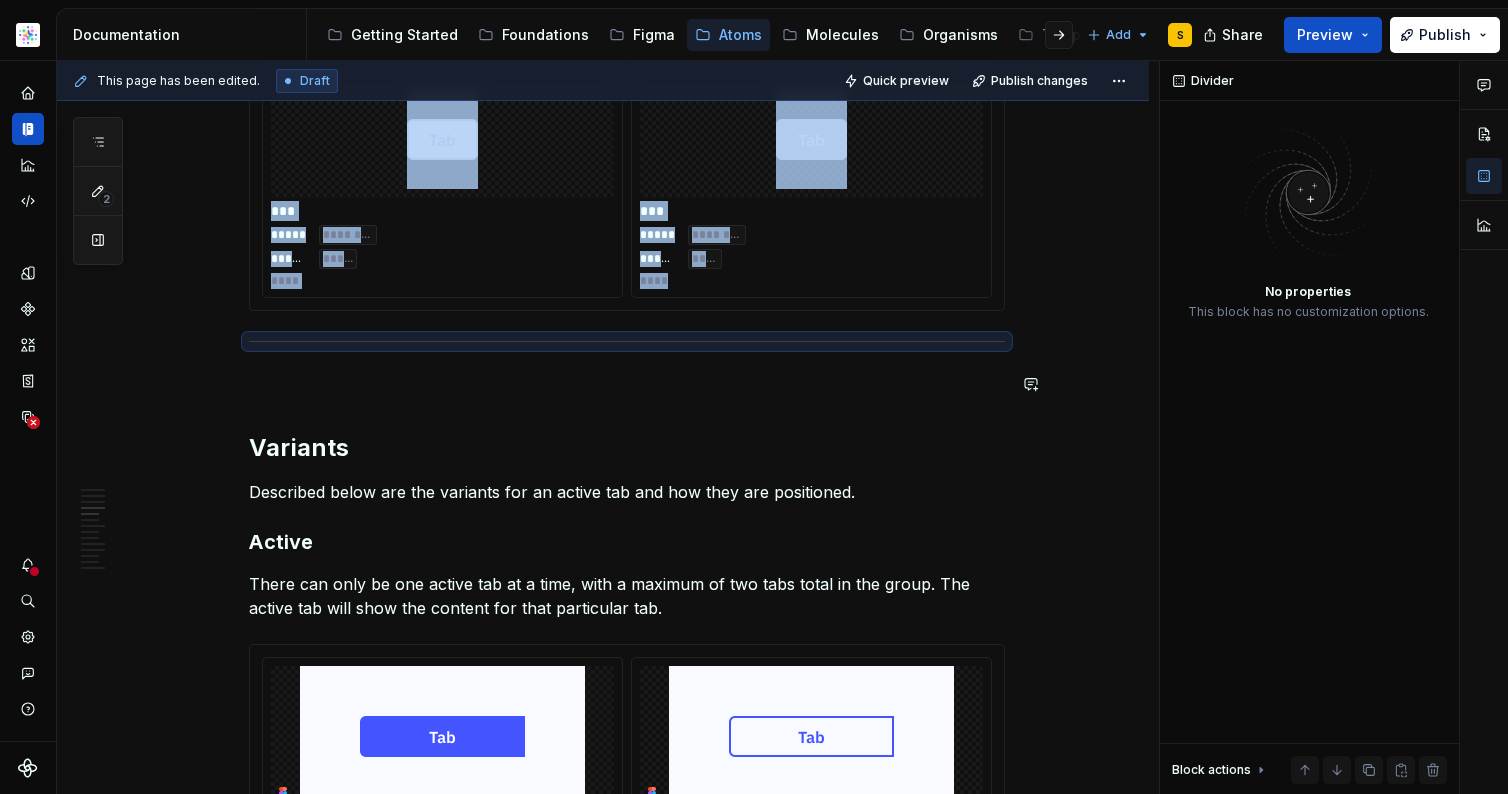 drag, startPoint x: 441, startPoint y: 396, endPoint x: 454, endPoint y: 398, distance: 13.152946 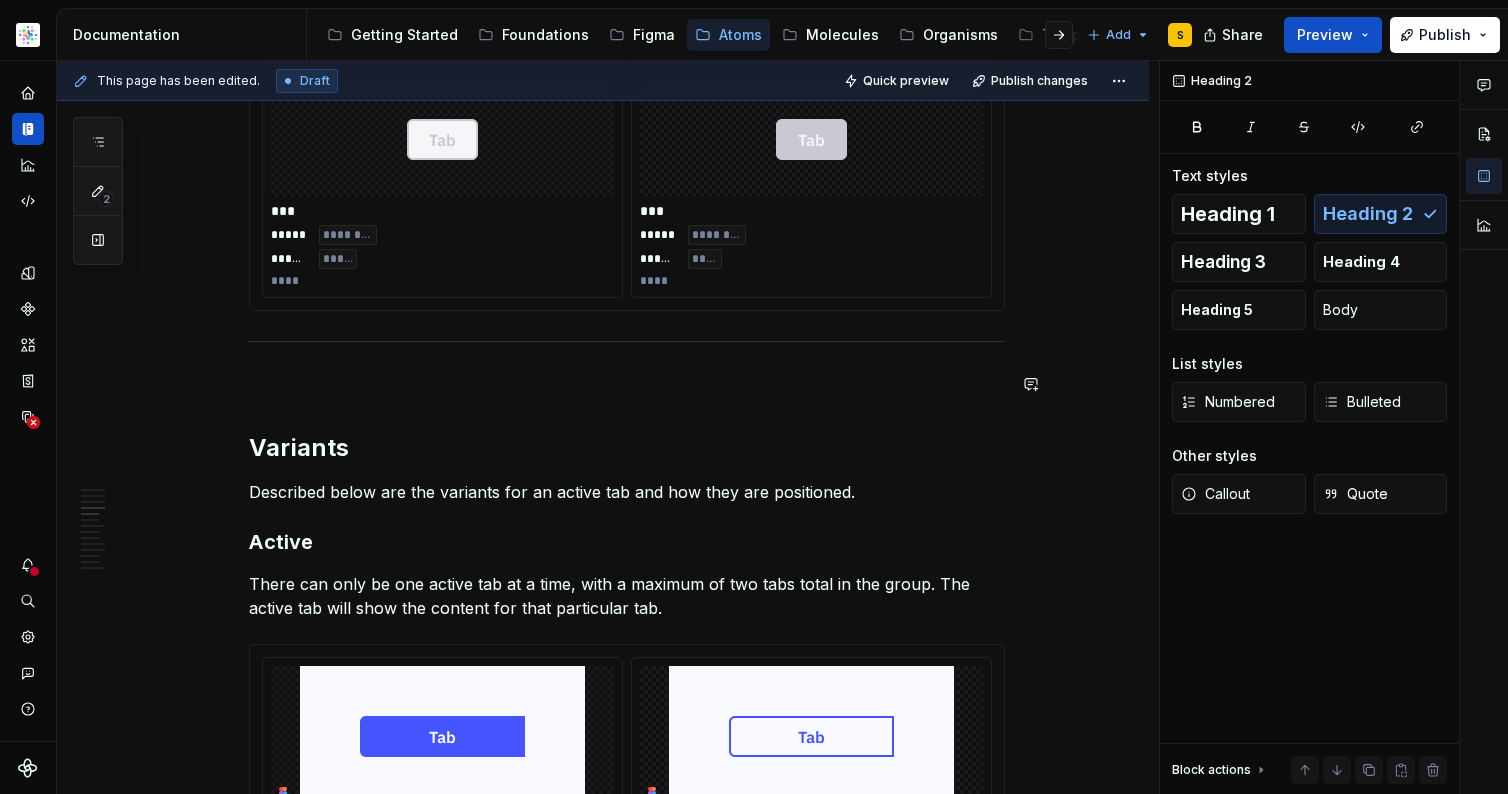 type 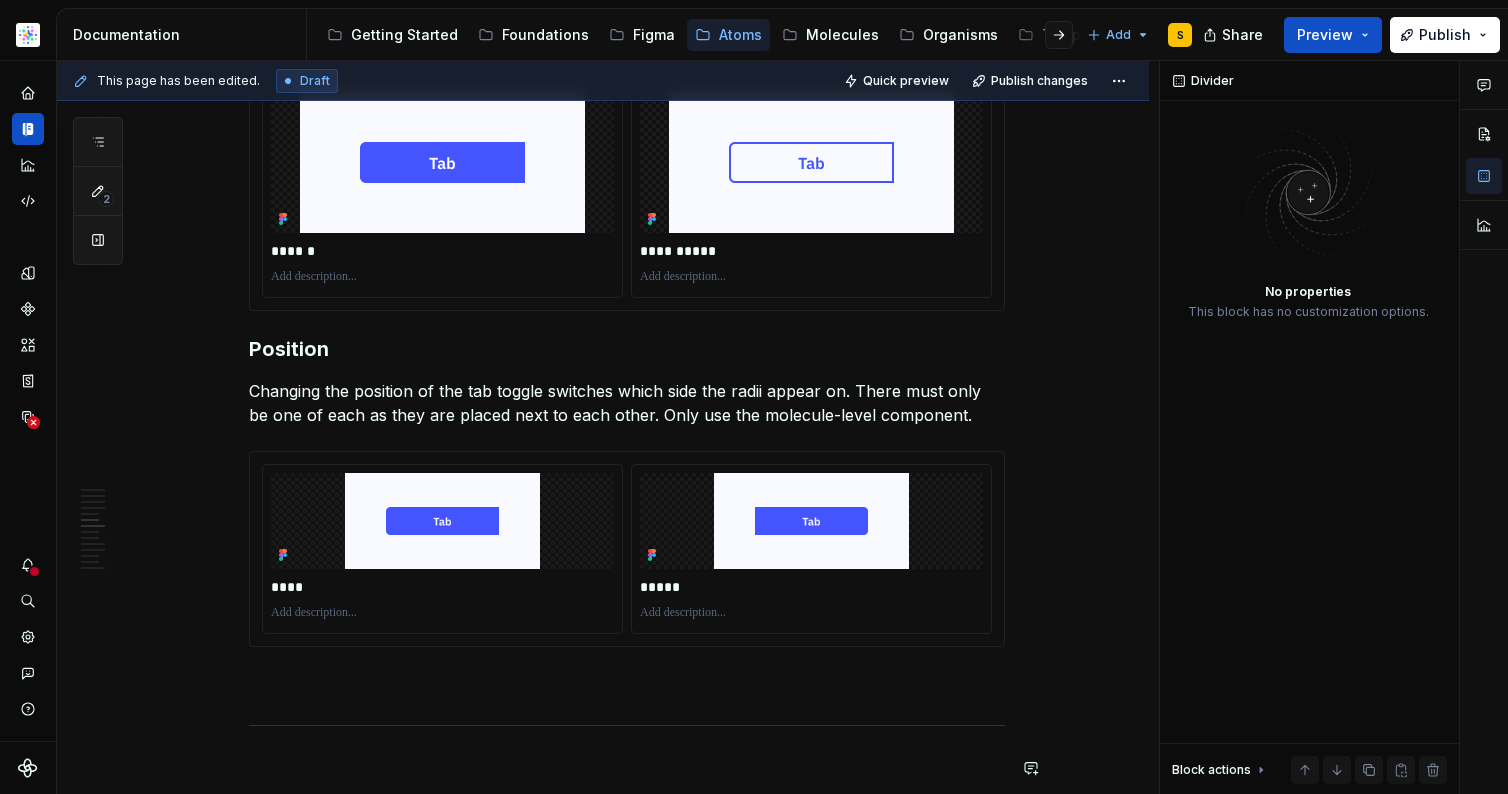 scroll, scrollTop: 2666, scrollLeft: 0, axis: vertical 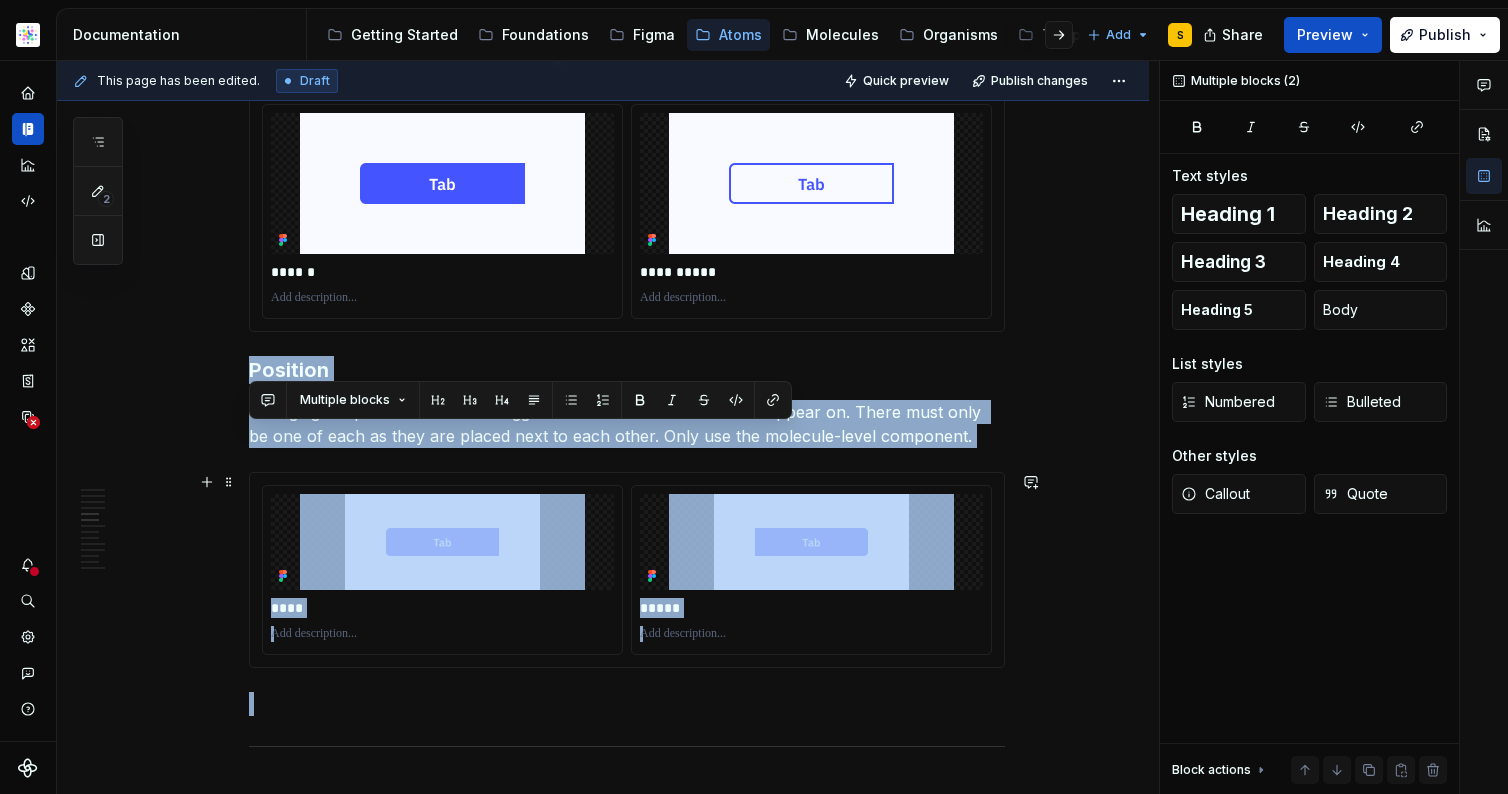 drag, startPoint x: 271, startPoint y: 442, endPoint x: 933, endPoint y: 650, distance: 693.9078 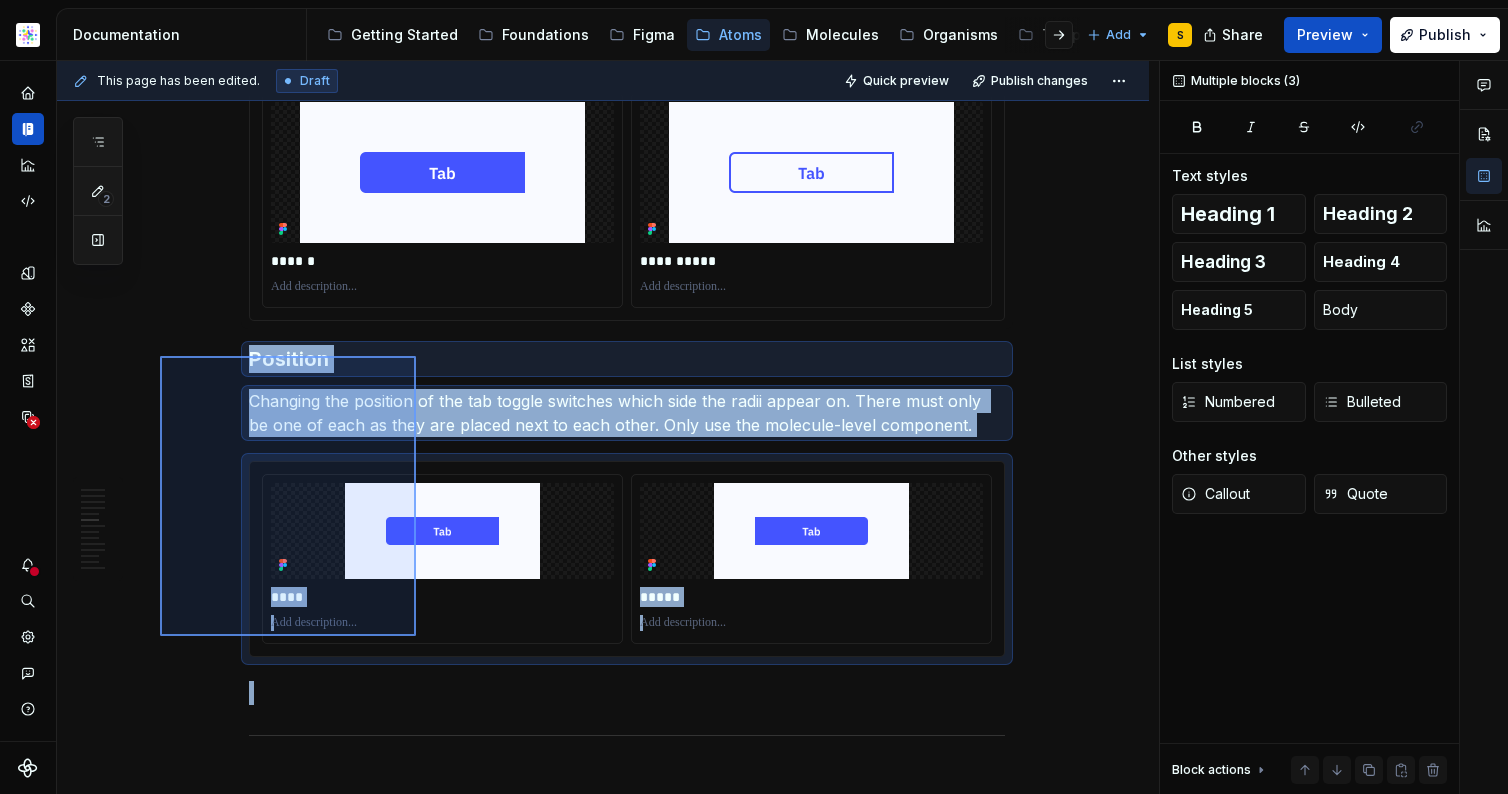 drag, startPoint x: 189, startPoint y: 356, endPoint x: 418, endPoint y: 632, distance: 358.6321 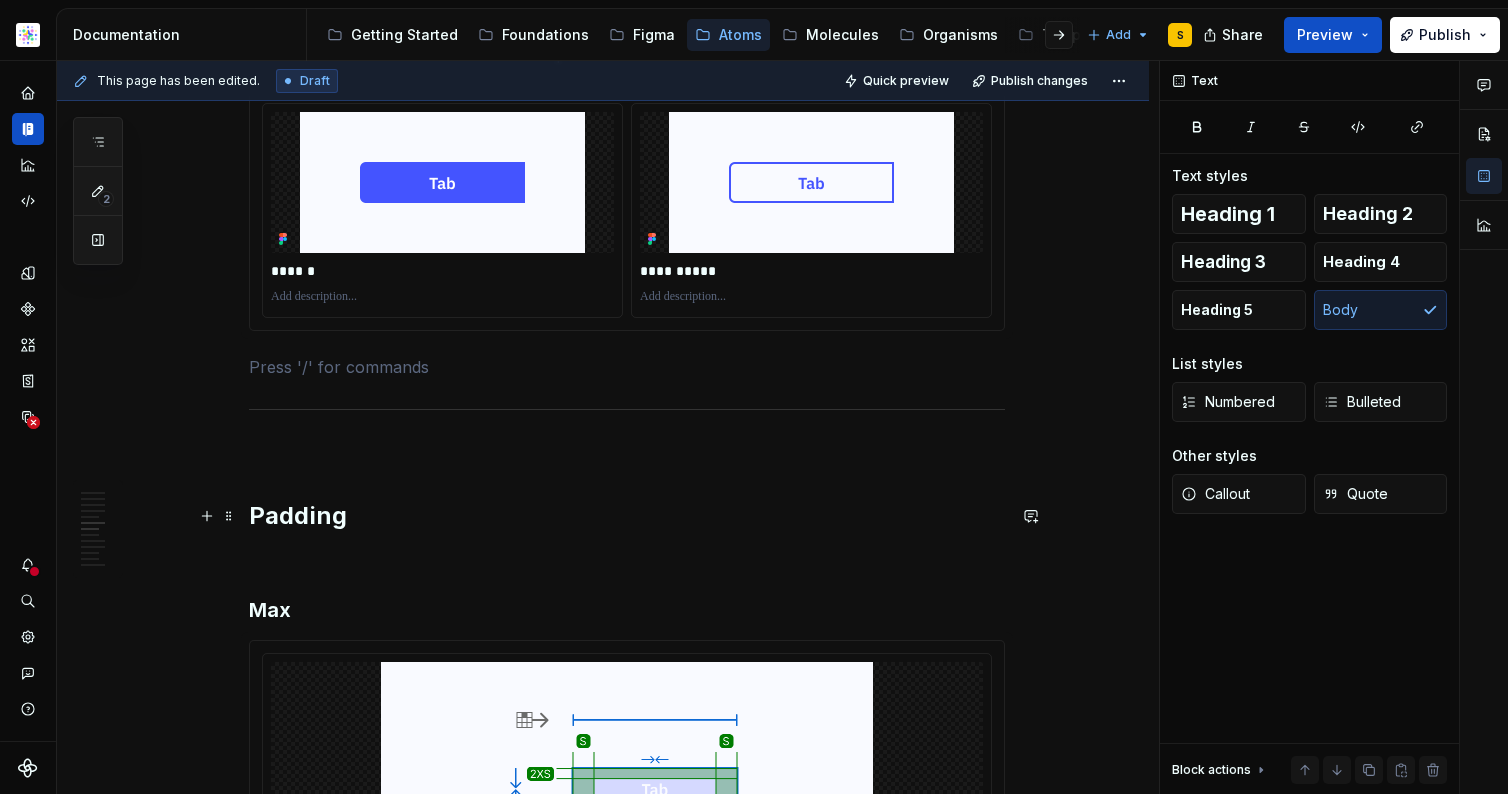 scroll, scrollTop: 2738, scrollLeft: 0, axis: vertical 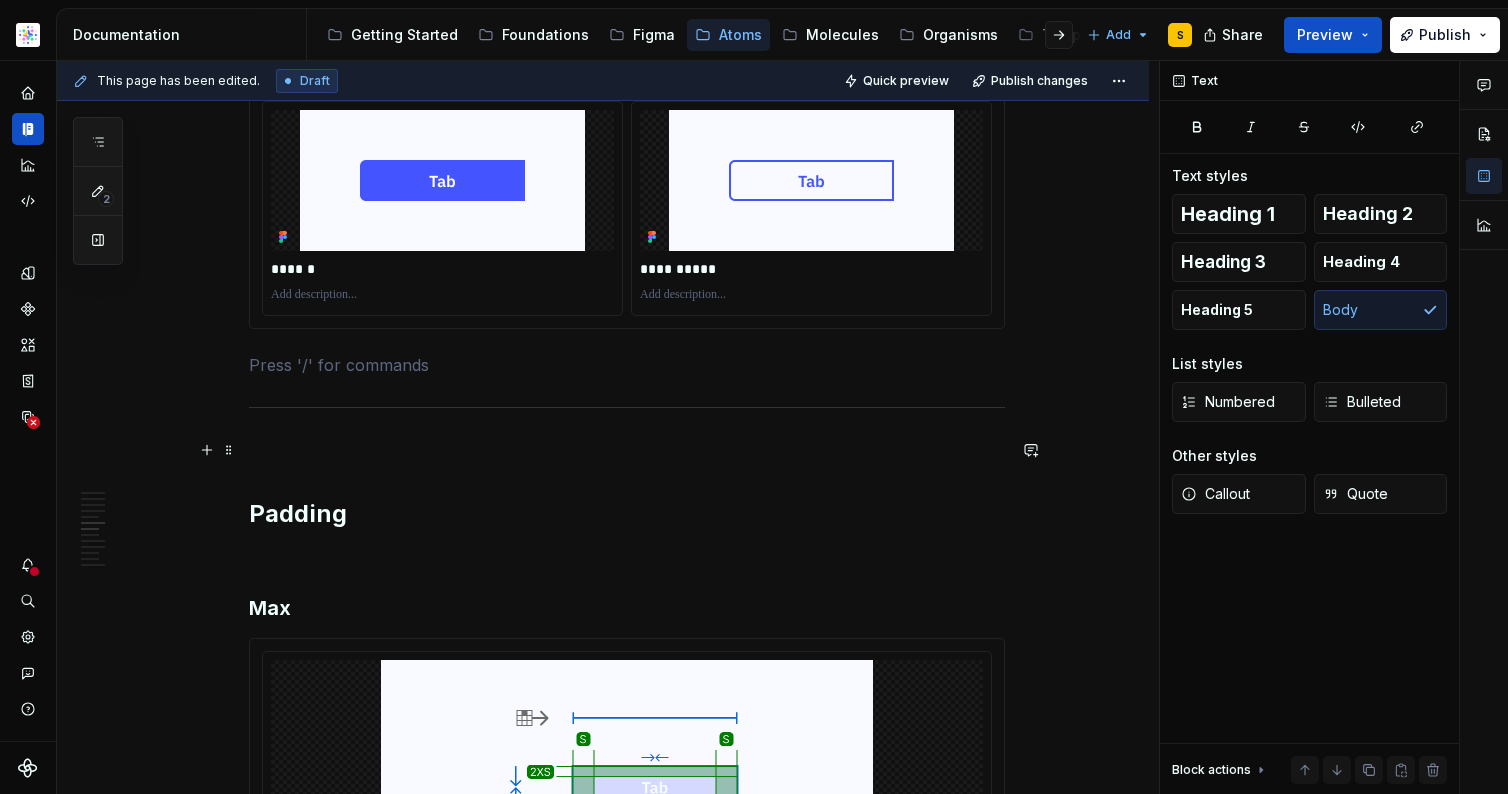 drag, startPoint x: 402, startPoint y: 456, endPoint x: 413, endPoint y: 453, distance: 11.401754 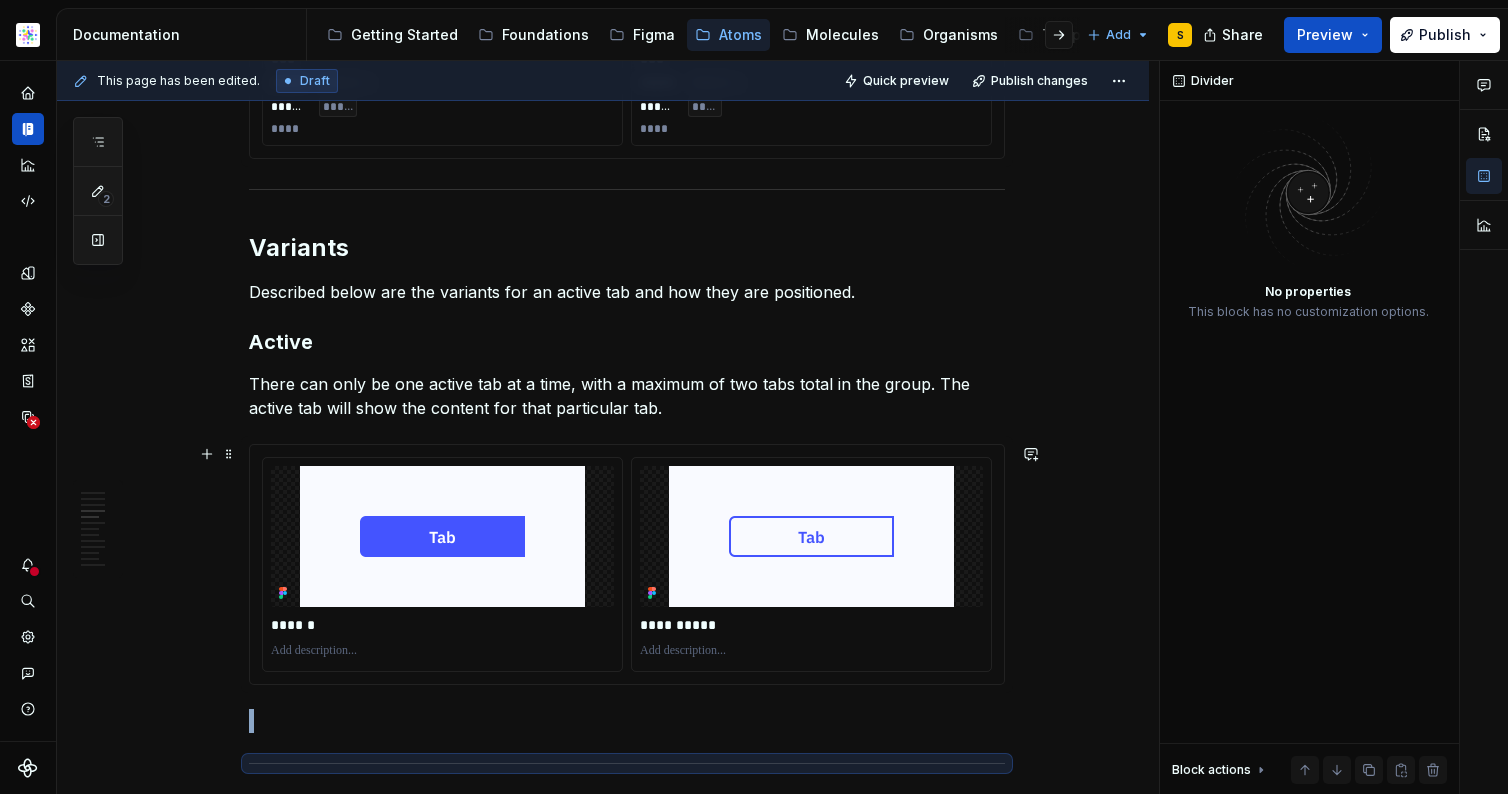 scroll, scrollTop: 2390, scrollLeft: 0, axis: vertical 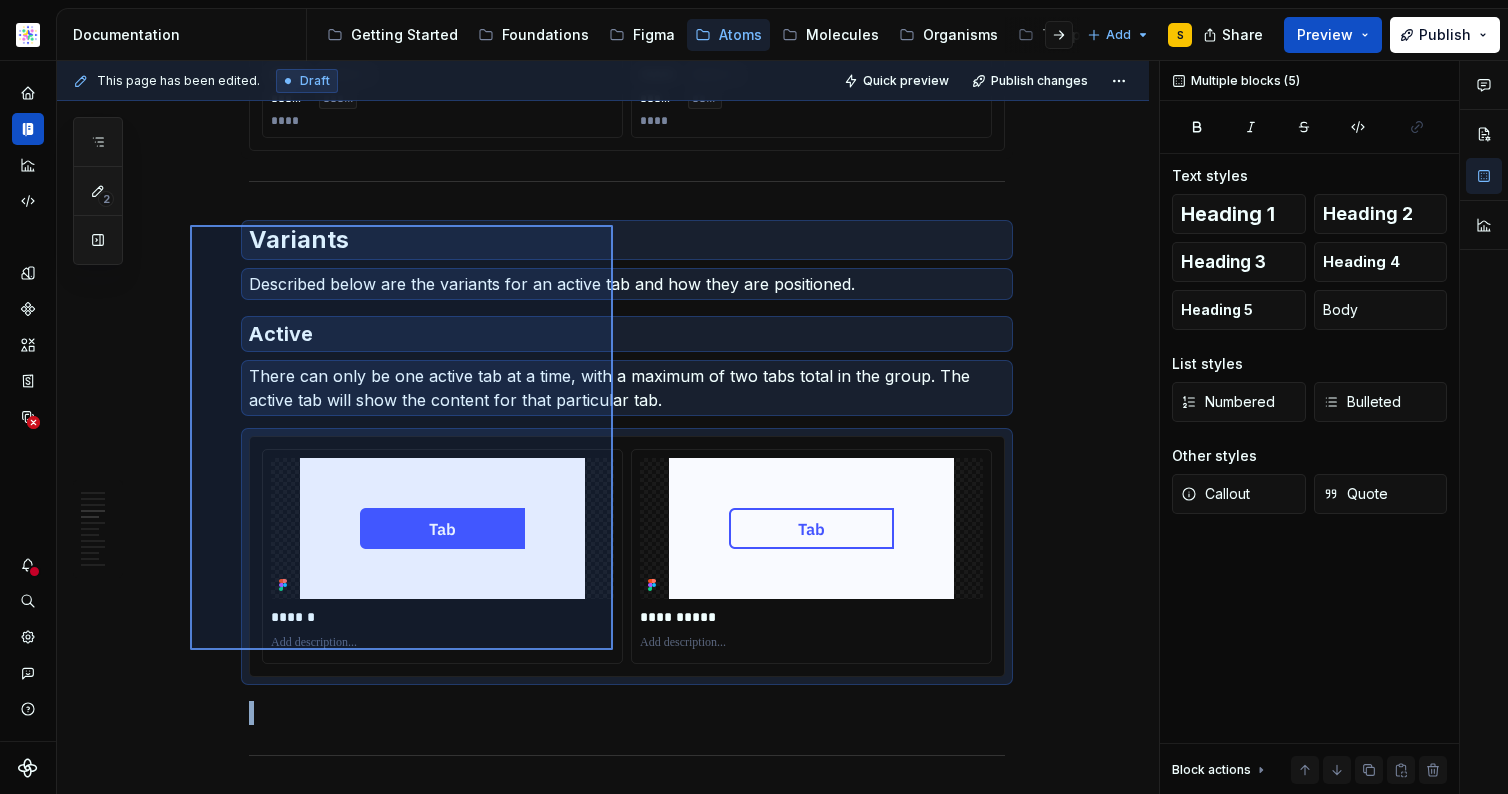 drag, startPoint x: 185, startPoint y: 227, endPoint x: 641, endPoint y: 517, distance: 540.40356 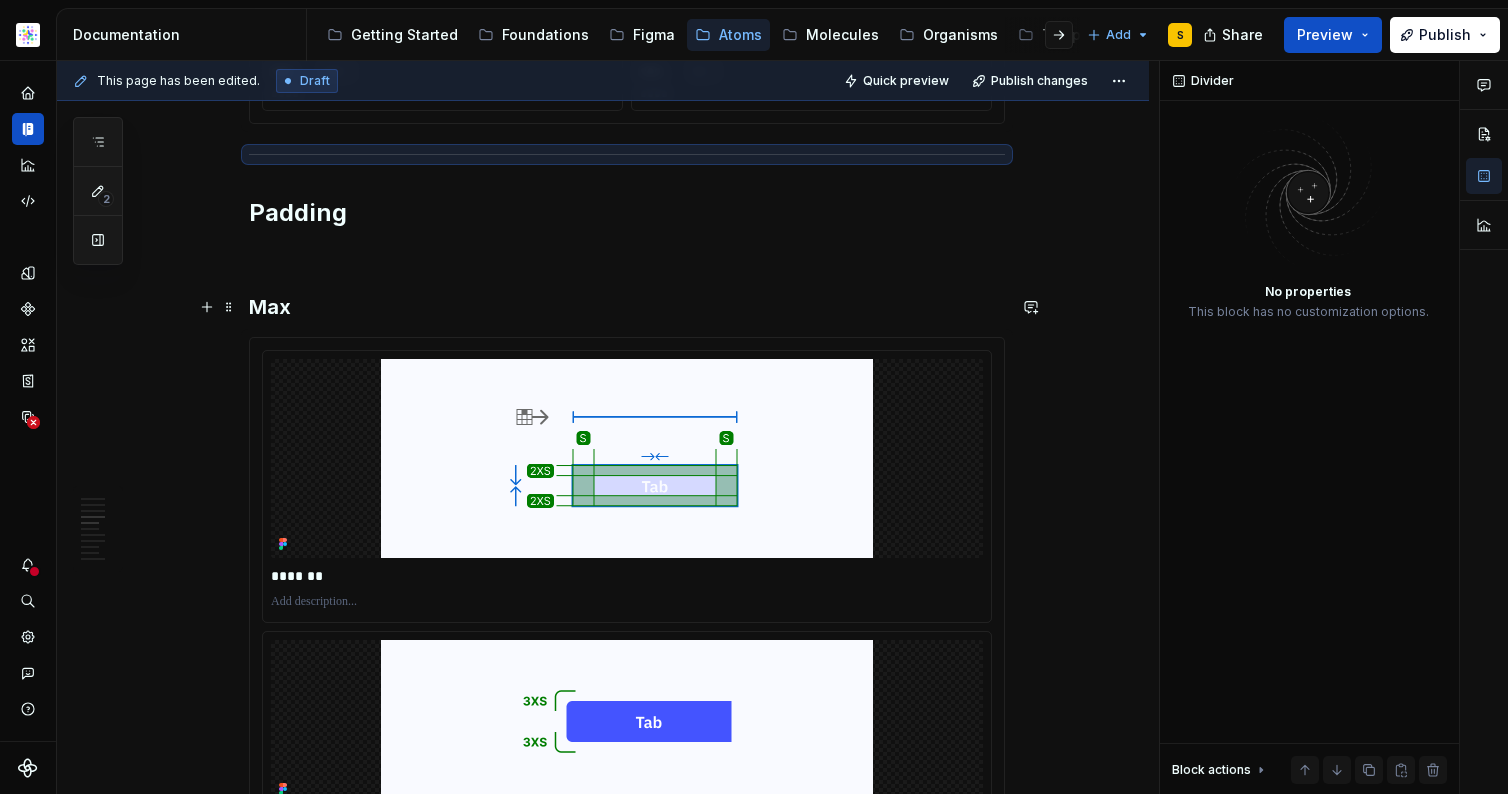 scroll, scrollTop: 2430, scrollLeft: 0, axis: vertical 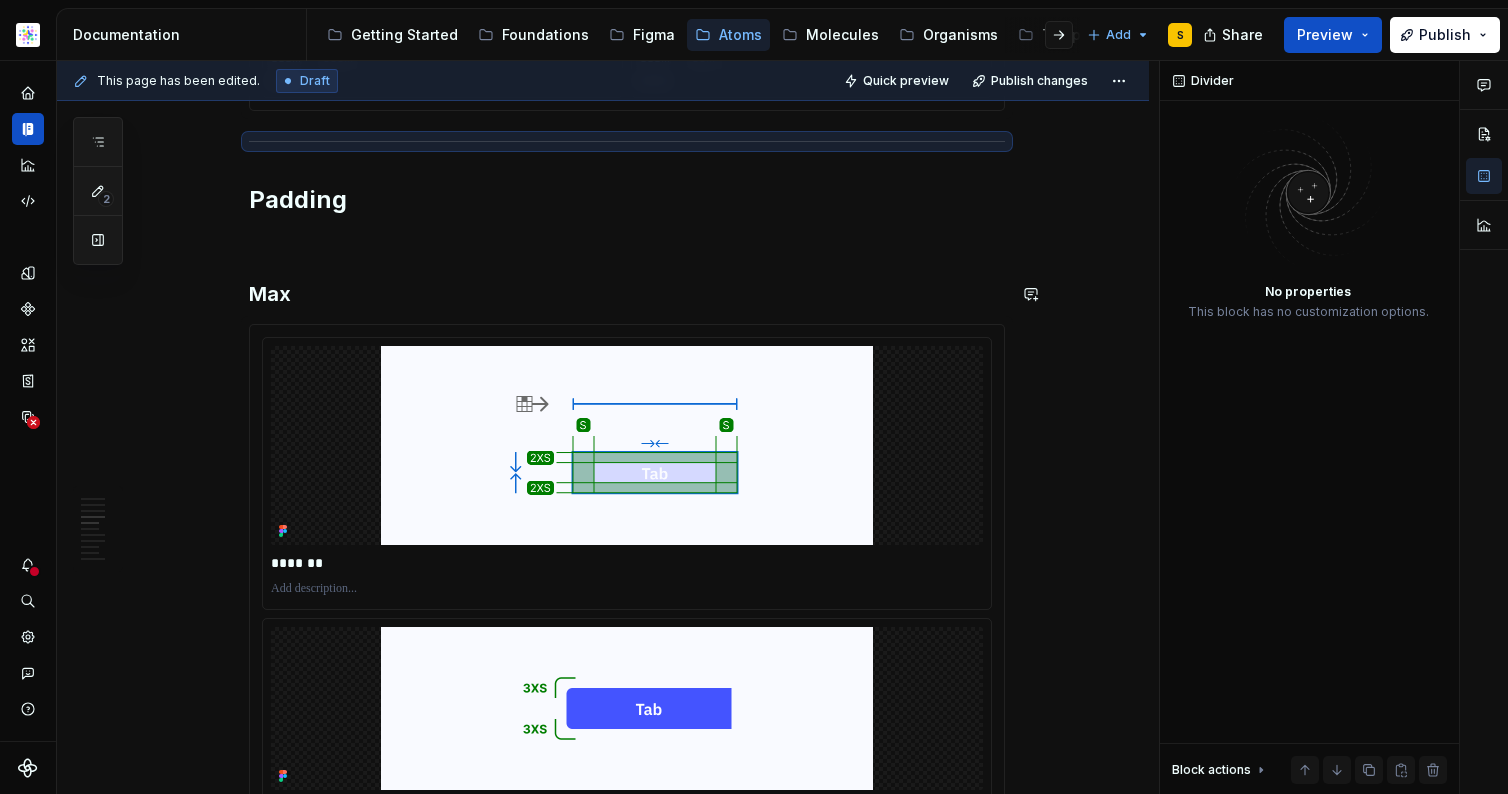click on "**********" at bounding box center (627, 1119) 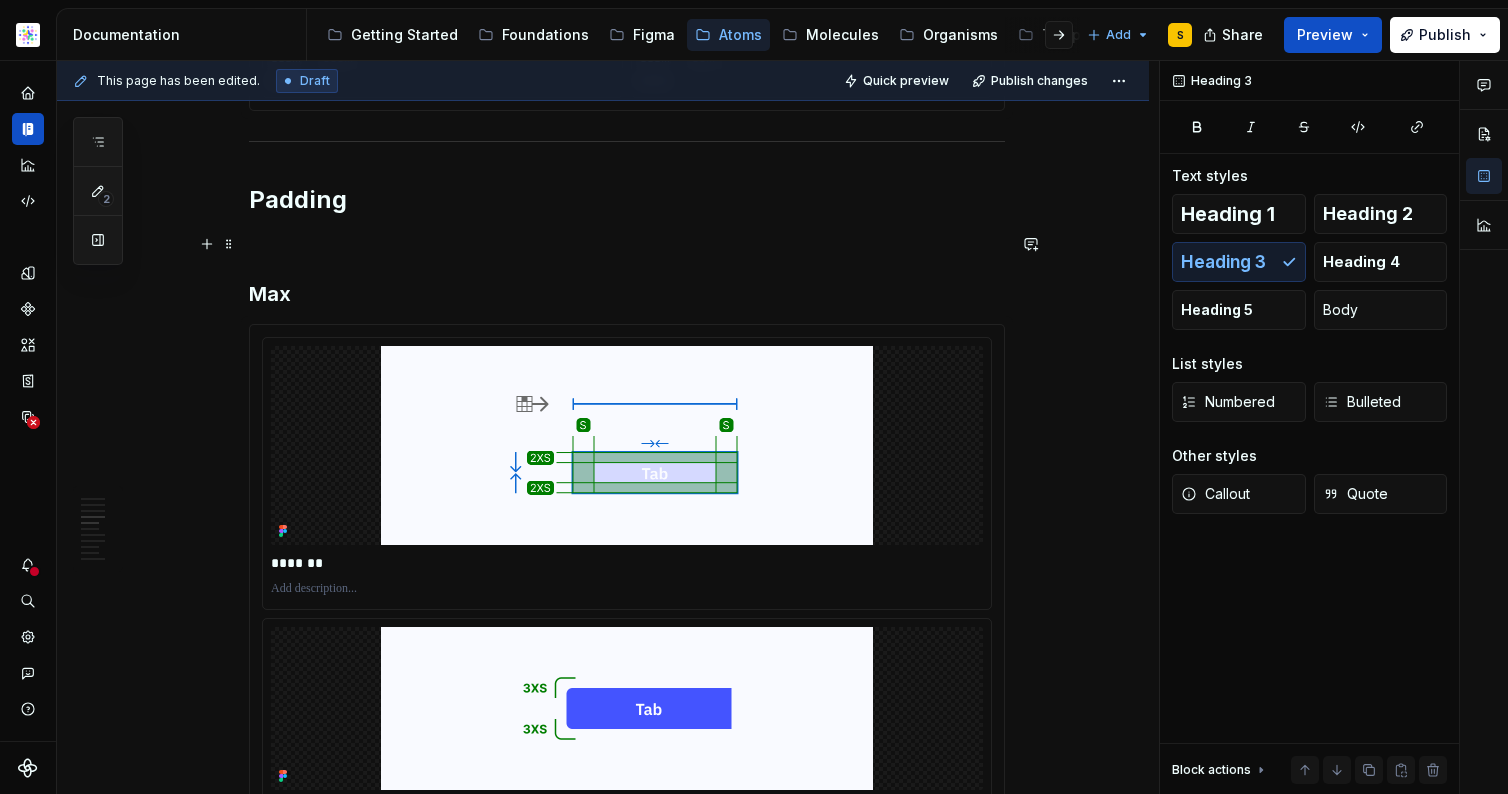 click at bounding box center (627, 244) 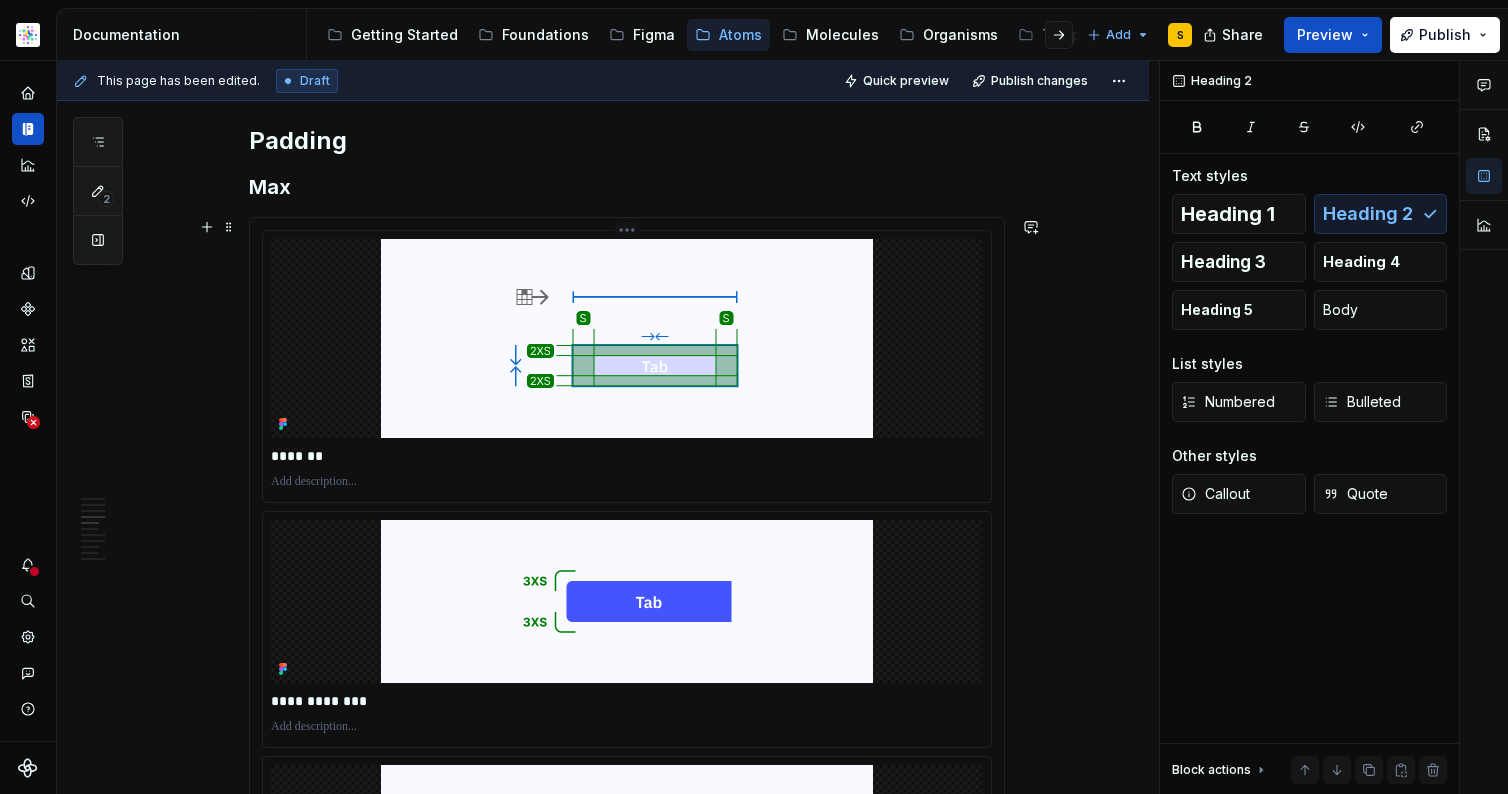 scroll, scrollTop: 2490, scrollLeft: 0, axis: vertical 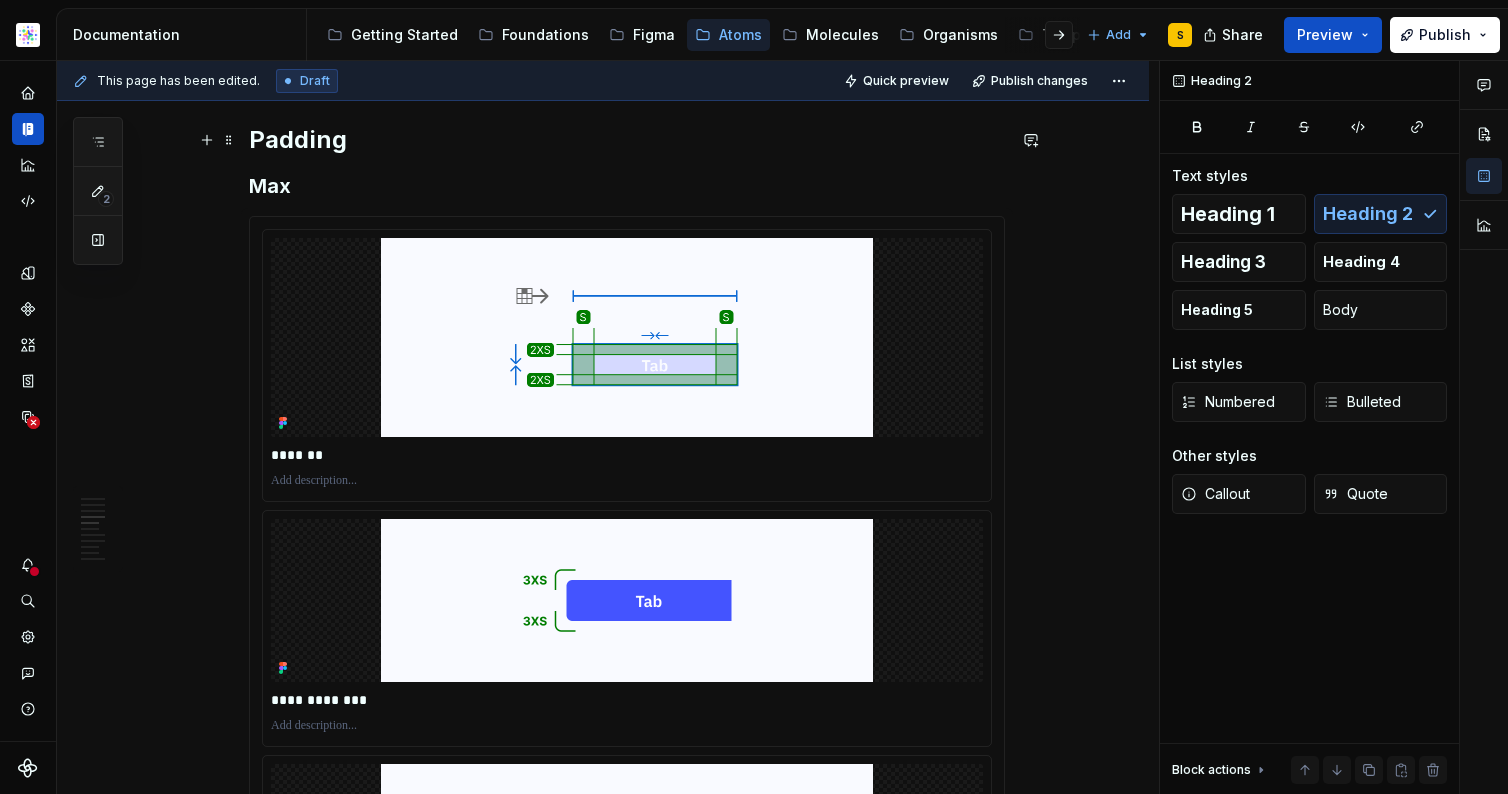 drag, startPoint x: 297, startPoint y: 139, endPoint x: 284, endPoint y: 169, distance: 32.695564 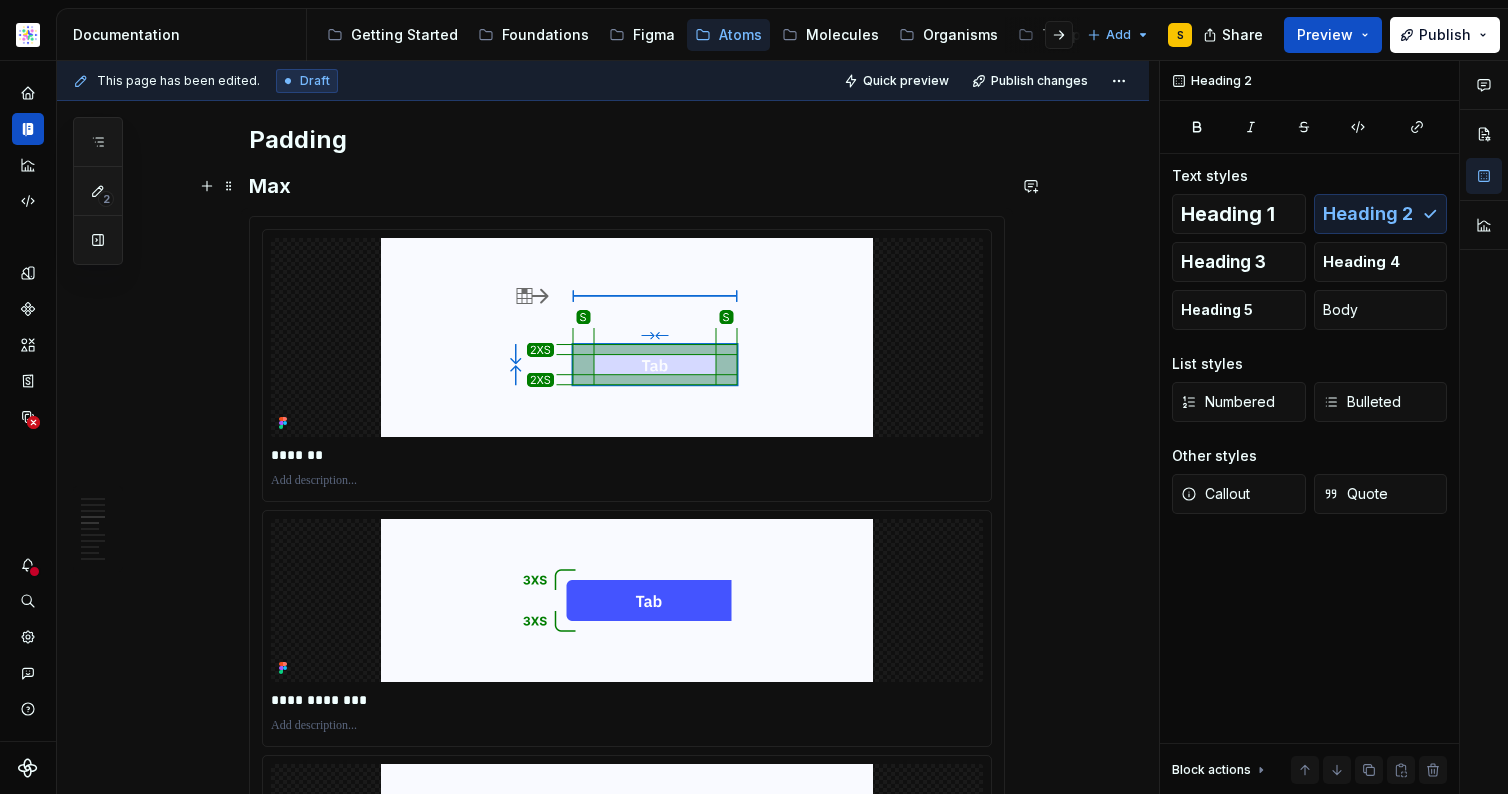 click on "Max" at bounding box center (627, 186) 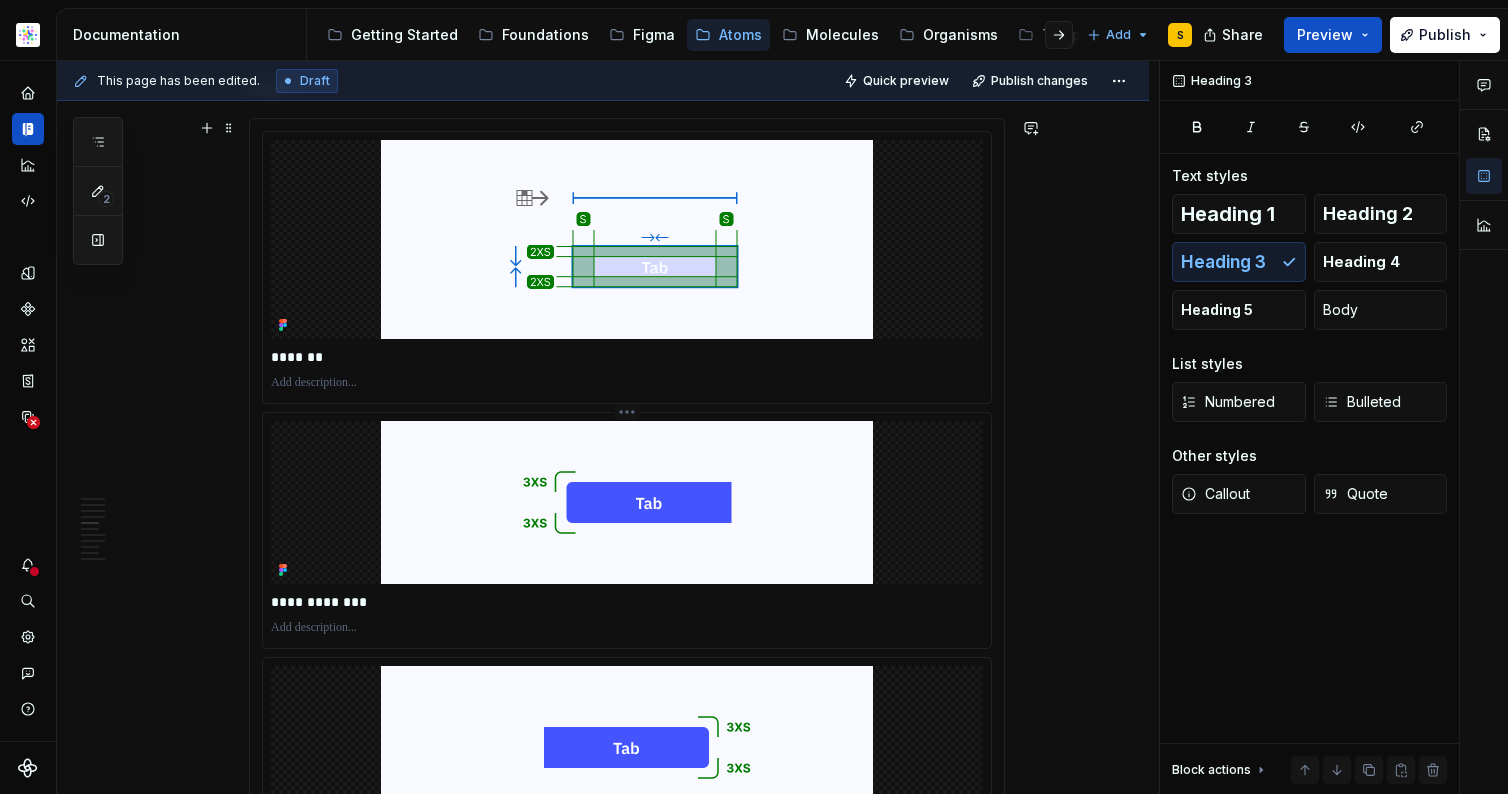 scroll, scrollTop: 2586, scrollLeft: 0, axis: vertical 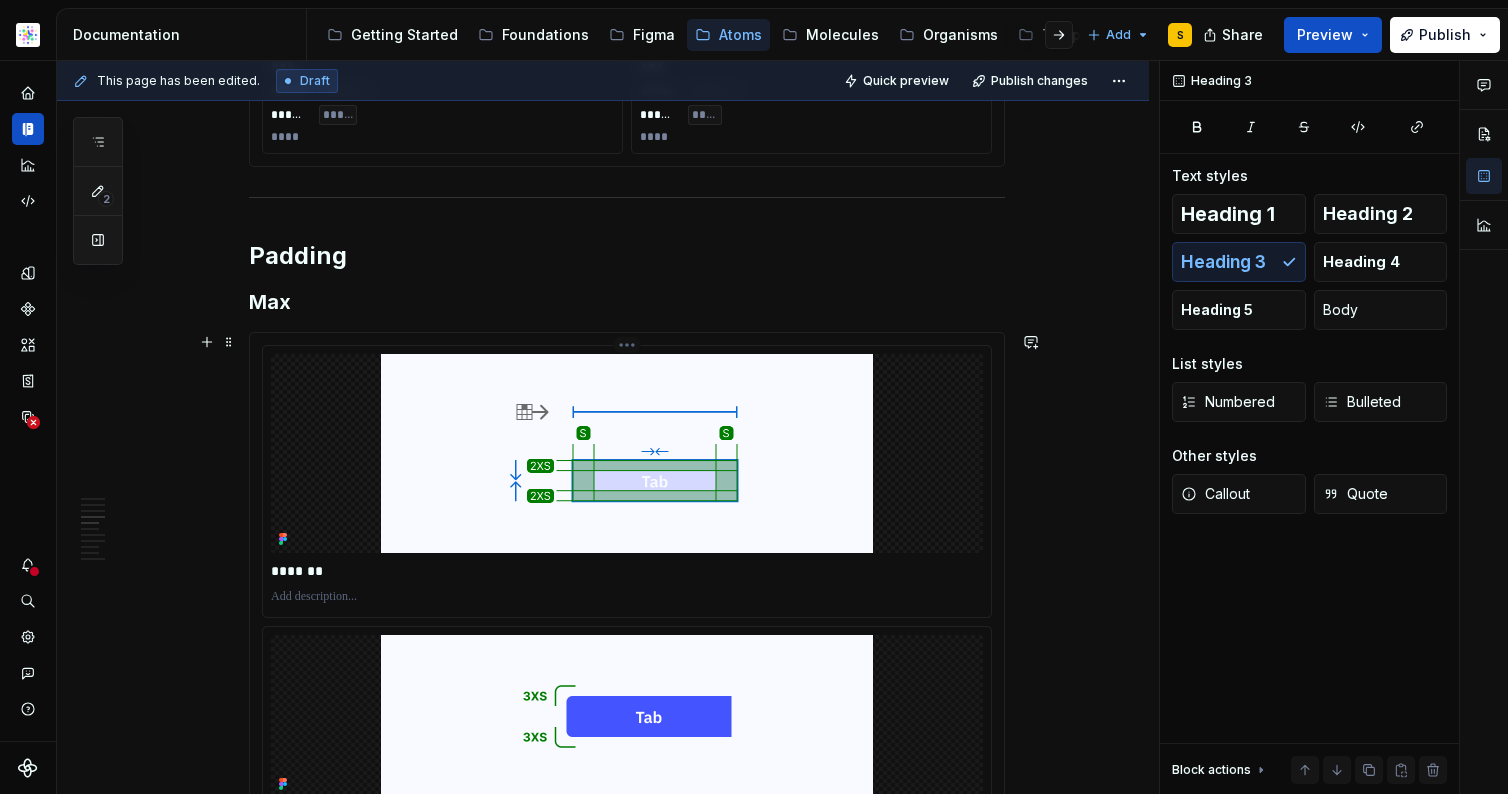click at bounding box center [627, 453] 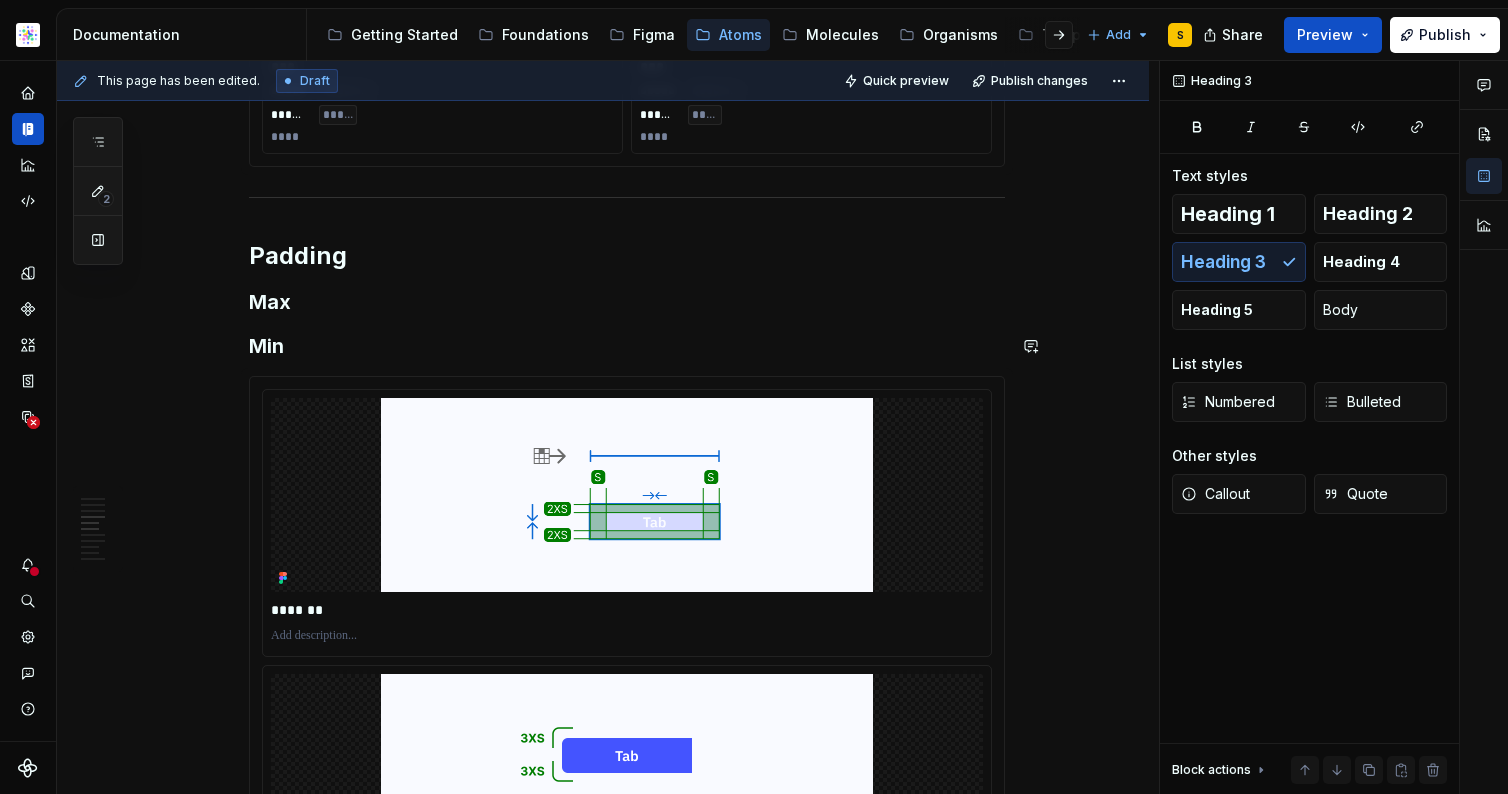 click at bounding box center (627, 495) 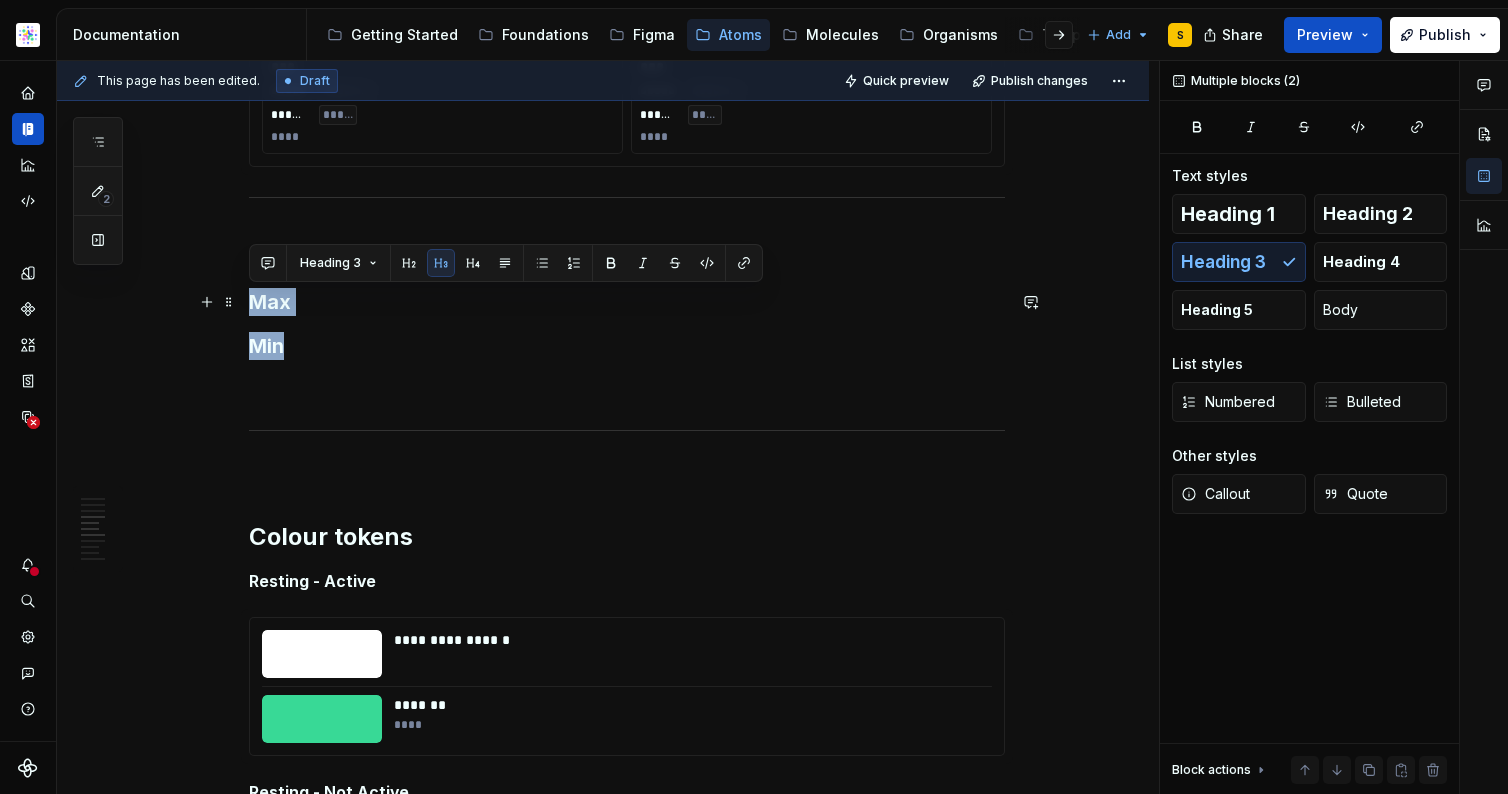 drag, startPoint x: 268, startPoint y: 329, endPoint x: 246, endPoint y: 305, distance: 32.55764 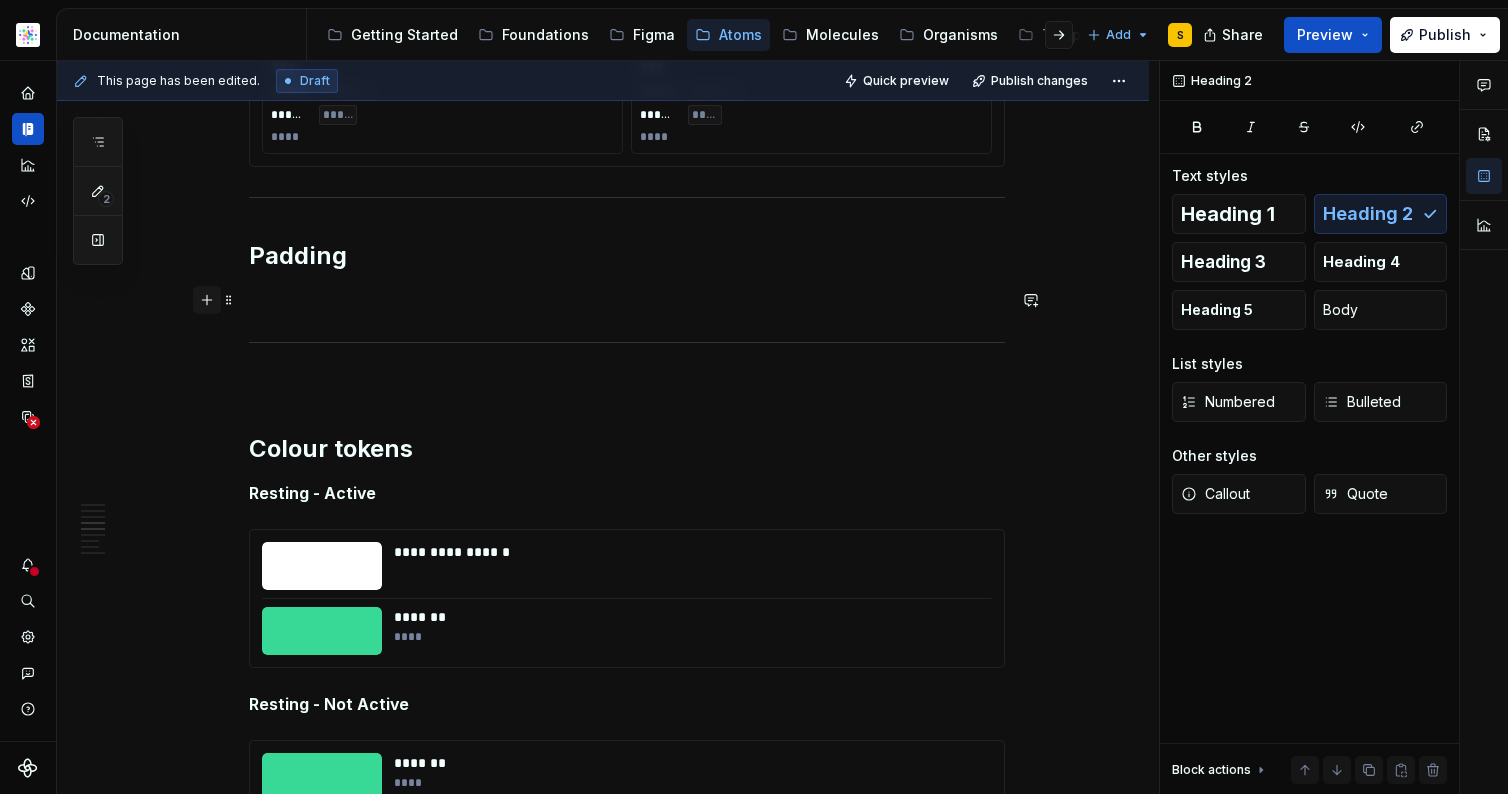 click at bounding box center (207, 300) 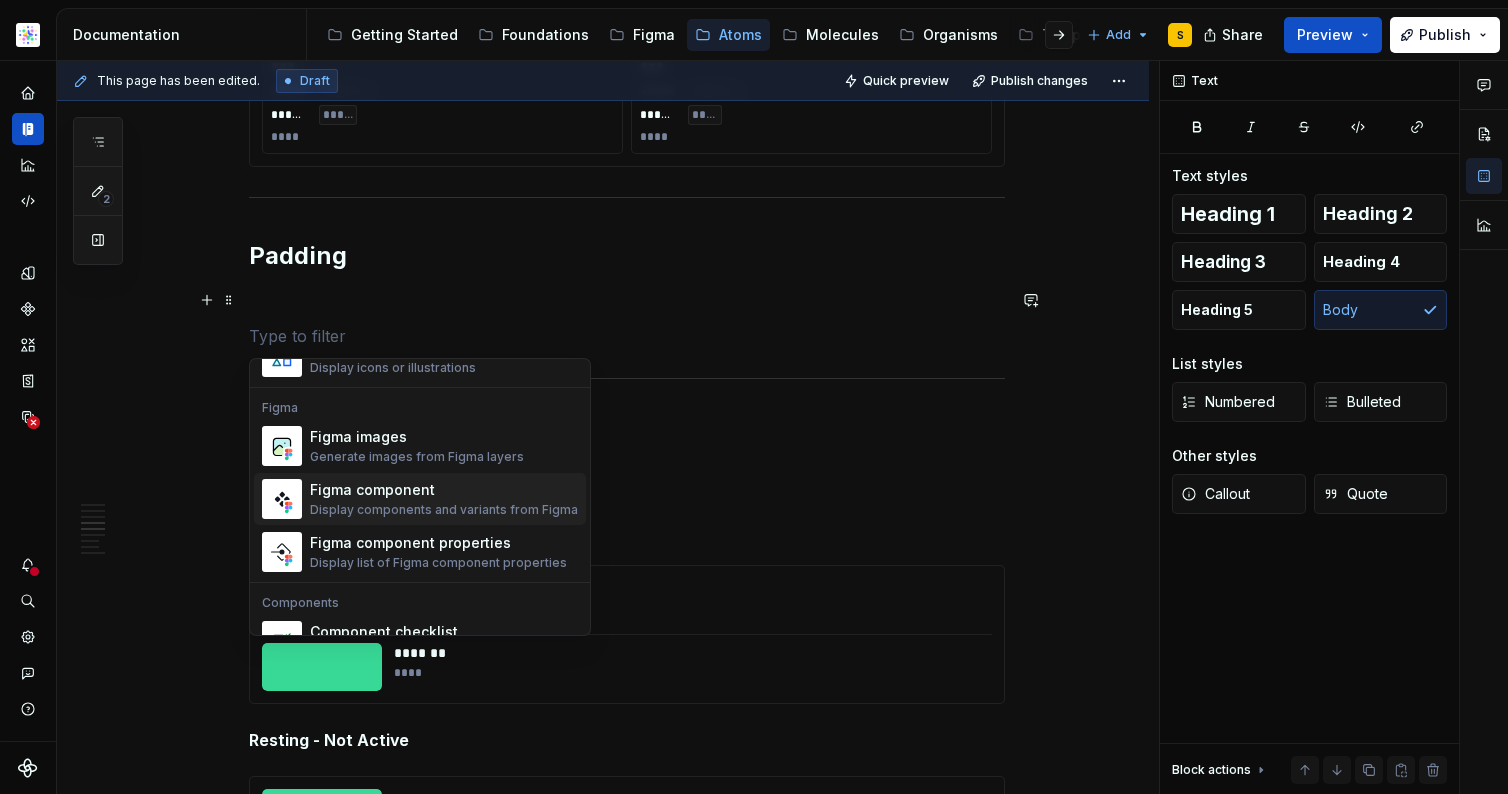 scroll, scrollTop: 1843, scrollLeft: 0, axis: vertical 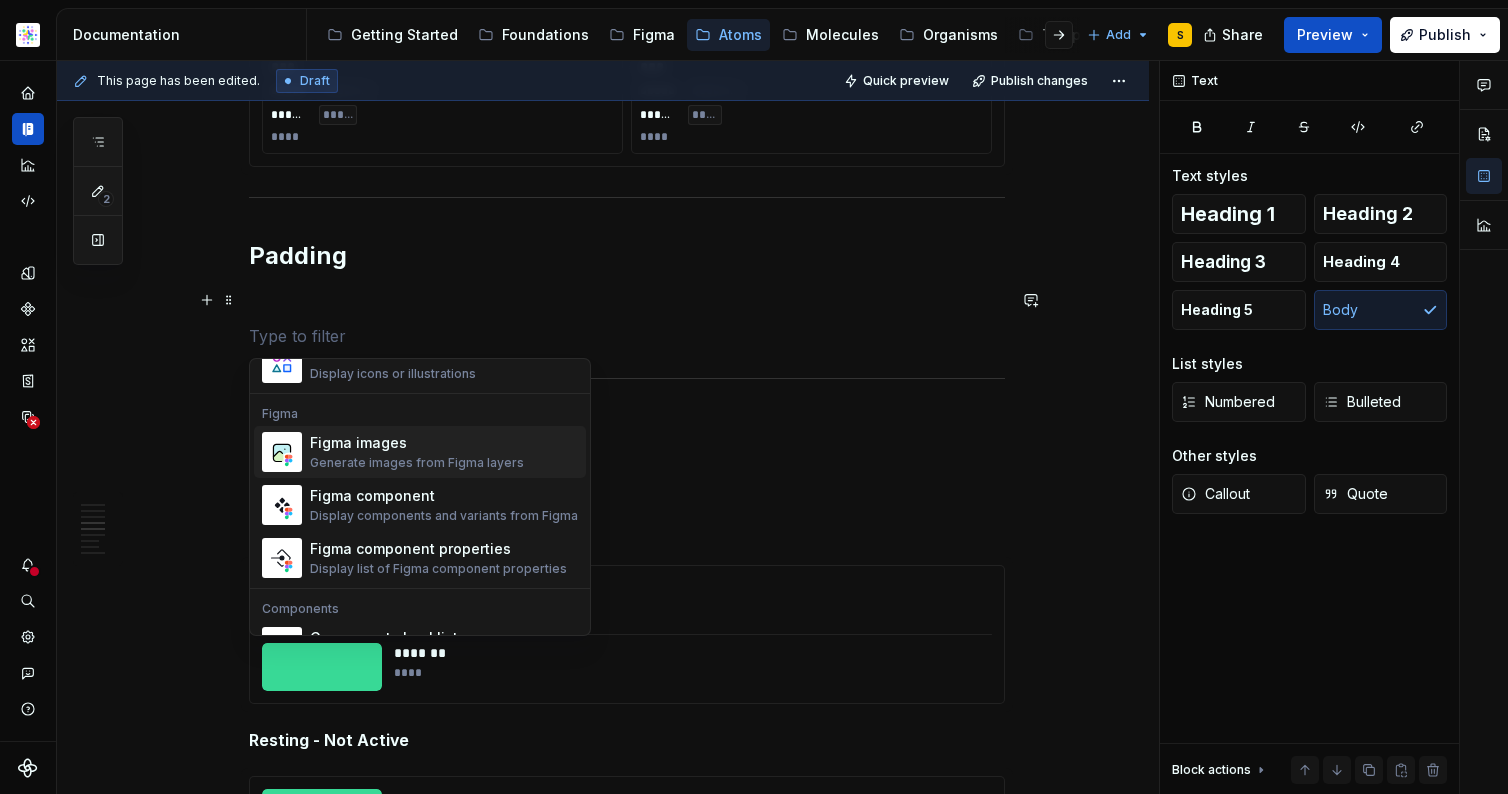click on "Figma images" at bounding box center (417, 443) 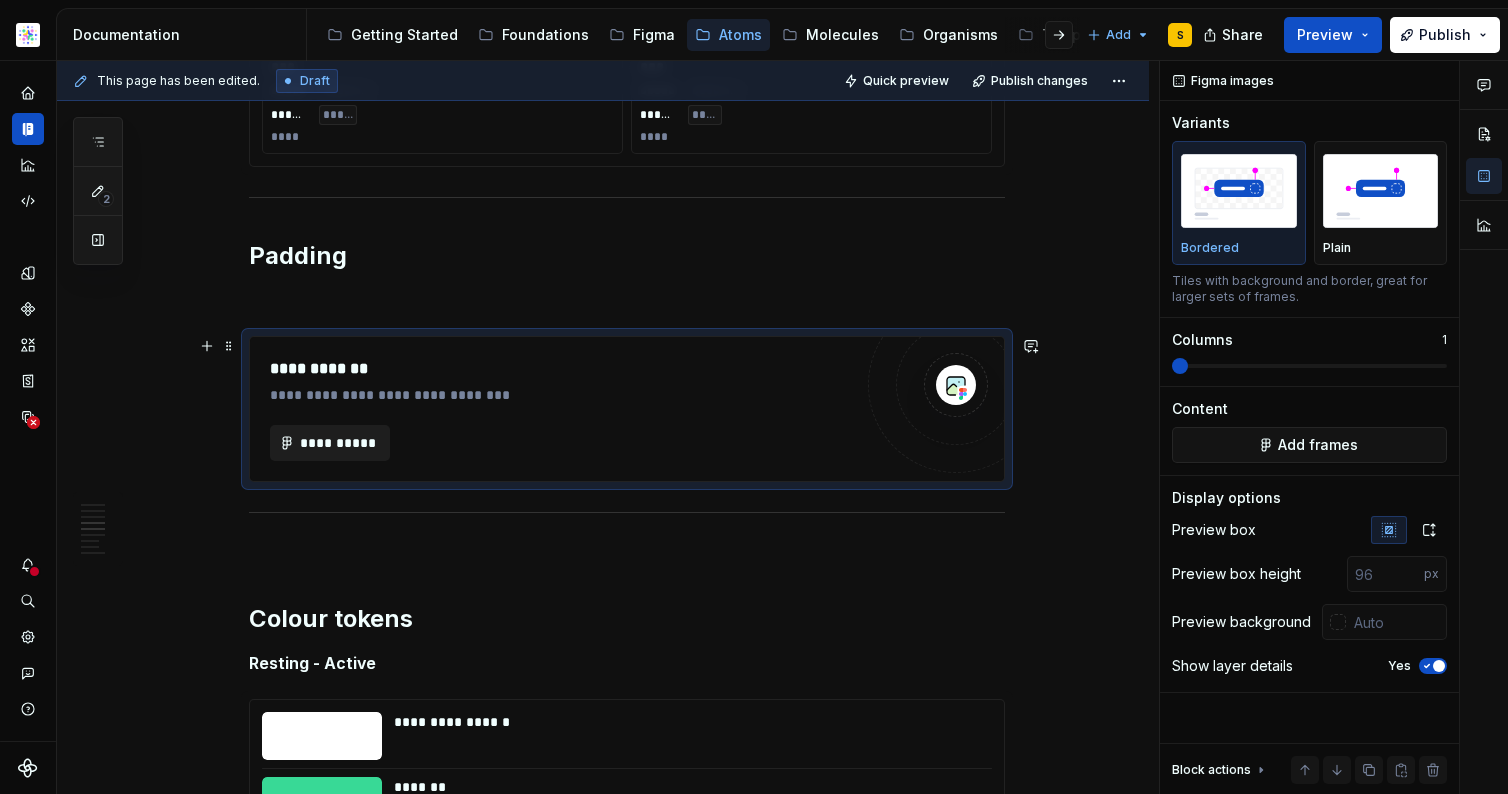 click on "**********" at bounding box center [338, 443] 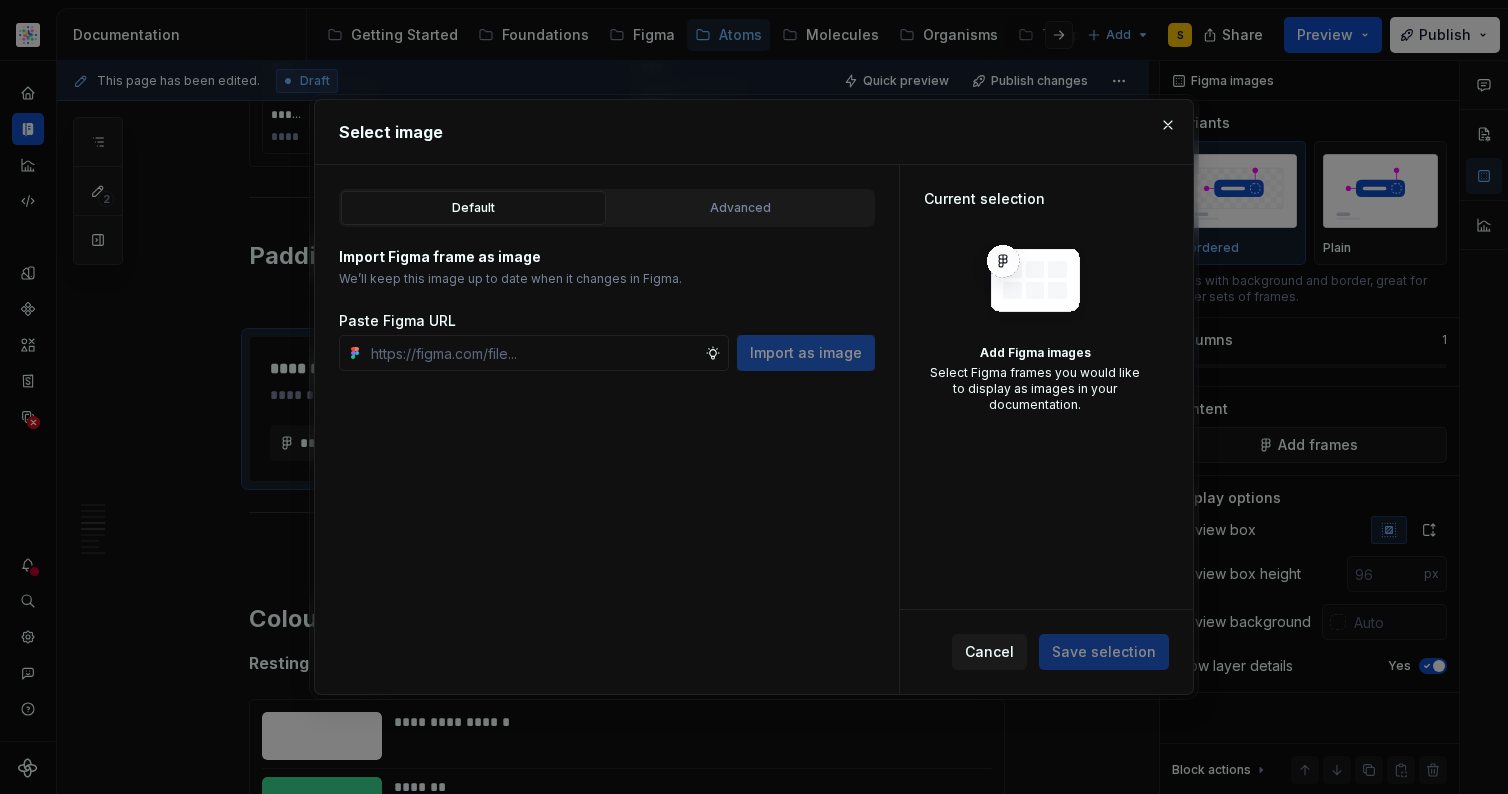 type on "*" 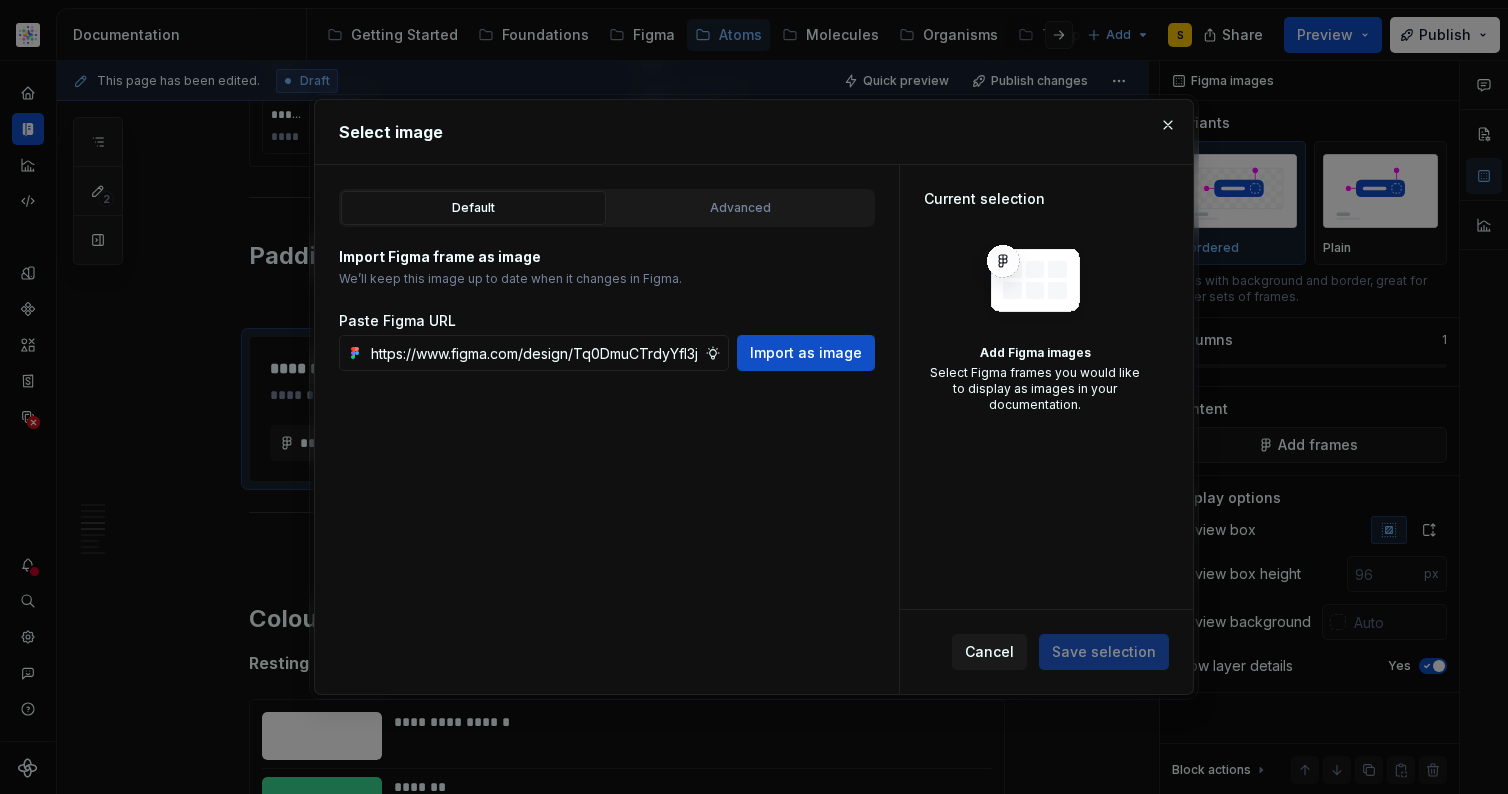 scroll, scrollTop: 0, scrollLeft: 520, axis: horizontal 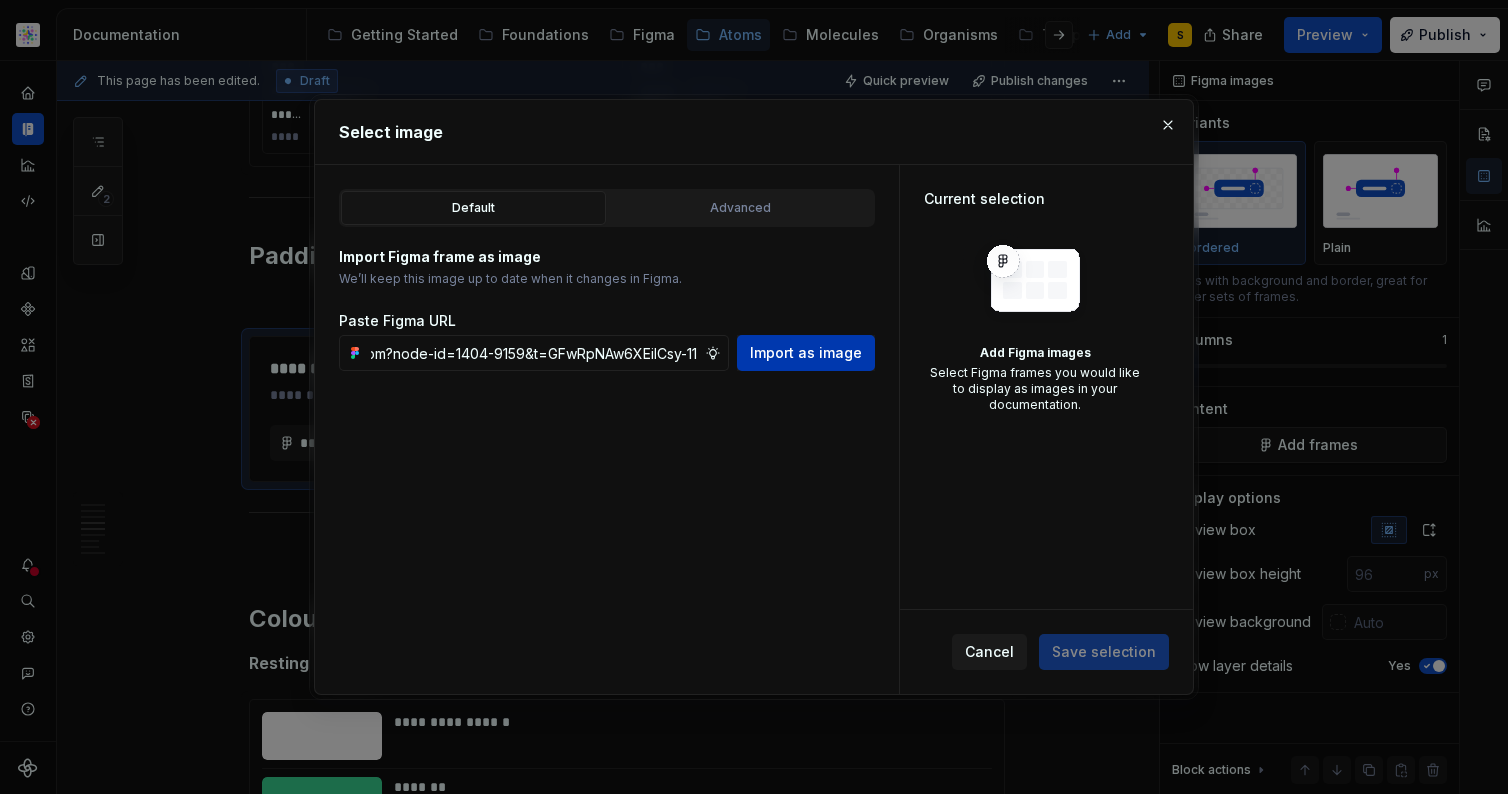 type on "https://www.figma.com/design/Tq0DmuCTrdyYfI3jk9MGtU/Documentation-Atom?node-id=1404-9159&t=GFwRpNAw6XEiICsy-11" 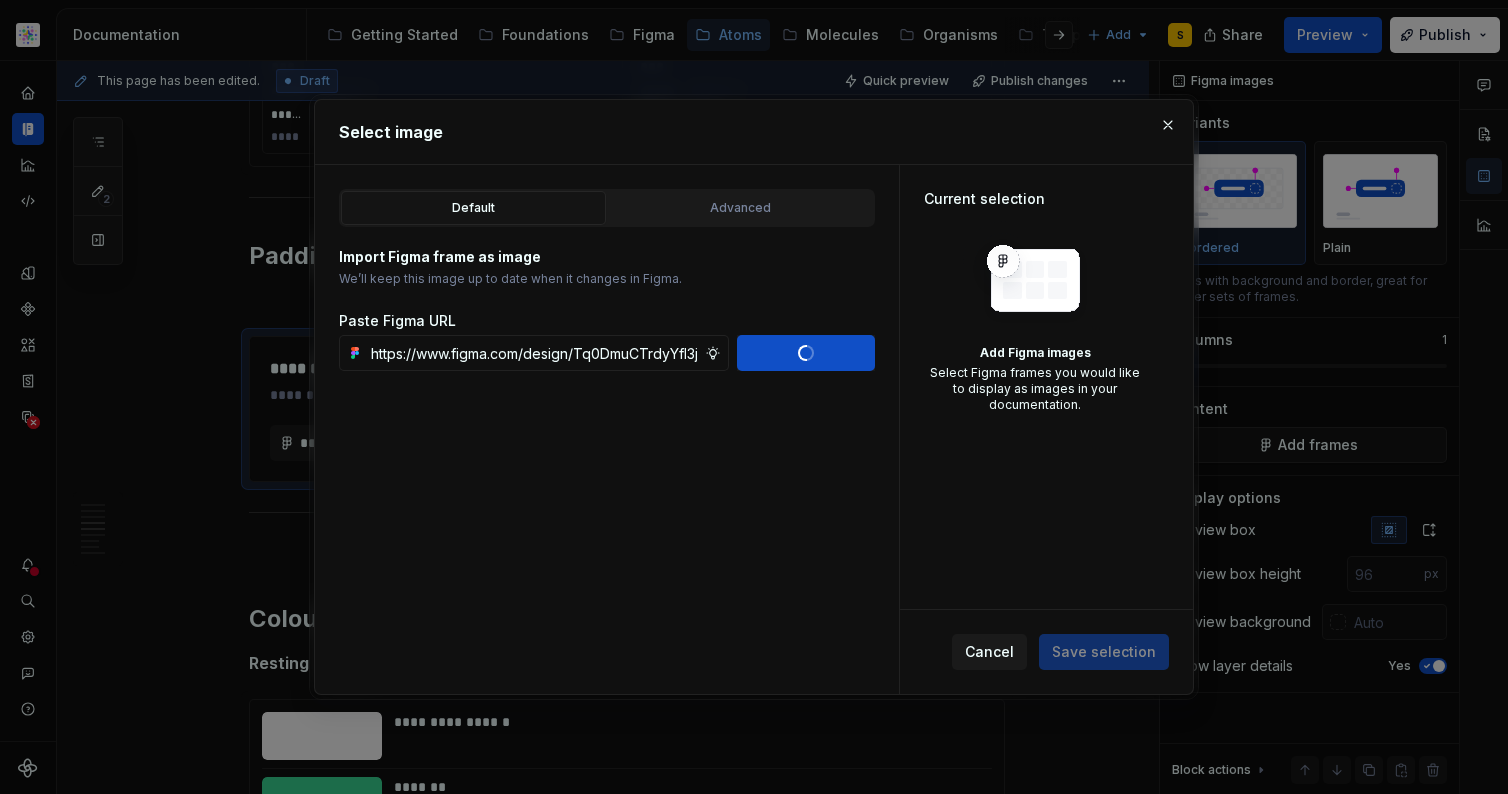 type 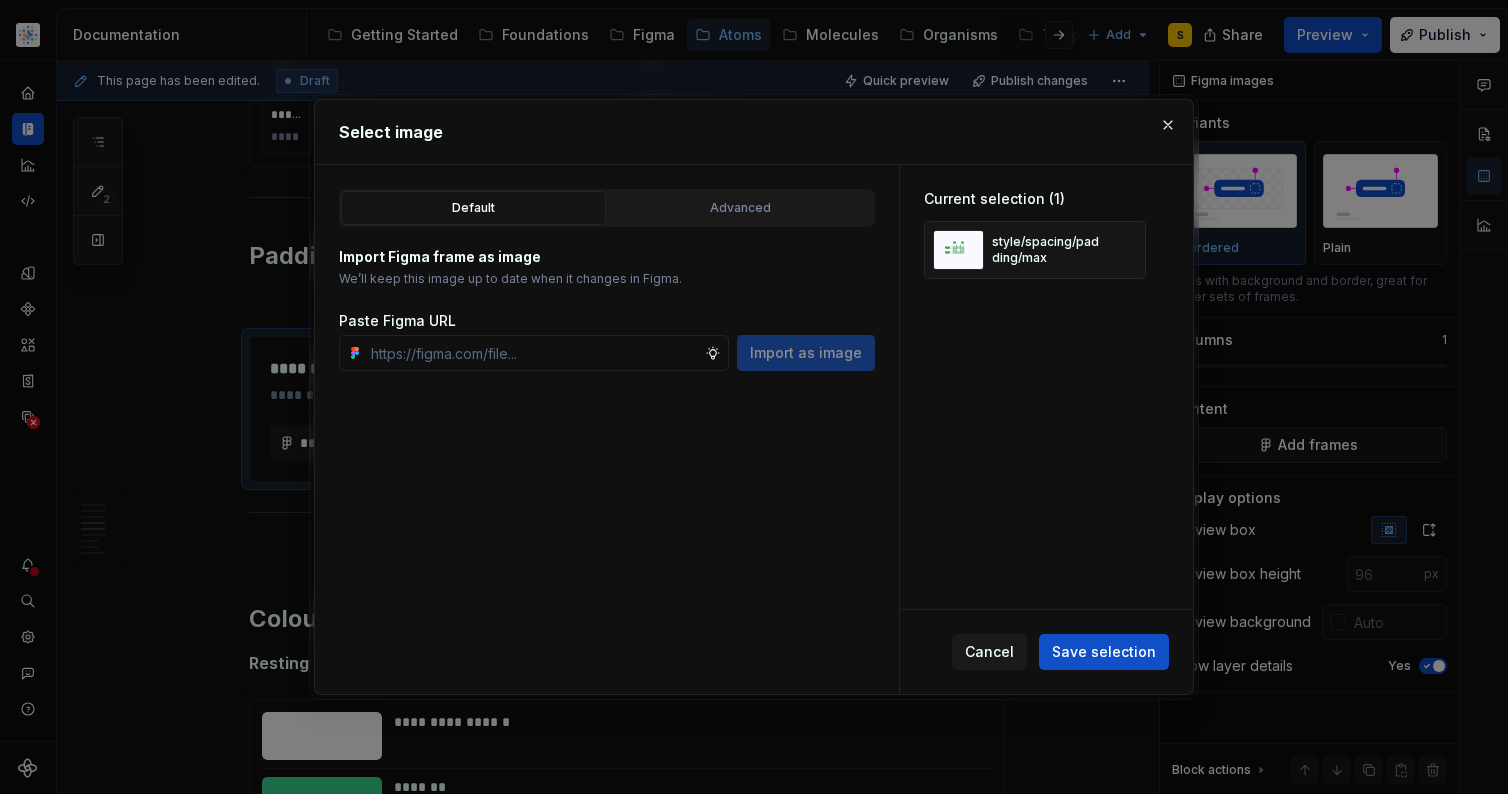 click on "Save selection" at bounding box center [1104, 652] 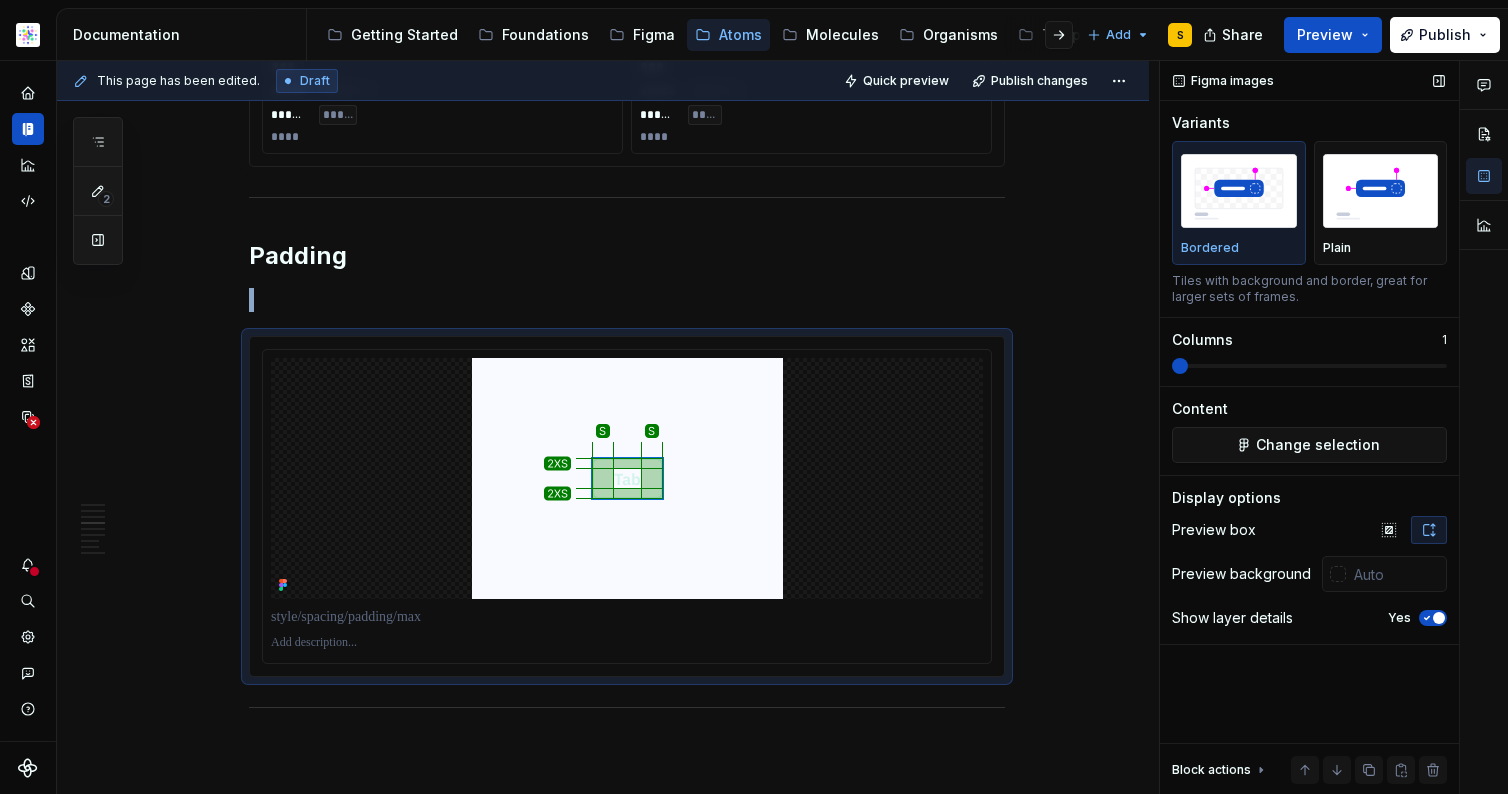 click at bounding box center [1439, 618] 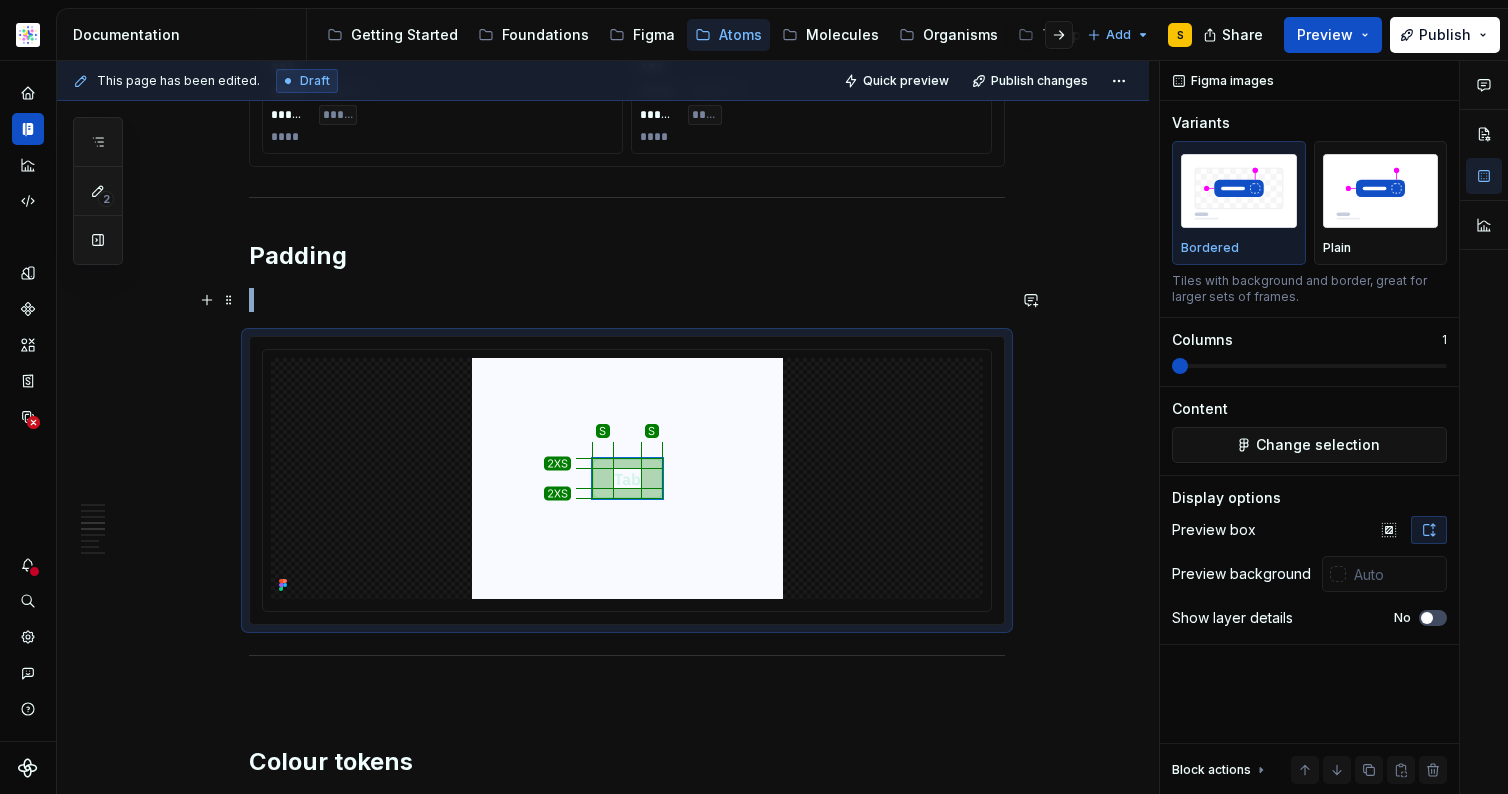 click at bounding box center [627, 300] 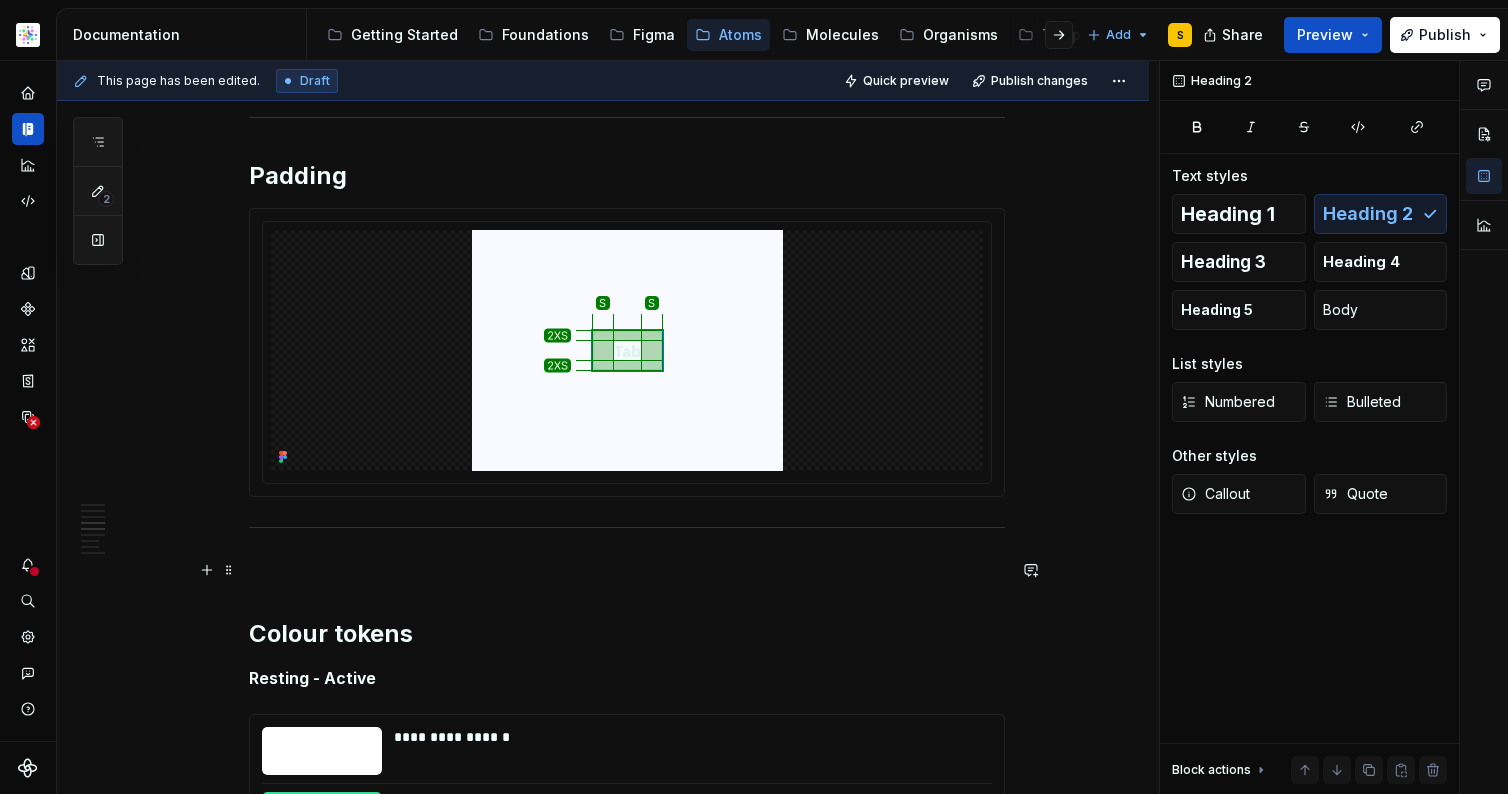 scroll, scrollTop: 2462, scrollLeft: 0, axis: vertical 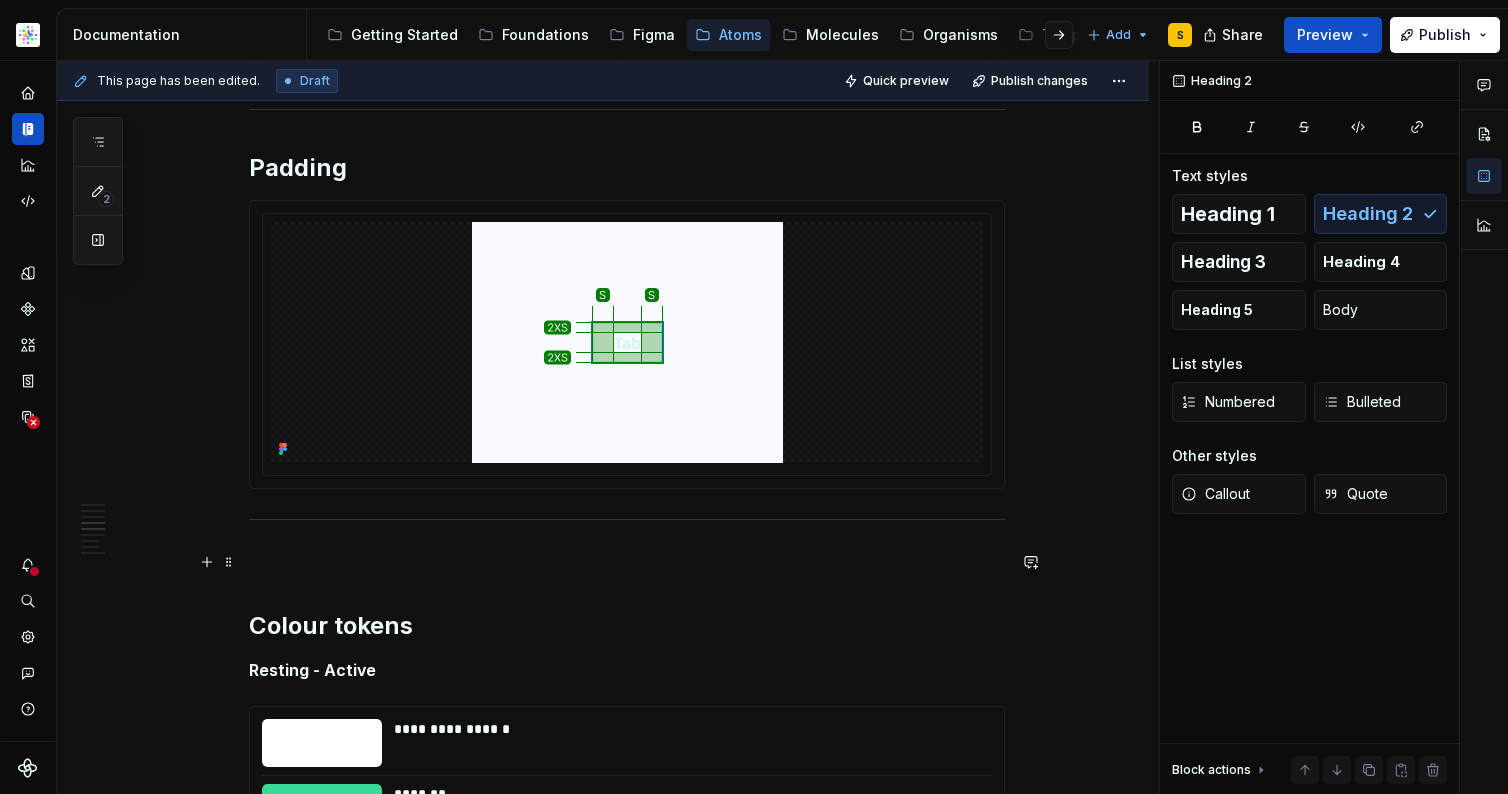 click on "Min/Max Properties Element Property Setting Code Reference Data Source Text Type Step Step -1 --step--1 Utopia Style Default - Token Weight SemiBold (600) - Token Text Colour Active=flase: Secondary/Button/ForegroundOnLight Active=true: Secondary/Button/ForegroundOnDark - Token Container Border Radius Styles/Border Radius/Button - Border Radius Style Border Colour Secondary/Button/Resting - Token Surface Colour Active=false: None Active=true: Secondary/Button/Resting - Token Border Weight 2px - - Space Padding 2XS, S --space-2xs, --space-s Utopia Anatomy Content elements Boolean variations Descriptions Refer links 1. Container × Container for component.  - 2.  Label × Text label for the button Text States *** ***** ******* ****** ***** **** *** ***** ******* ****** **** **** *** ***** ***** ****** ***" at bounding box center [627, 342] 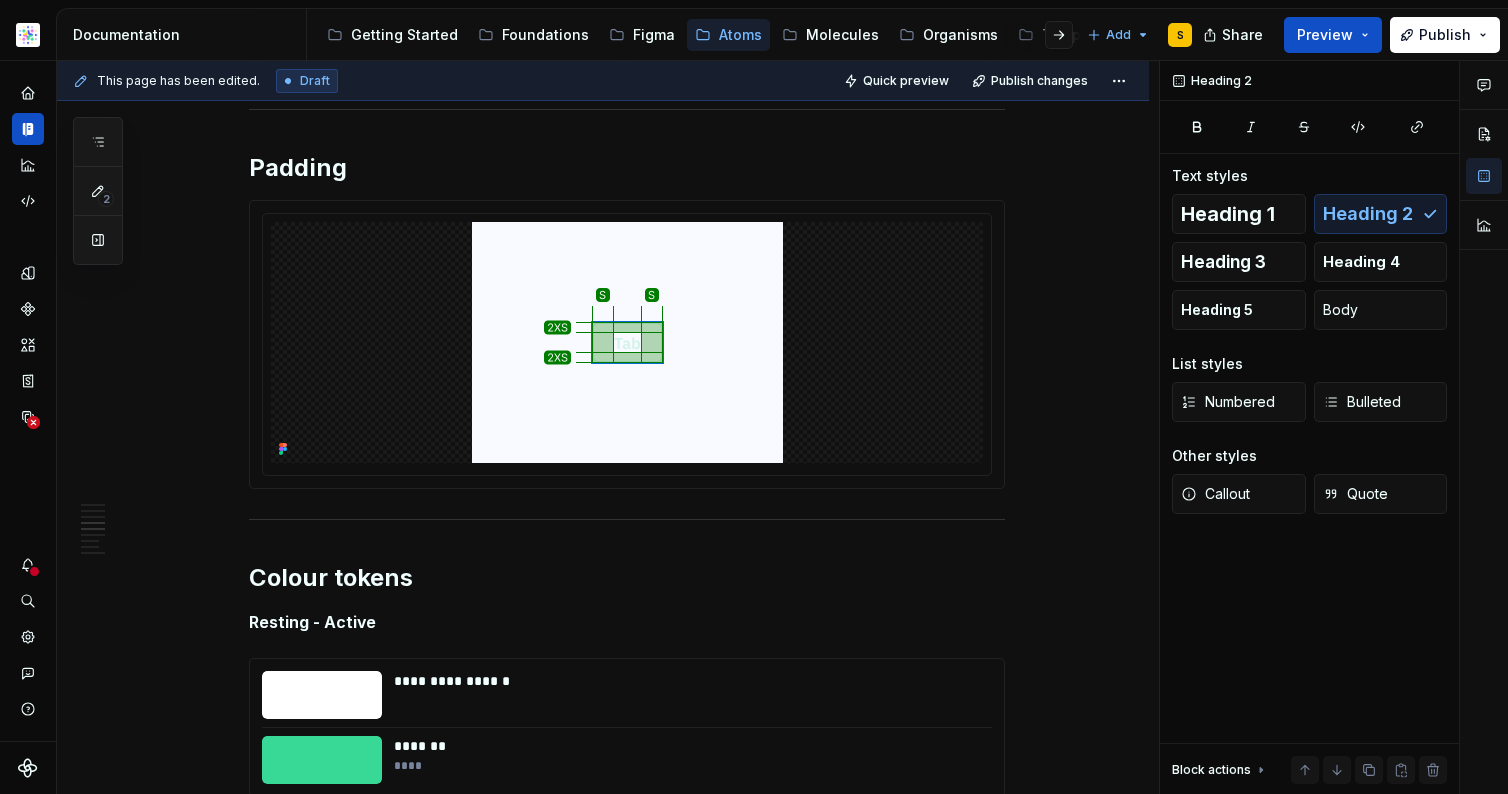 click on "Min/Max Properties Element Property Setting Code Reference Data Source Text Type Step Step -1 --step--1 Utopia Style Default - Token Weight SemiBold (600) - Token Text Colour Active=flase: Secondary/Button/ForegroundOnLight Active=true: Secondary/Button/ForegroundOnDark - Token Container Border Radius Styles/Border Radius/Button - Border Radius Style Border Colour Secondary/Button/Resting - Token Surface Colour Active=false: None Active=true: Secondary/Button/Resting - Token Border Weight 2px - - Space Padding 2XS, S --space-2xs, --space-s Utopia Anatomy Content elements Boolean variations Descriptions Refer links 1. Container × Container for component.  - 2.  Label × Text label for the button Text States *** ***** ******* ****** ***** **** *** ***** ******* ****** **** **** *** ***** ***** ****** ***" at bounding box center (627, 318) 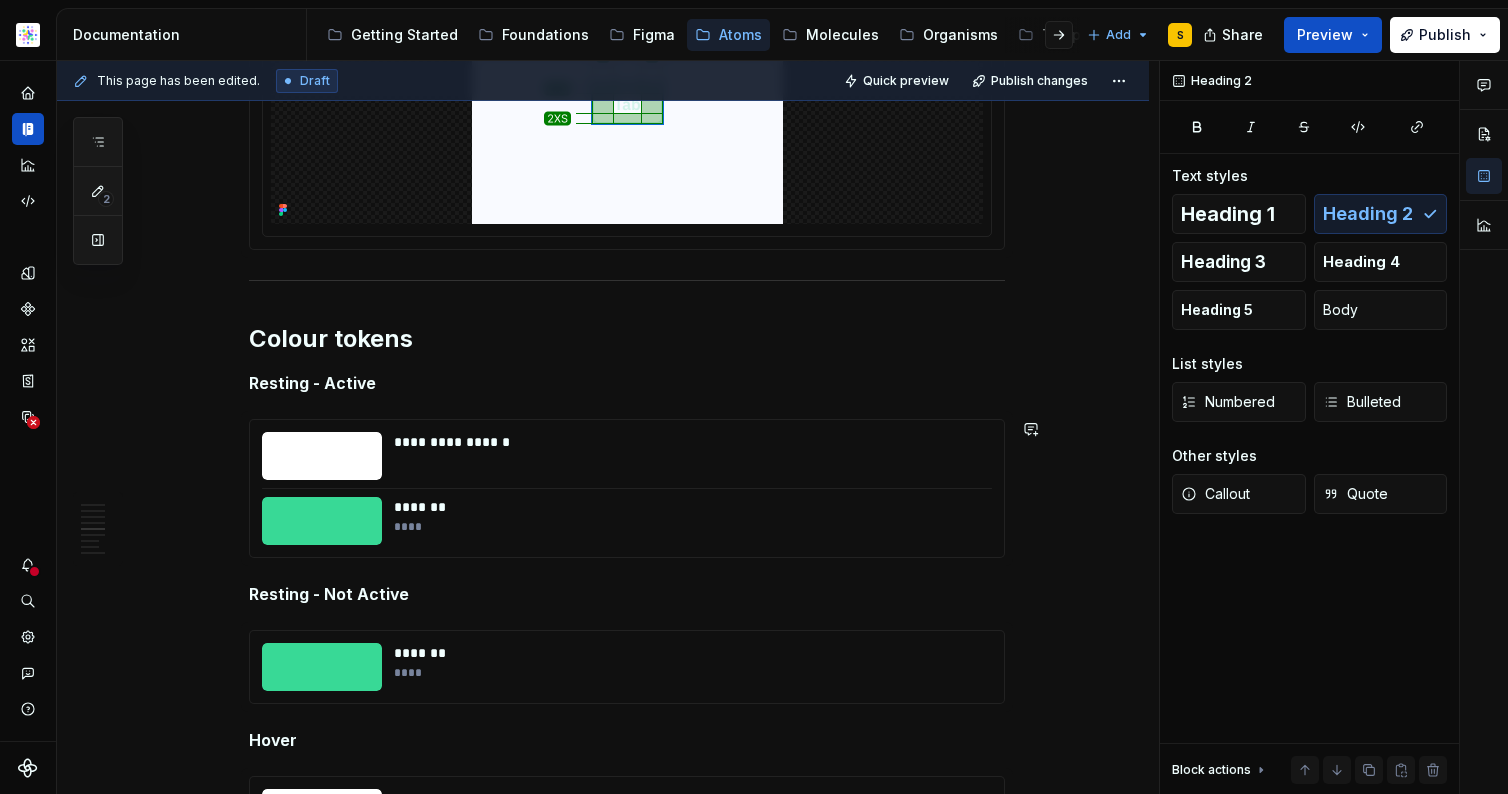 scroll, scrollTop: 2710, scrollLeft: 0, axis: vertical 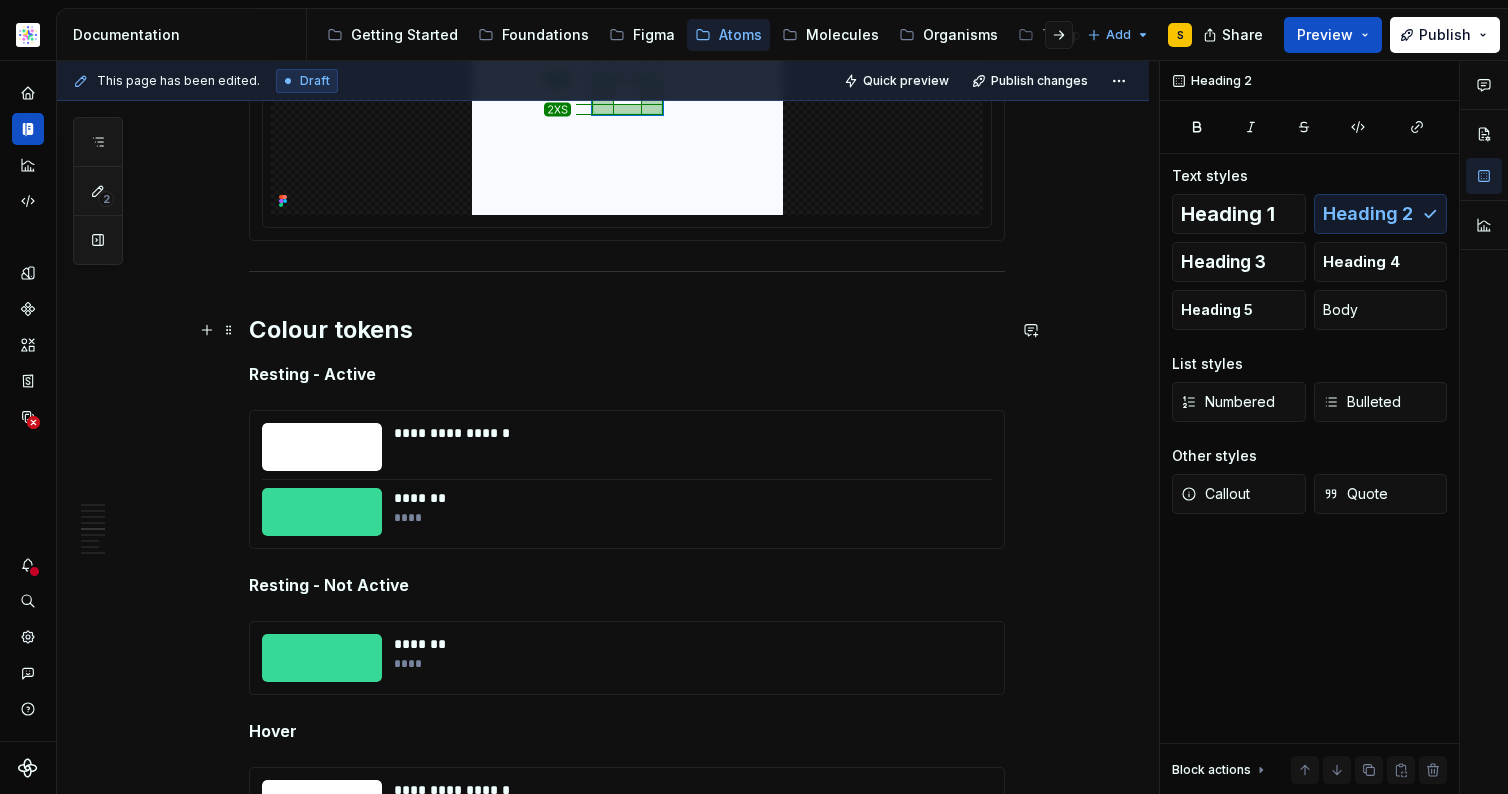 click on "Colour tokens" at bounding box center [627, 330] 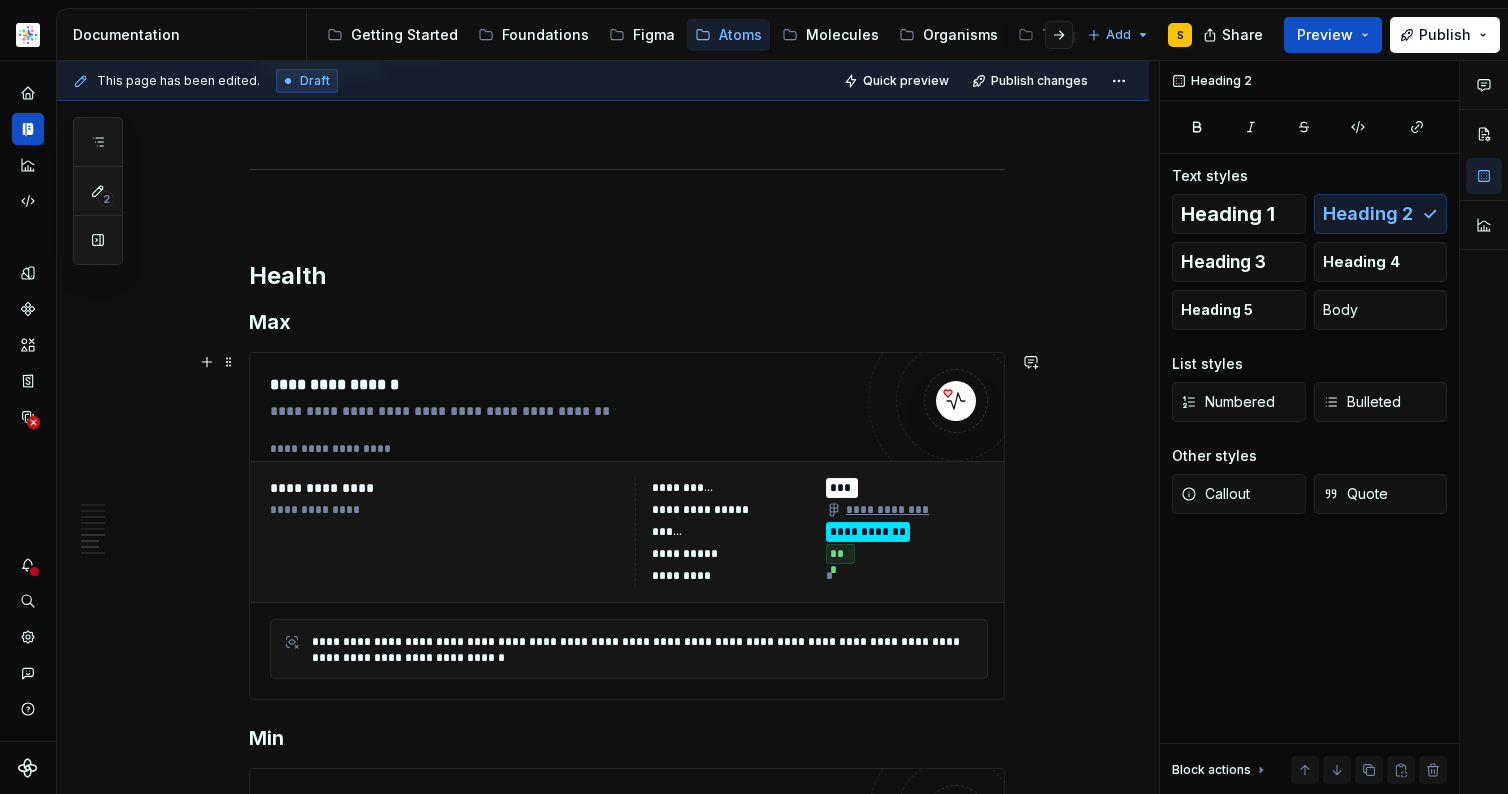 scroll, scrollTop: 3670, scrollLeft: 0, axis: vertical 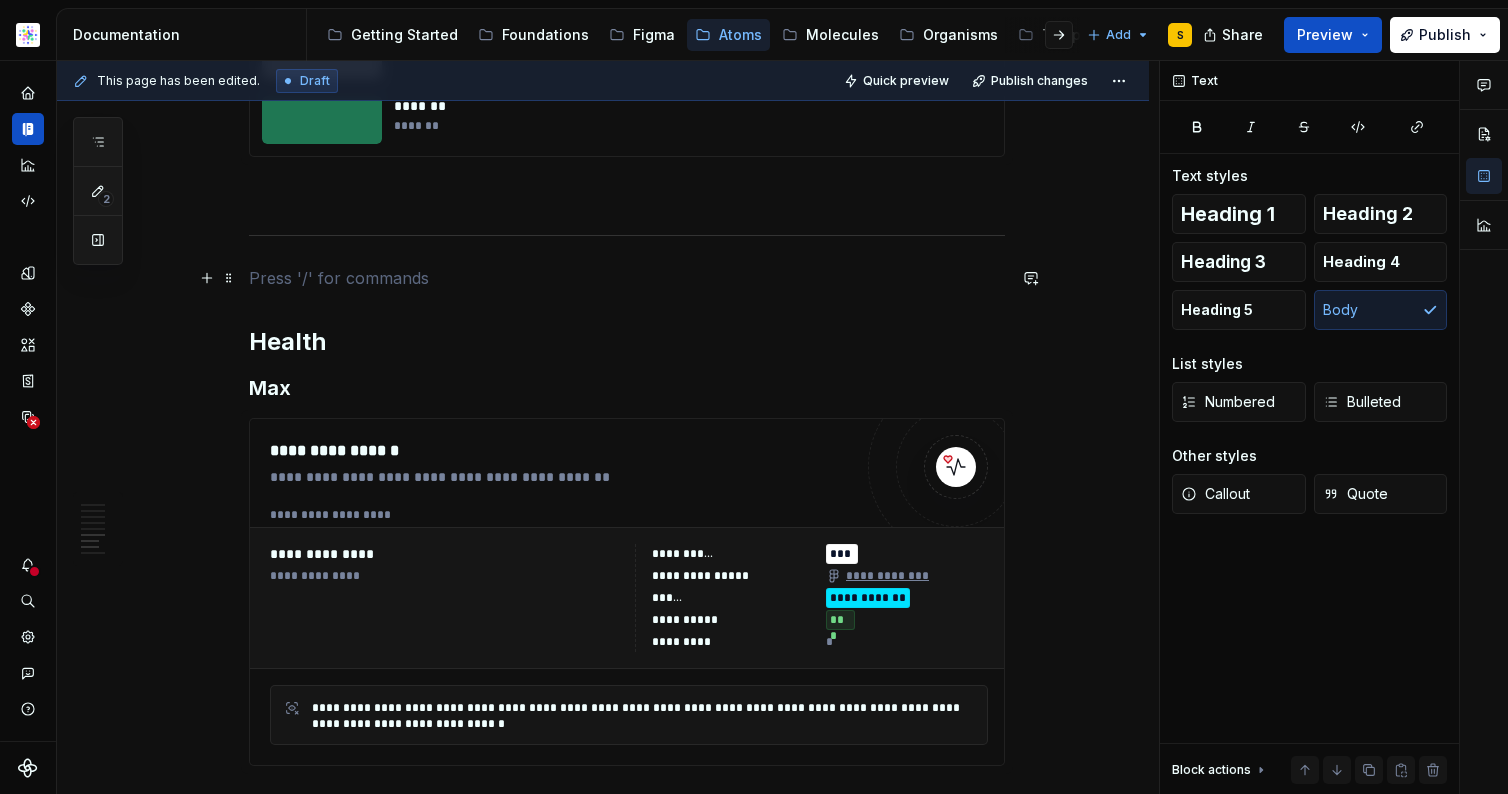 drag, startPoint x: 333, startPoint y: 278, endPoint x: 343, endPoint y: 270, distance: 12.806249 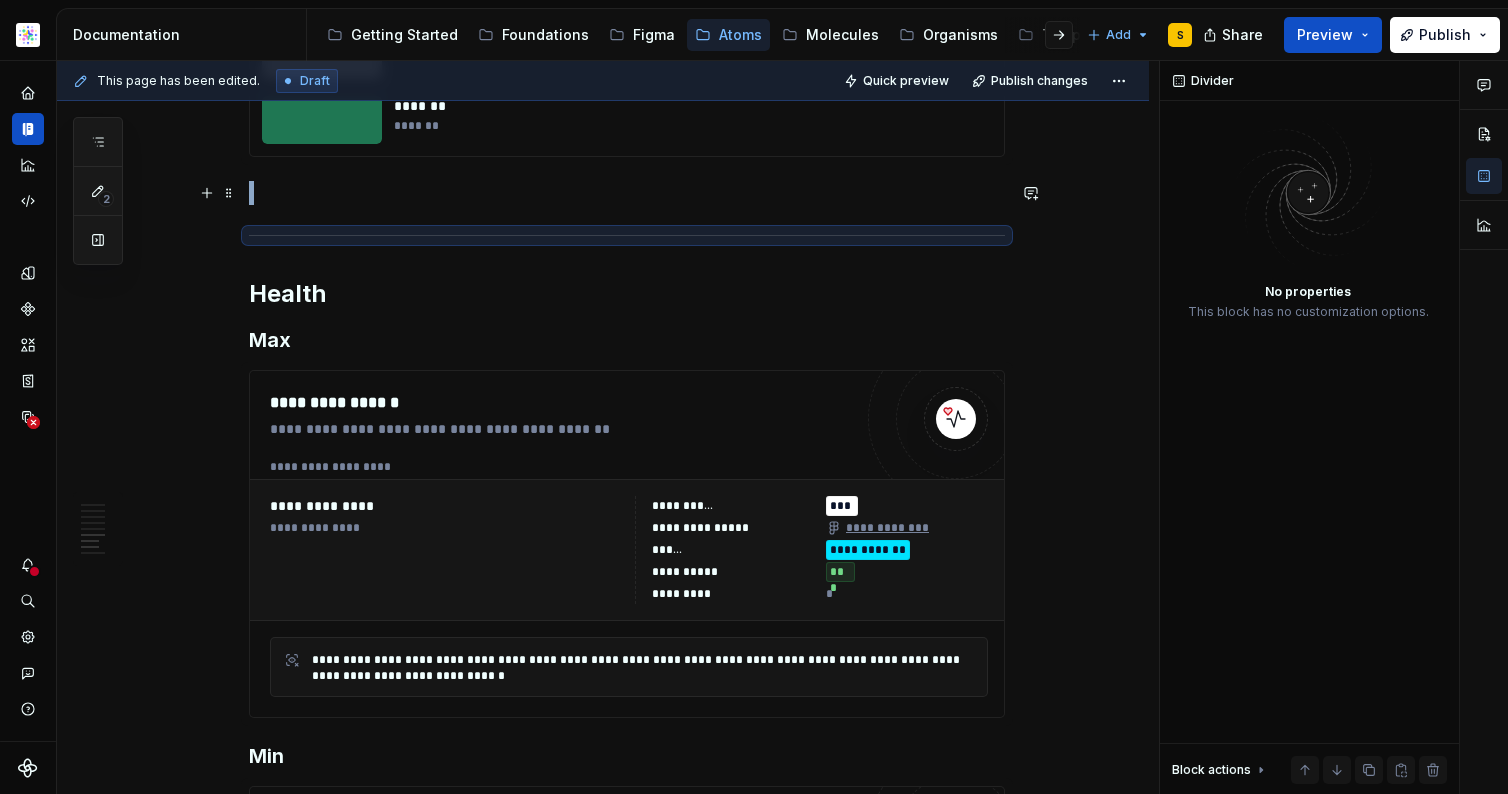 click at bounding box center [627, 193] 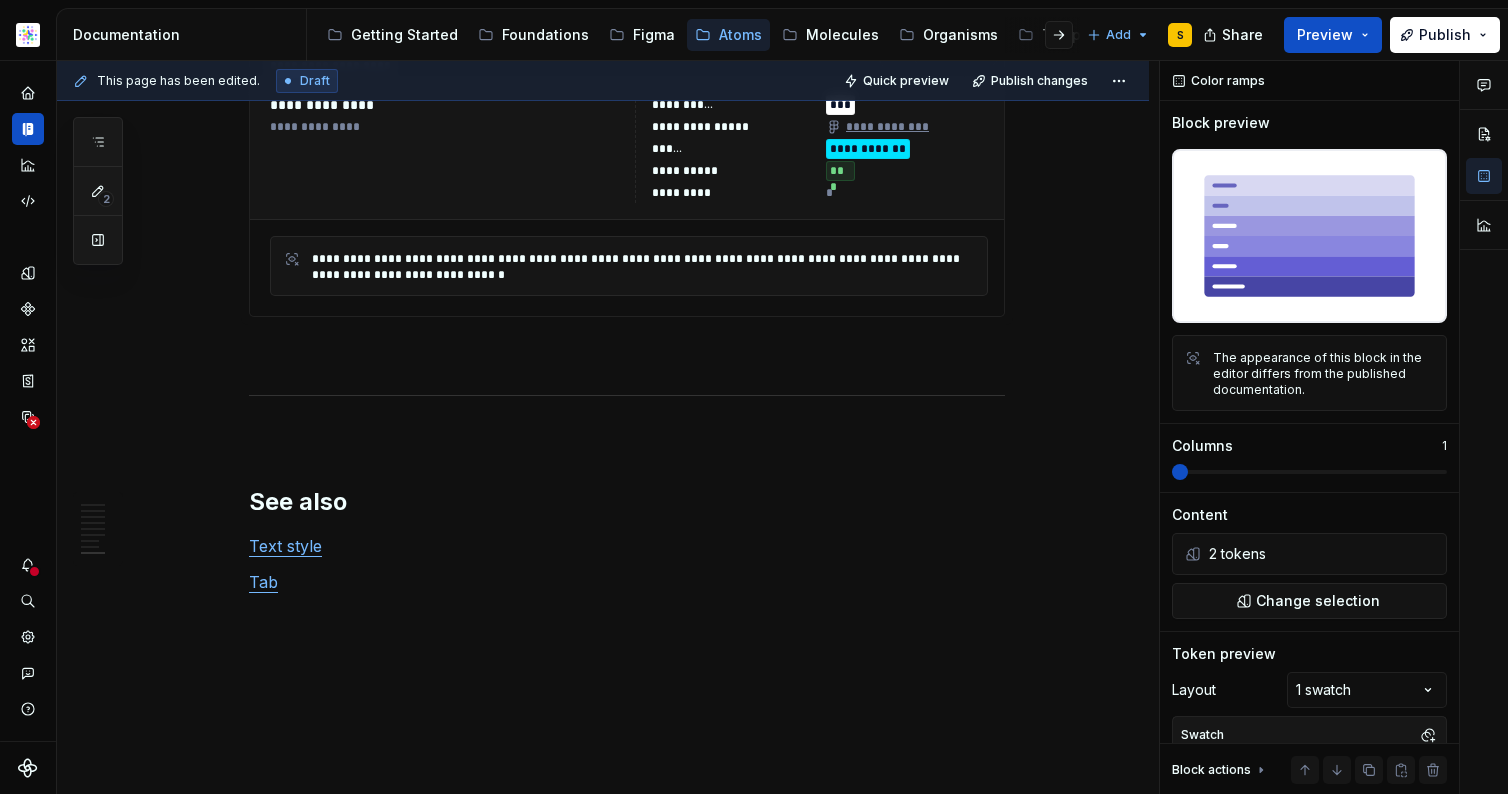scroll, scrollTop: 4443, scrollLeft: 0, axis: vertical 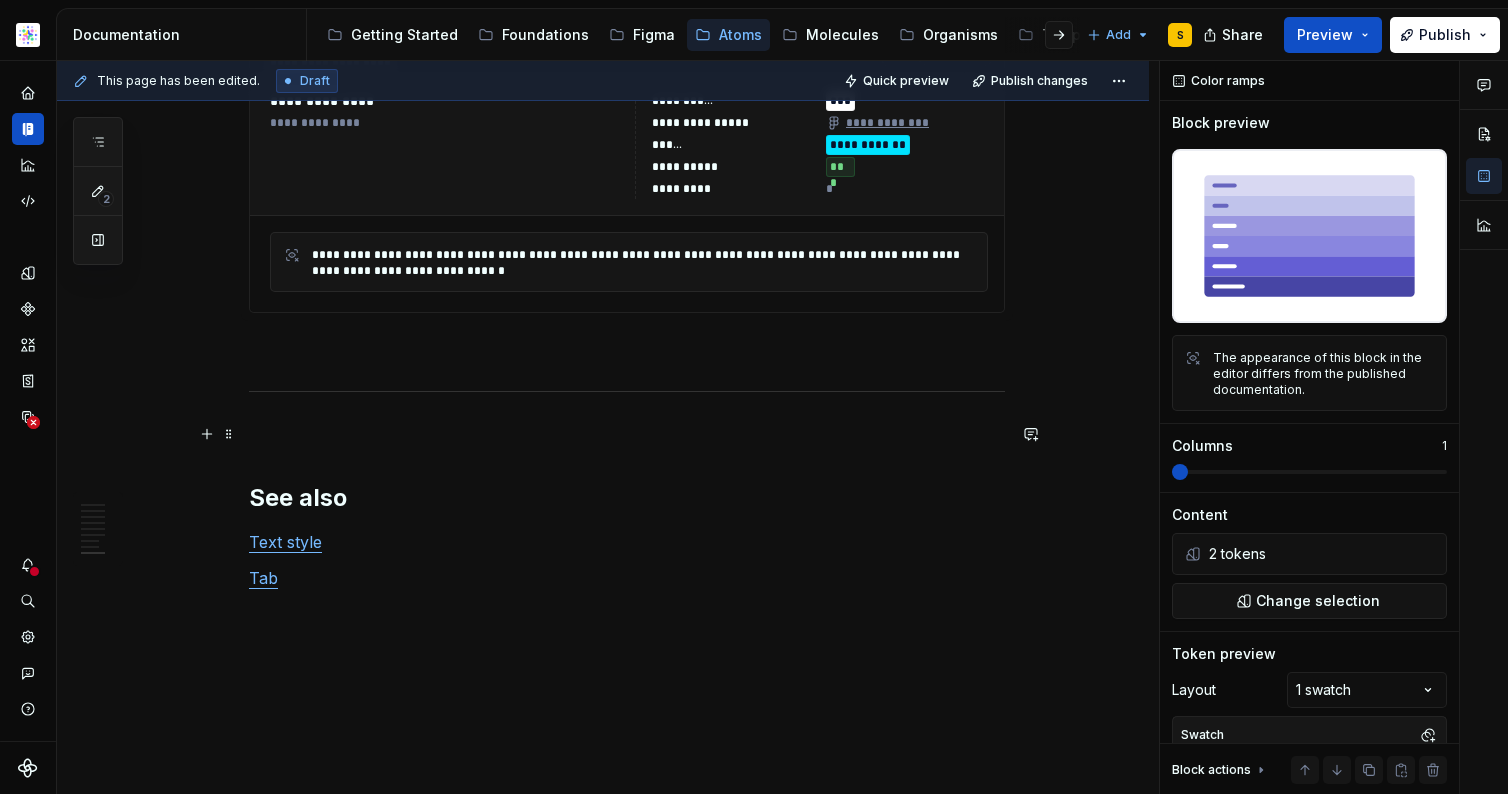 click at bounding box center (627, 434) 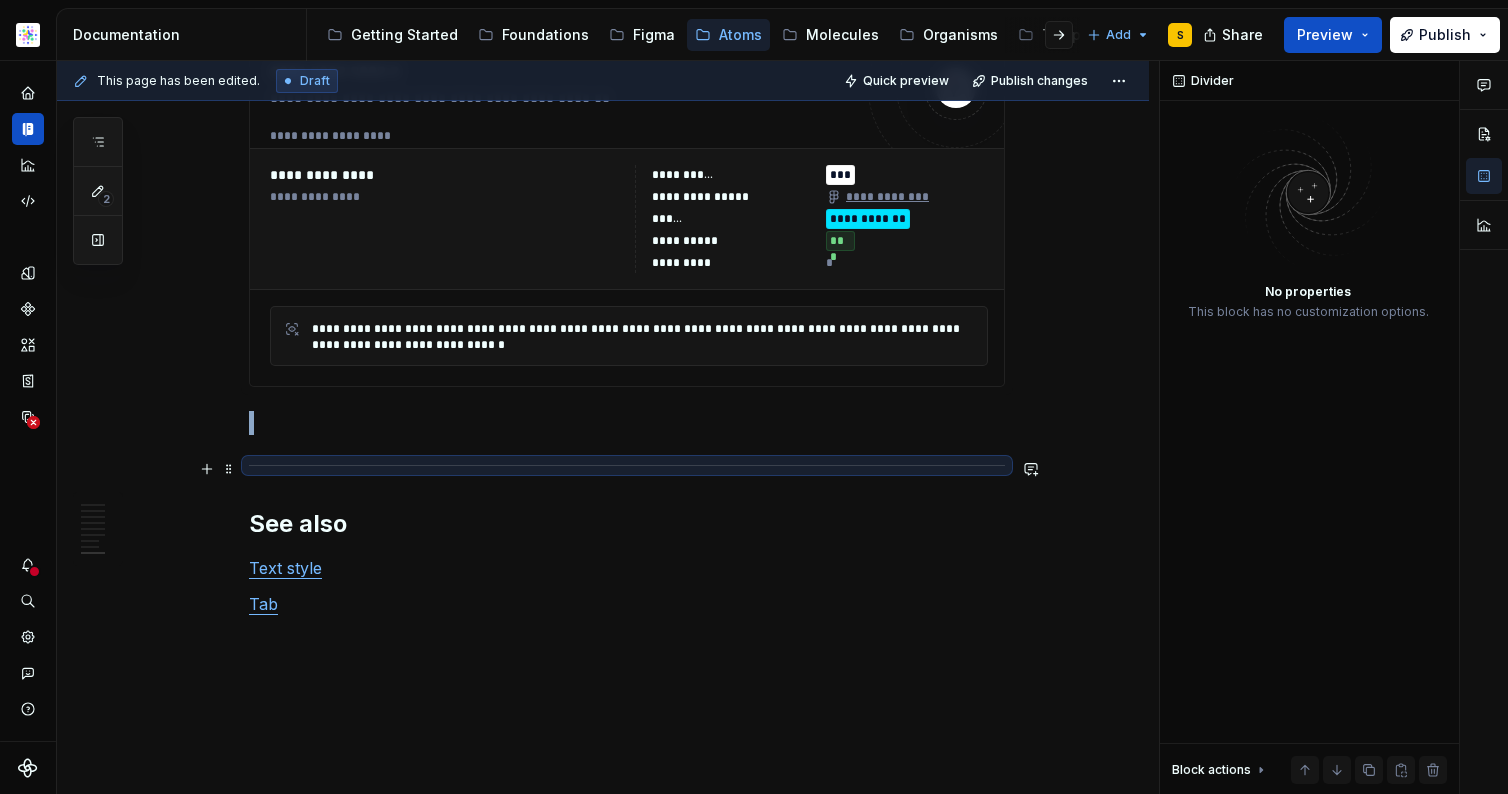 scroll, scrollTop: 4363, scrollLeft: 0, axis: vertical 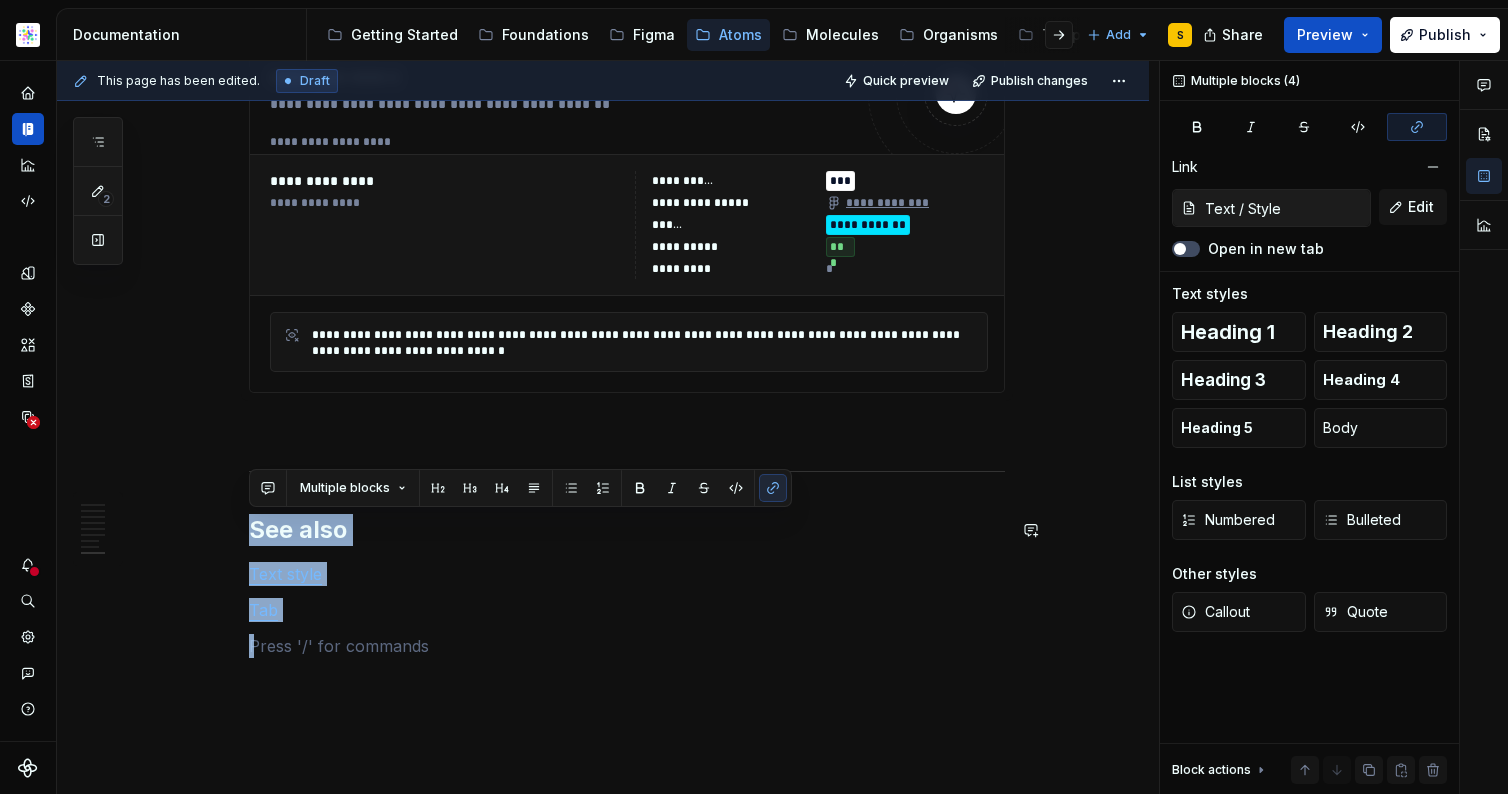 drag, startPoint x: 327, startPoint y: 623, endPoint x: 239, endPoint y: 495, distance: 155.33191 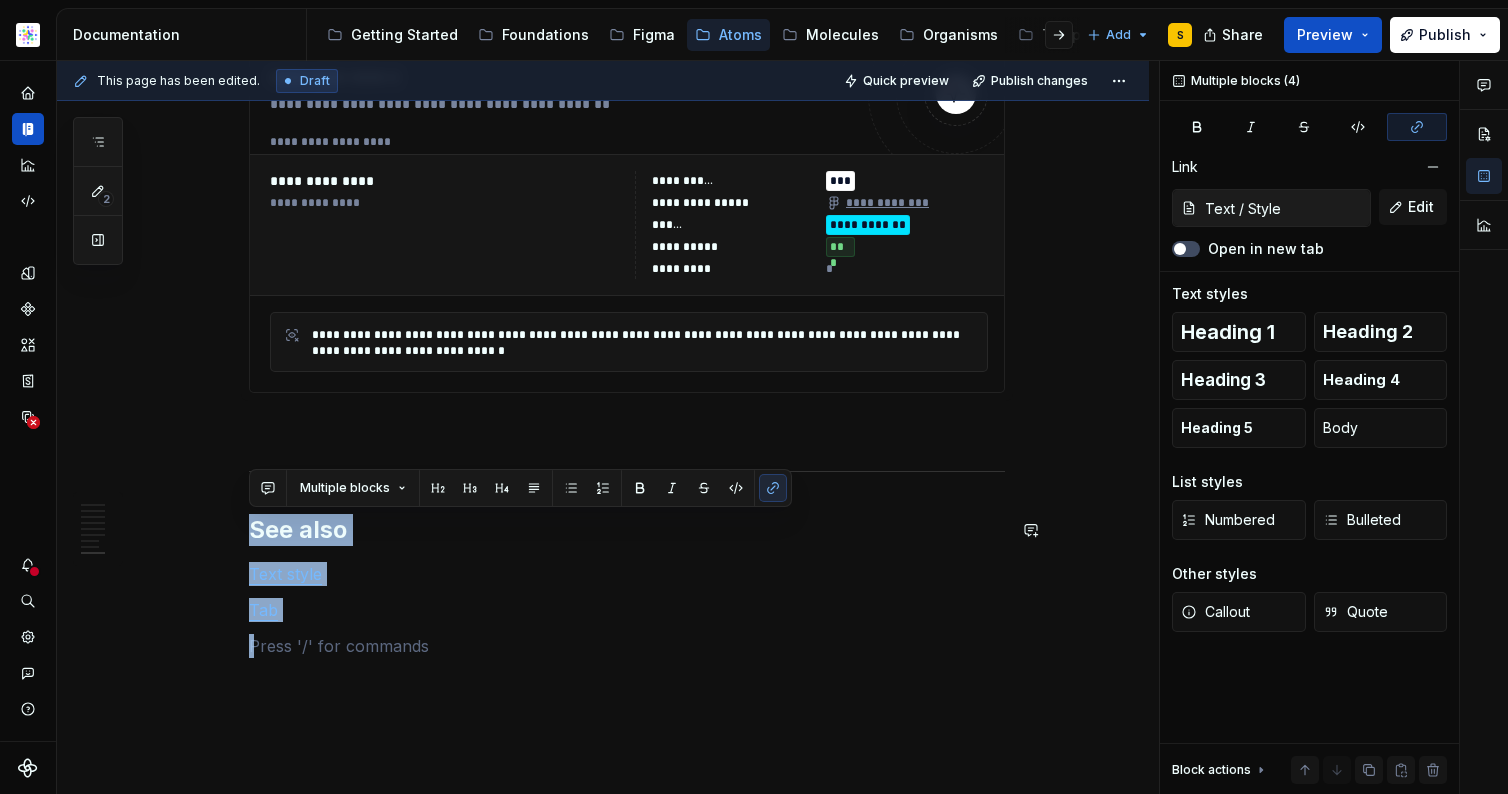 click on "Min/Max Properties Element Property Setting Code Reference Data Source Text Type Step Step -1 --step--1 Utopia Style Default - Token Weight SemiBold (600) - Token Text Colour Active=flase: Secondary/Button/ForegroundOnLight Active=true: Secondary/Button/ForegroundOnDark - Token Container Border Radius Styles/Border Radius/Button - Border Radius Style Border Colour Secondary/Button/Resting - Token Surface Colour Active=false: None Active=true: Secondary/Button/Resting - Token Border Weight 2px - - Space Padding 2XS, S --space-2xs, --space-s Utopia Anatomy Content elements Boolean variations Descriptions Refer links 1. Container × Container for component.  - 2.  Label × Text label for the button Text States *** ***** ******* ****** ***** **** *** ***** ******* ****** **** **** *** ***** ***** ****** ***" at bounding box center (603, -1548) 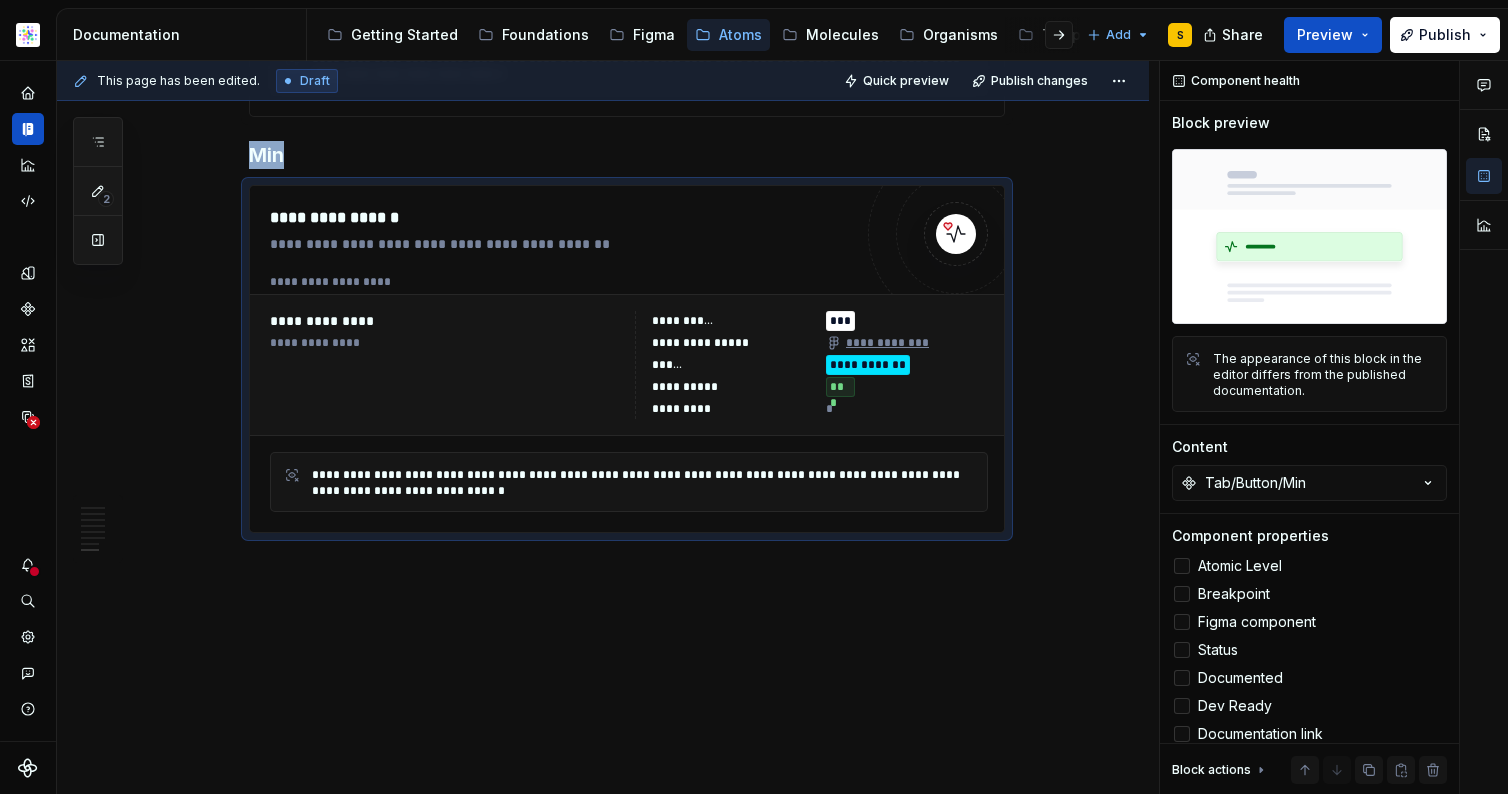 click on "Min/Max Properties Element Property Setting Code Reference Data Source Text Type Step Step -1 --step--1 Utopia Style Default - Token Weight SemiBold (600) - Token Text Colour Active=flase: Secondary/Button/ForegroundOnLight Active=true: Secondary/Button/ForegroundOnDark - Token Container Border Radius Styles/Border Radius/Button - Border Radius Style Border Colour Secondary/Button/Resting - Token Surface Colour Active=false: None Active=true: Secondary/Button/Resting - Token Border Weight 2px - - Space Padding 2XS, S --space-2xs, --space-s Utopia Anatomy Content elements Boolean variations Descriptions Refer links 1. Container × Container for component.  - 2.  Label × Text label for the button Text States *** ***** ******* ****** ***** **** *** ***** ******* ****** **** **** *** ***** ***** ****** ***" at bounding box center (603, -1541) 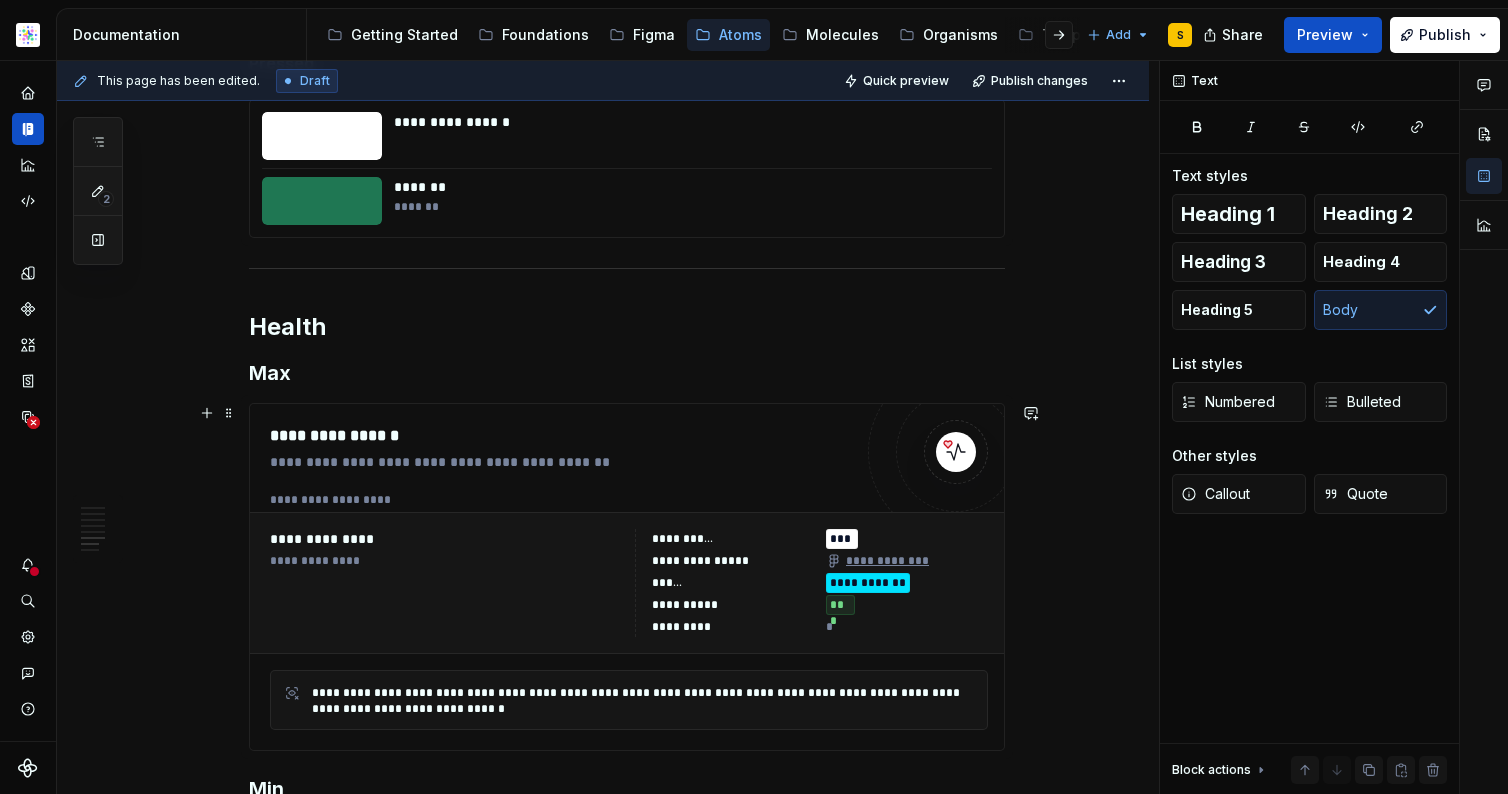 scroll, scrollTop: 3527, scrollLeft: 0, axis: vertical 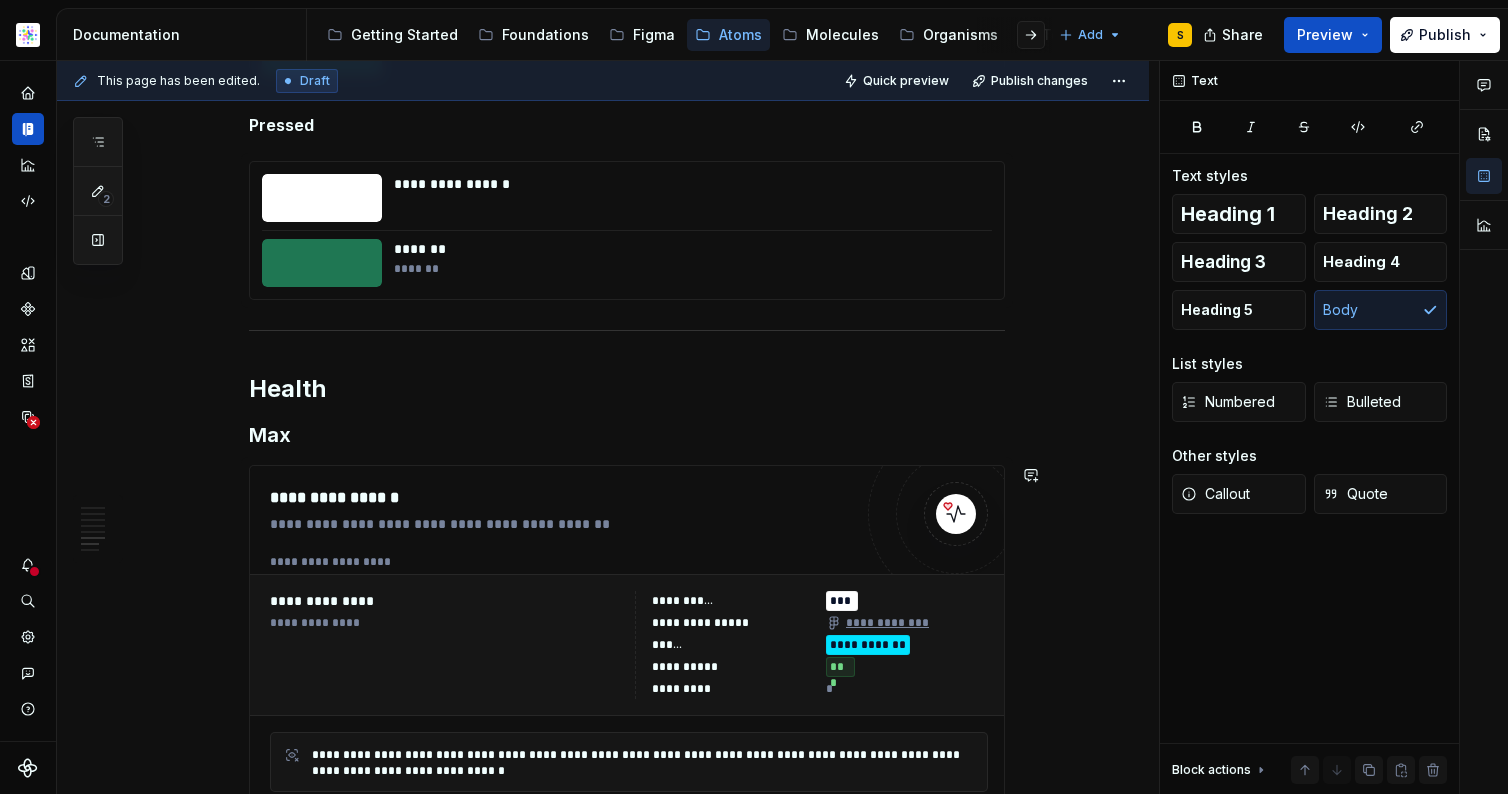type on "*" 